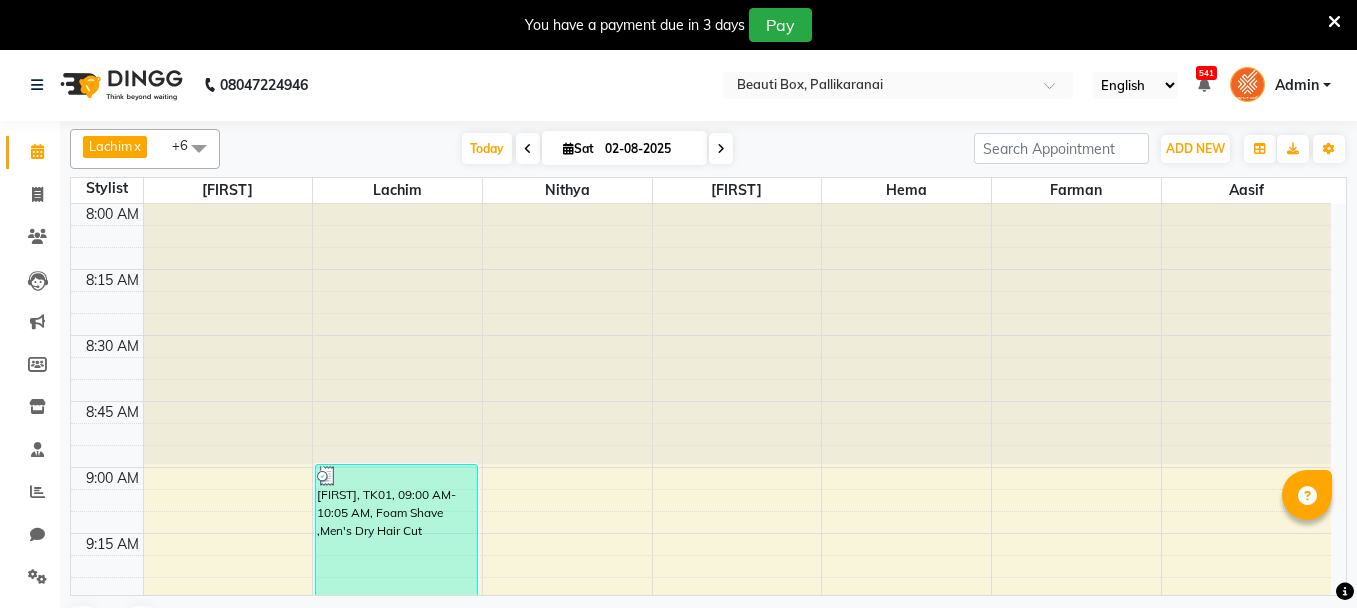 scroll, scrollTop: 0, scrollLeft: 0, axis: both 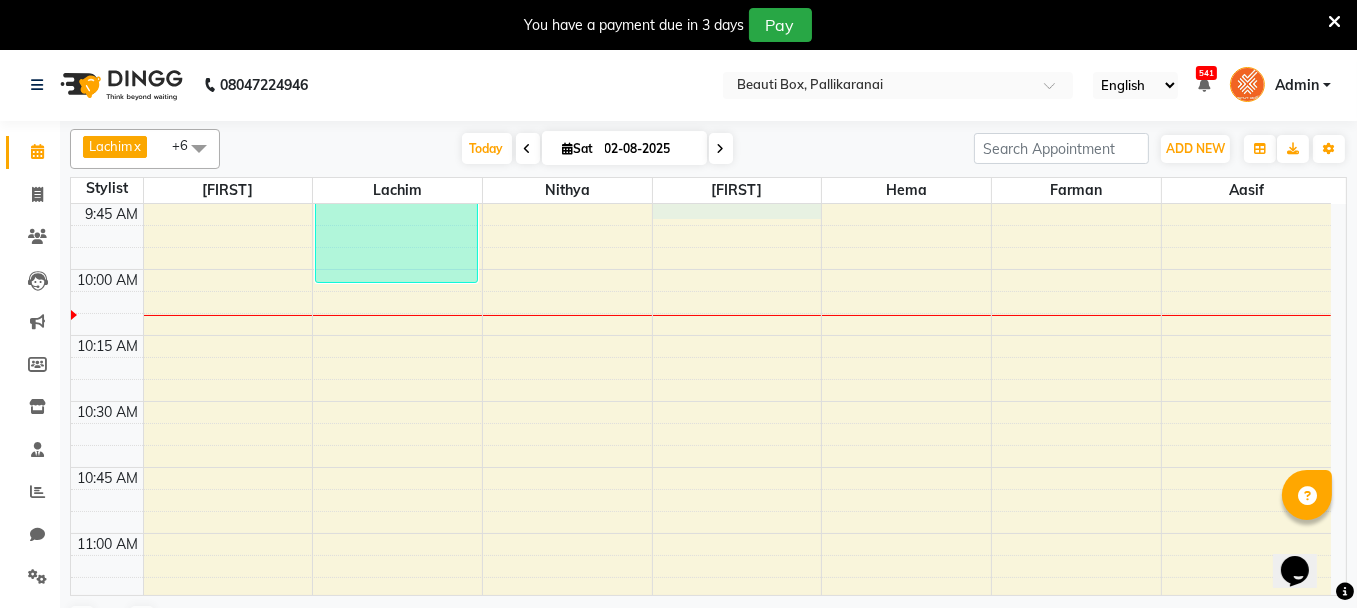 click on "8:00 AM 8:15 AM 8:30 AM 8:45 AM 9:00 AM 9:15 AM 9:30 AM 9:45 AM 10:00 AM 10:15 AM 10:30 AM 10:45 AM 11:00 AM 11:15 AM 11:30 AM 11:45 AM 12:00 PM 12:15 PM 12:30 PM 12:45 PM 1:00 PM 1:15 PM 1:30 PM 1:45 PM 2:00 PM 2:15 PM 2:30 PM 2:45 PM 3:00 PM 3:15 PM 3:30 PM 3:45 PM 4:00 PM 4:15 PM 4:30 PM 4:45 PM 5:00 PM 5:15 PM 5:30 PM 5:45 PM 6:00 PM 6:15 PM 6:30 PM 6:45 PM 7:00 PM 7:15 PM 7:30 PM 7:45 PM 8:00 PM 8:15 PM 8:30 PM 8:45 PM 9:00 PM 9:15 PM 9:30 PM 9:45 PM     [FIRST], TK01, 09:00 AM-10:05 AM, Foam Shave ,Men's Dry Hair Cut" at bounding box center [701, 1589] 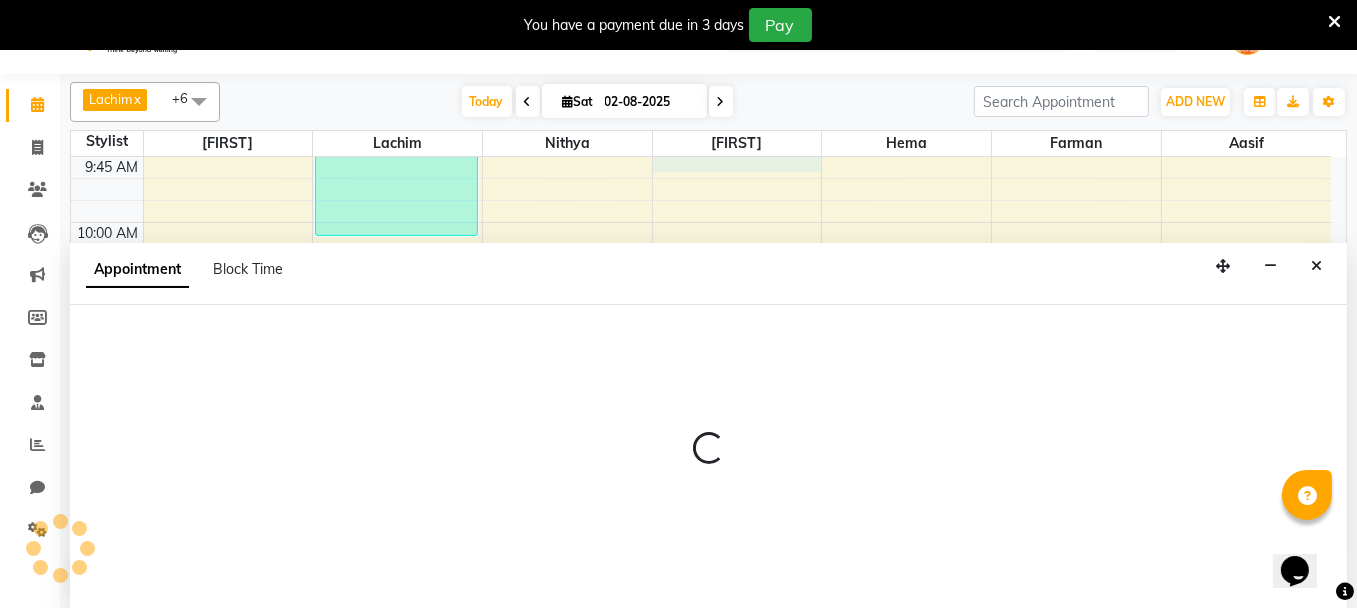 scroll, scrollTop: 49, scrollLeft: 0, axis: vertical 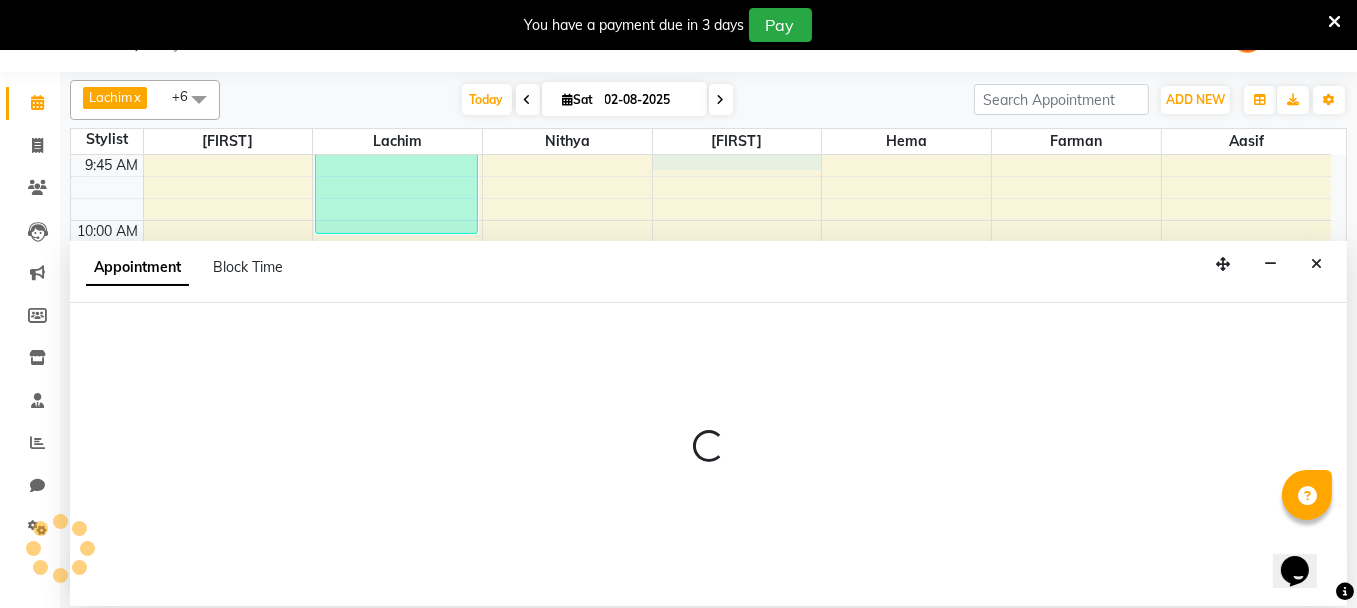select on "40097" 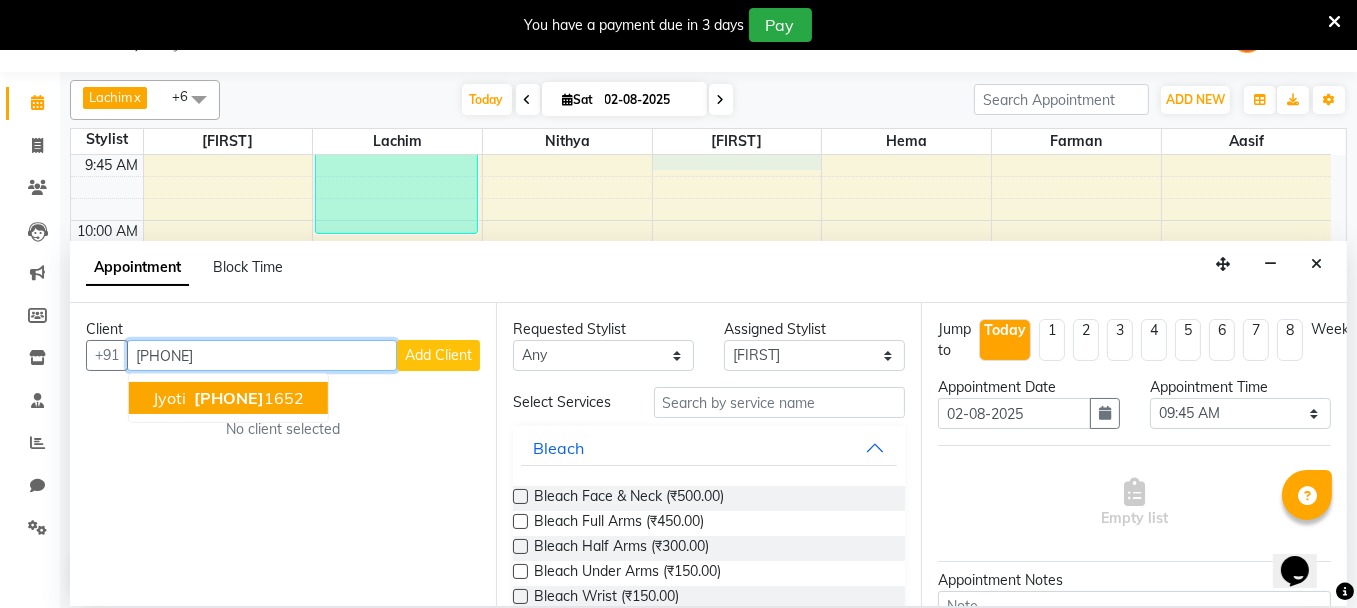 click on "[PHONE]" at bounding box center (229, 398) 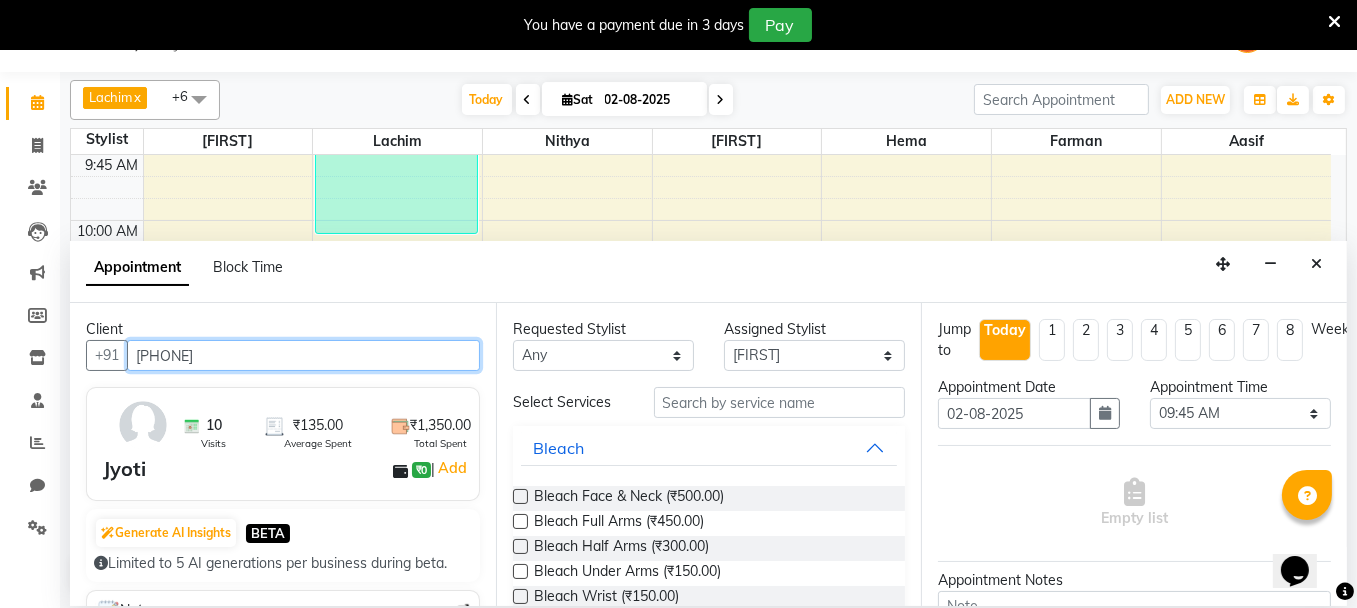 type on "[PHONE]" 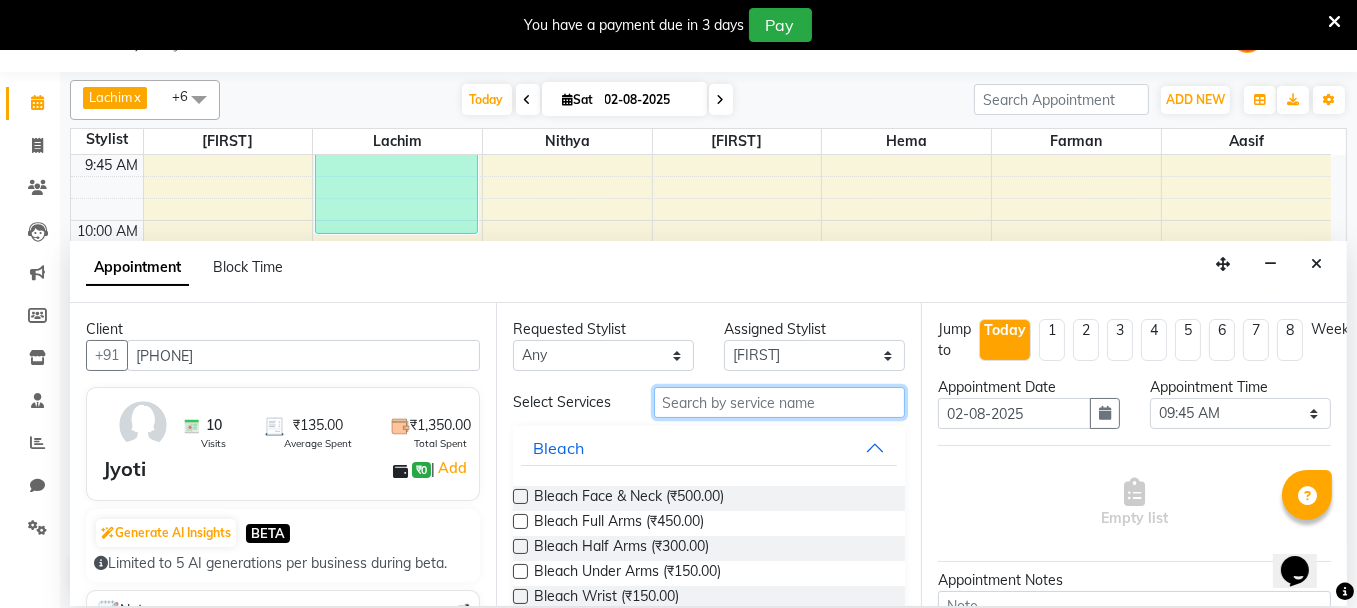 click at bounding box center [780, 402] 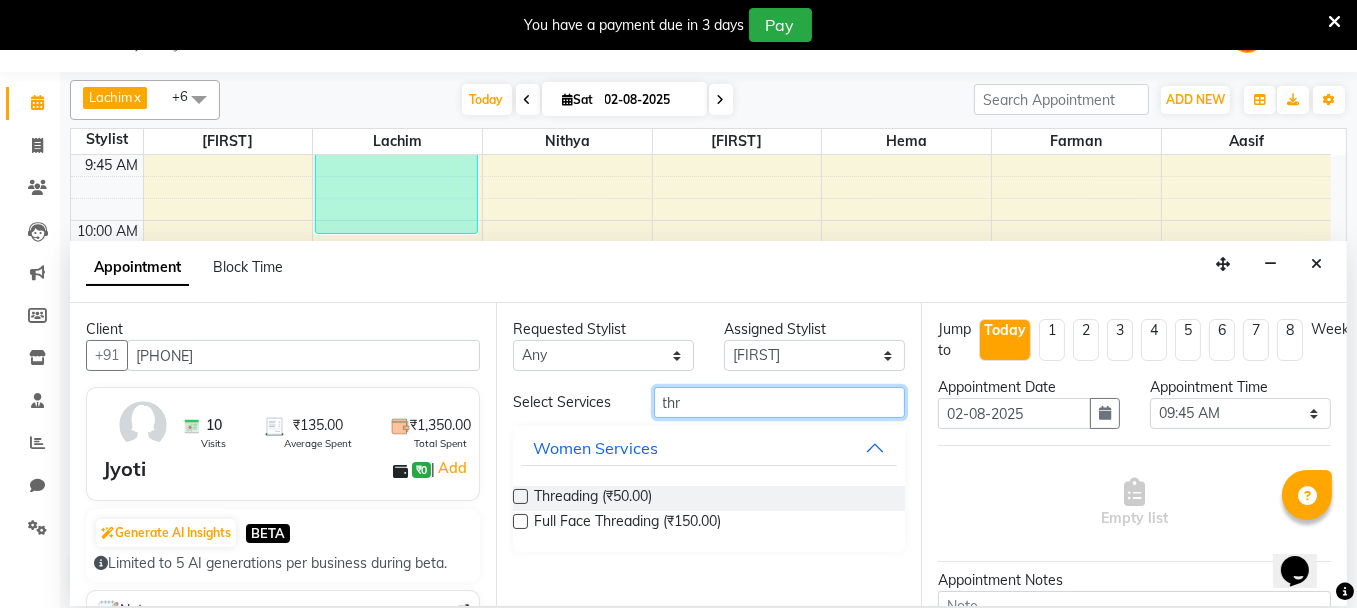 type on "thr" 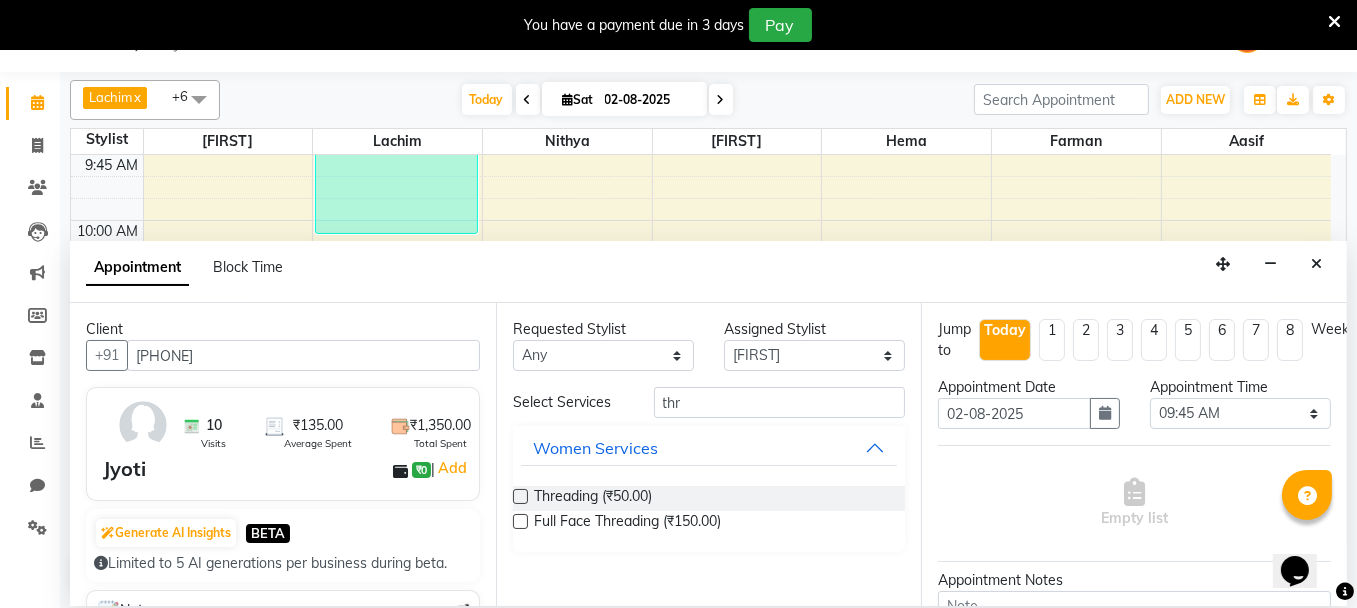 click at bounding box center [520, 496] 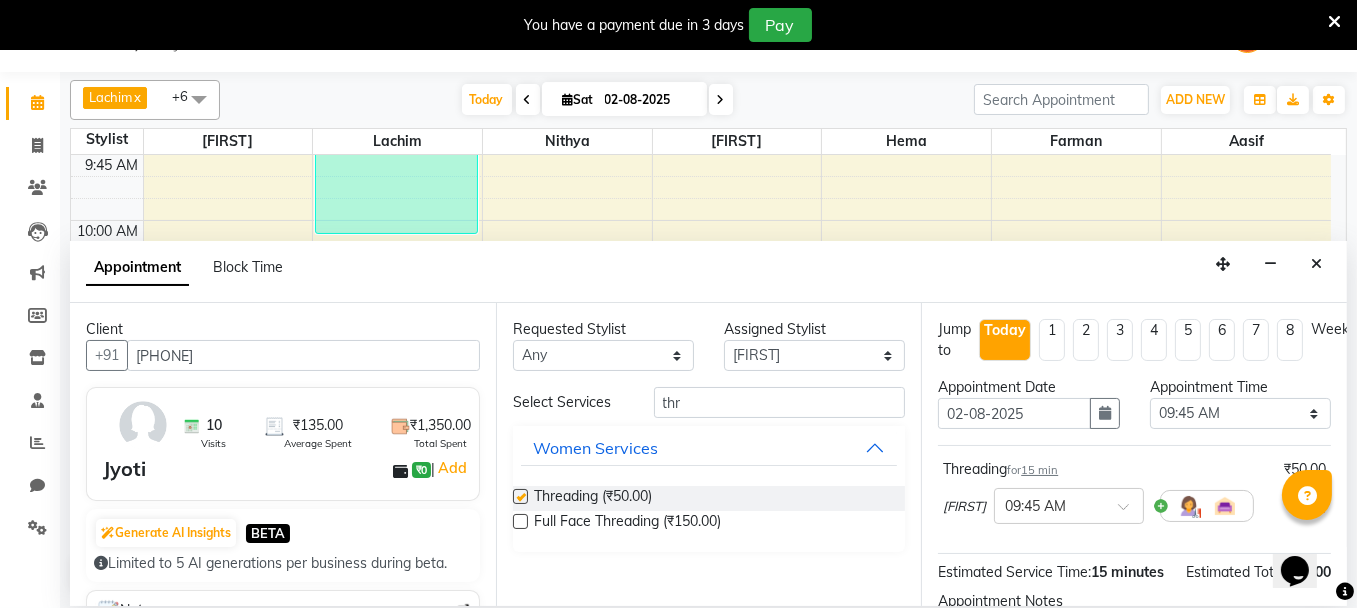checkbox on "false" 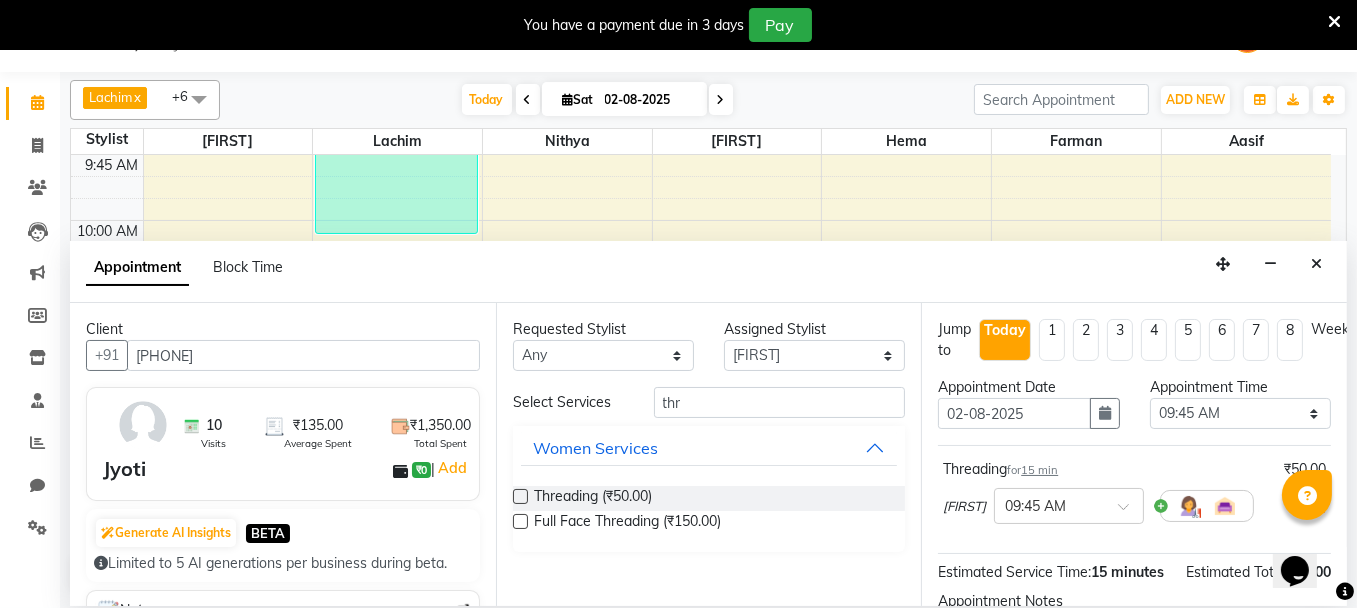 scroll, scrollTop: 252, scrollLeft: 0, axis: vertical 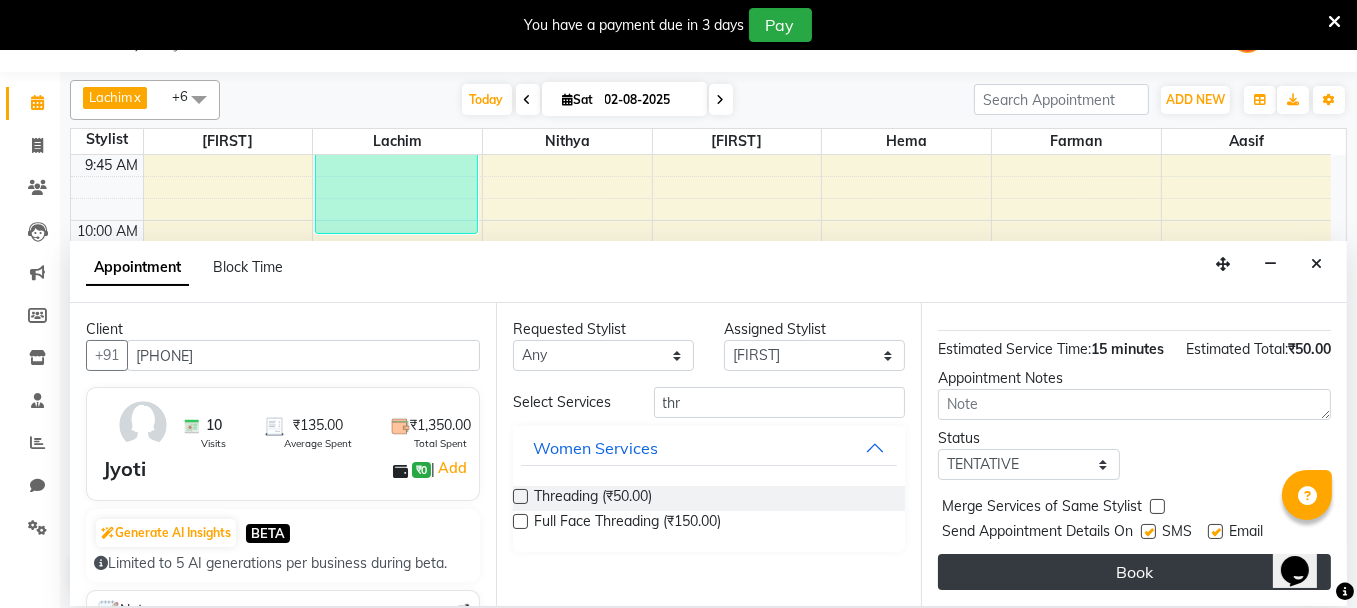 click on "Book" at bounding box center (1134, 572) 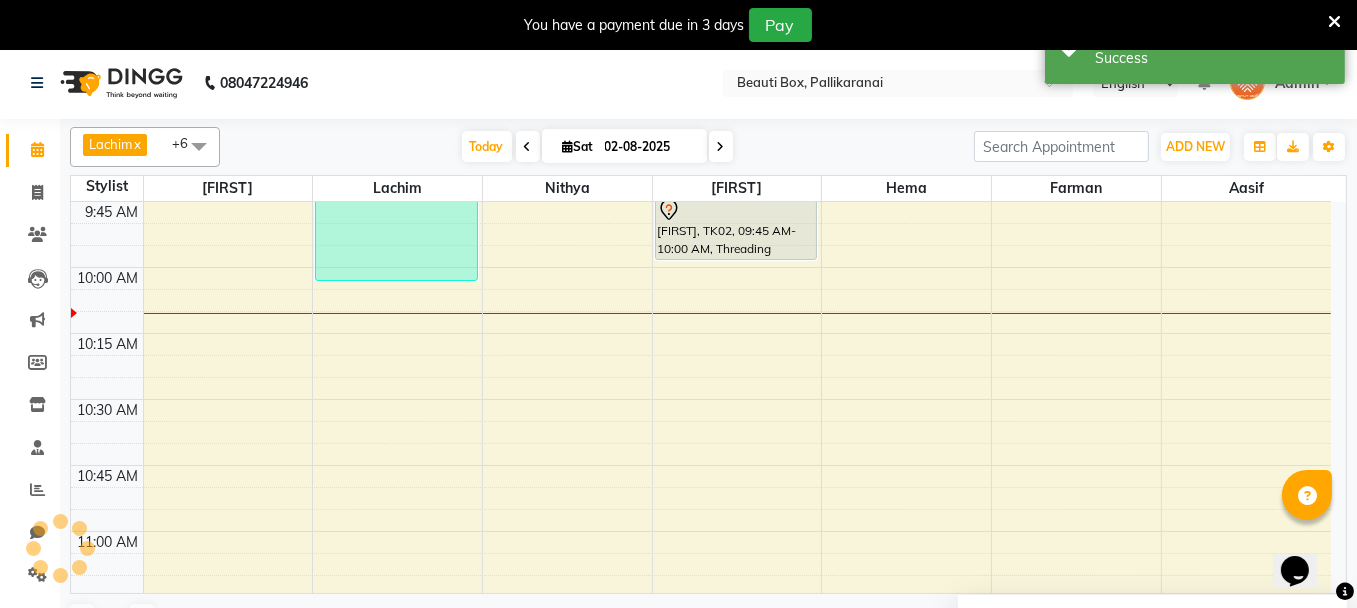 scroll, scrollTop: 0, scrollLeft: 0, axis: both 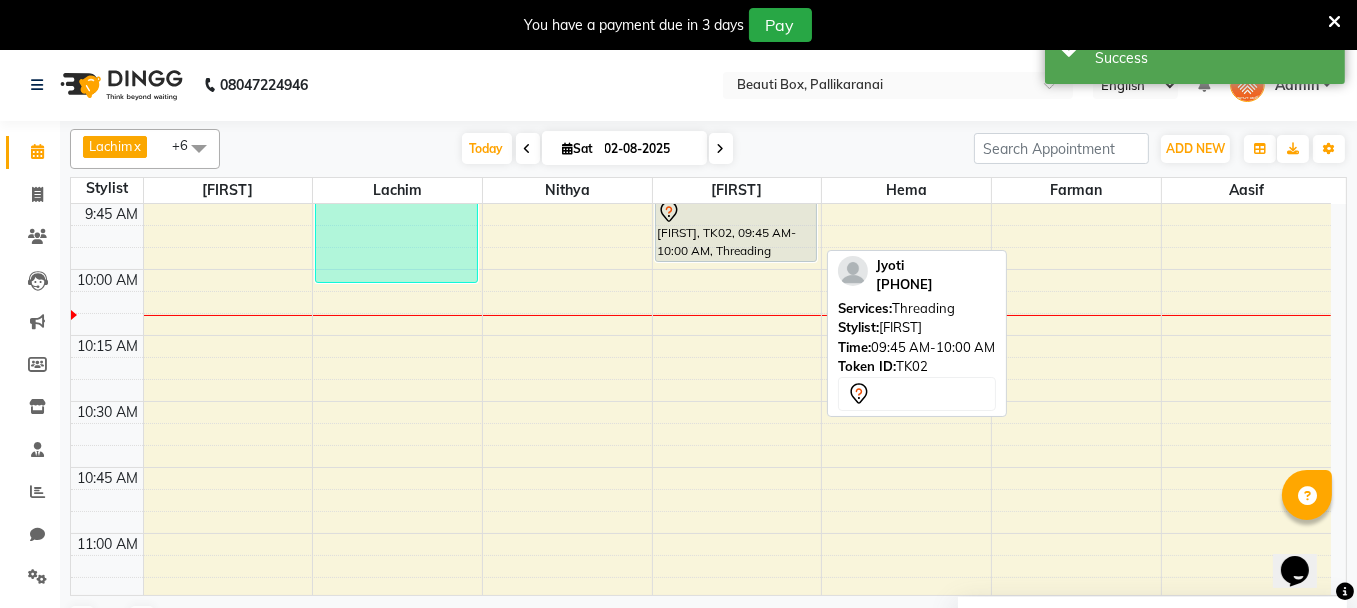 click on "[FIRST], TK02, 09:45 AM-10:00 AM, Threading" at bounding box center (736, 230) 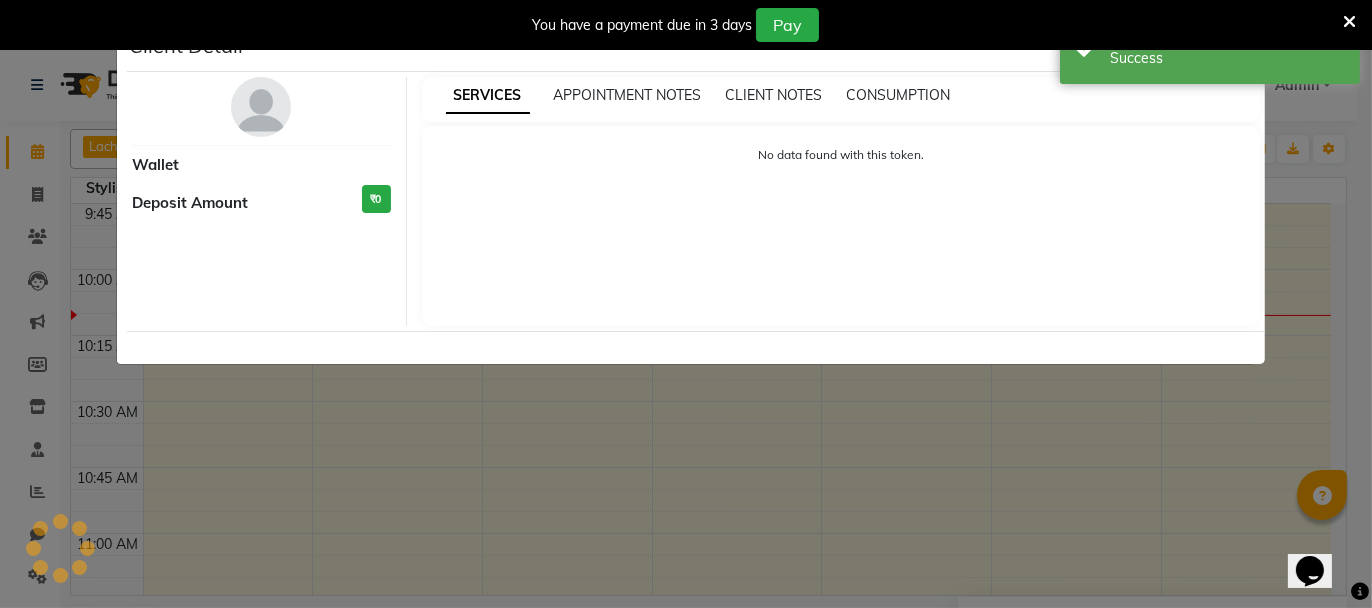 select on "7" 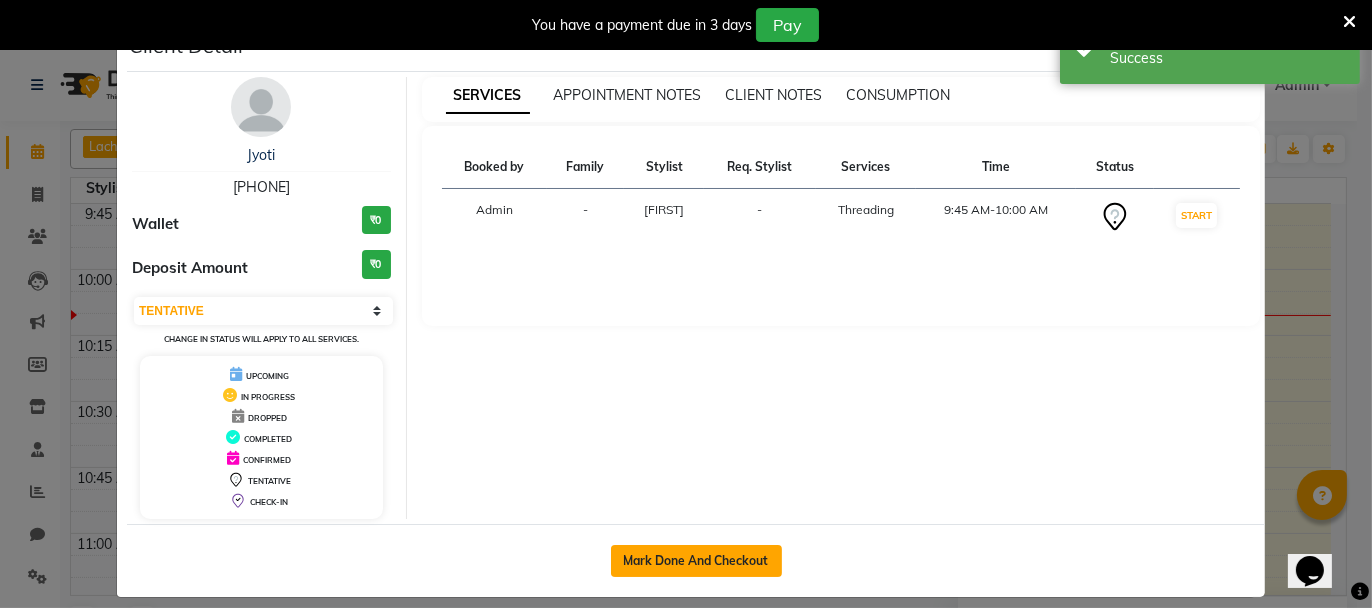 click on "Mark Done And Checkout" 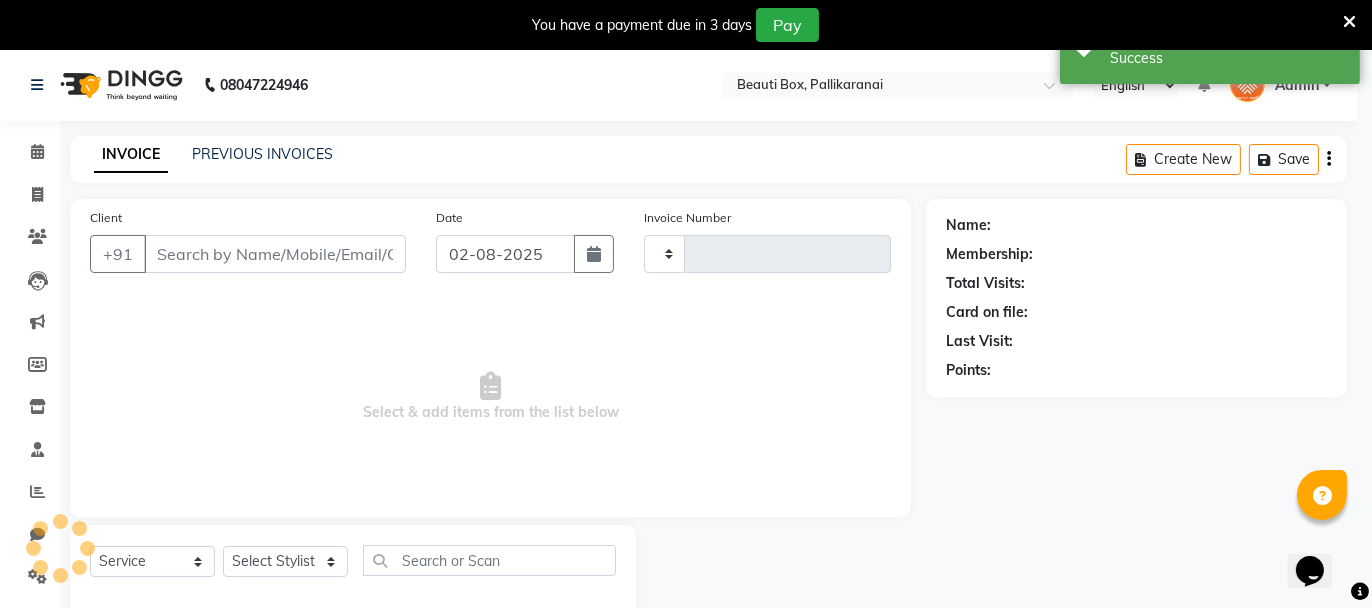 type on "1928" 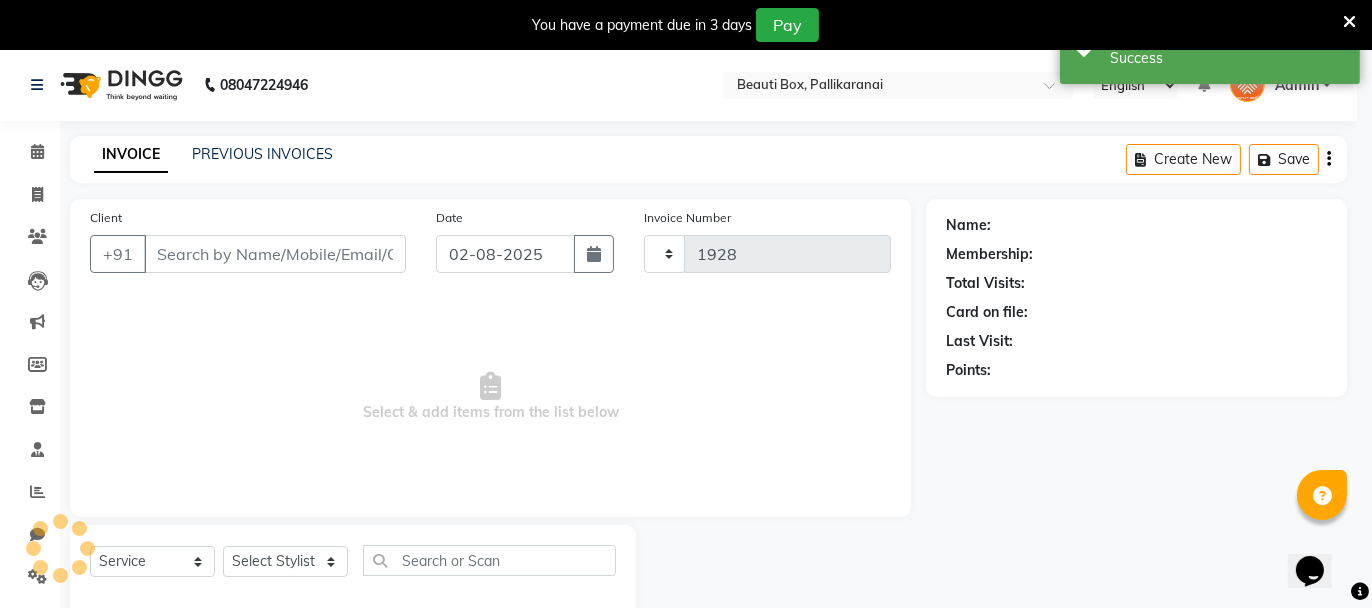 select on "11" 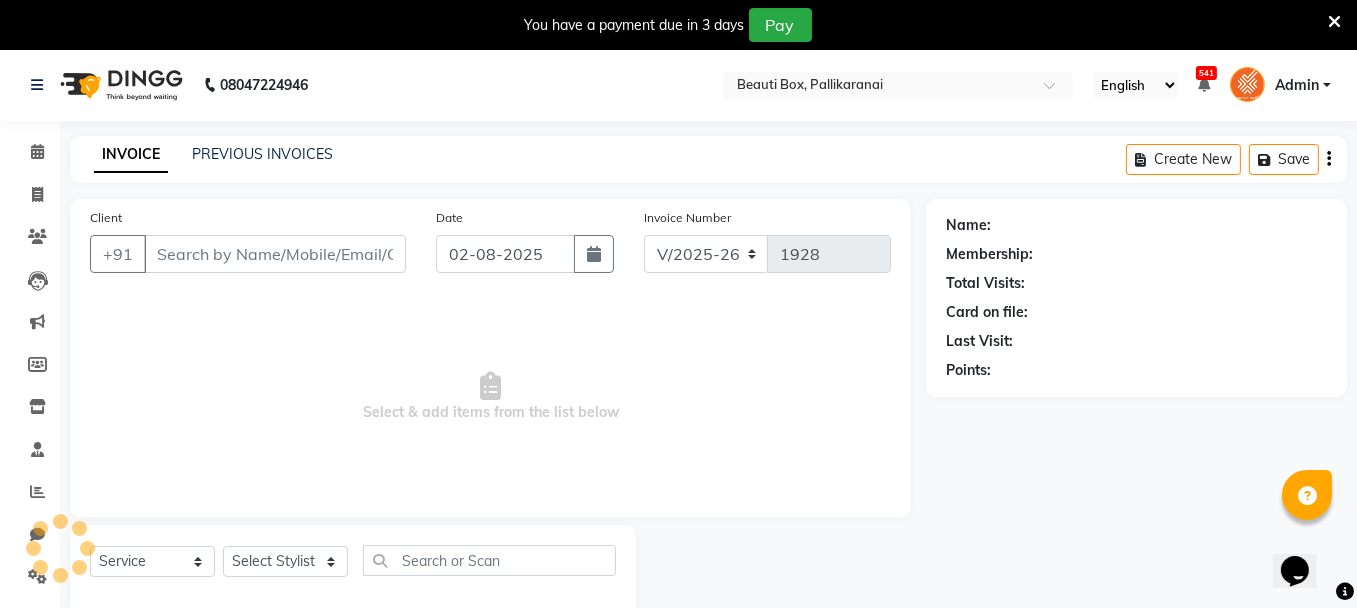 type on "[PHONE]" 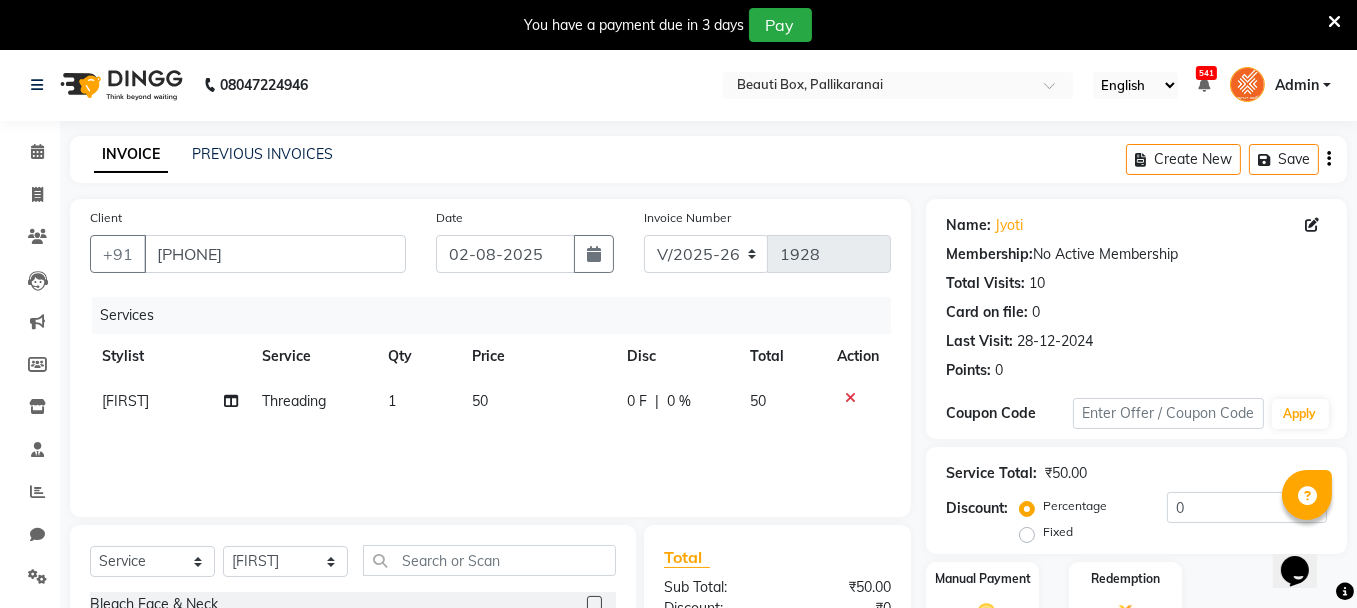 scroll, scrollTop: 240, scrollLeft: 0, axis: vertical 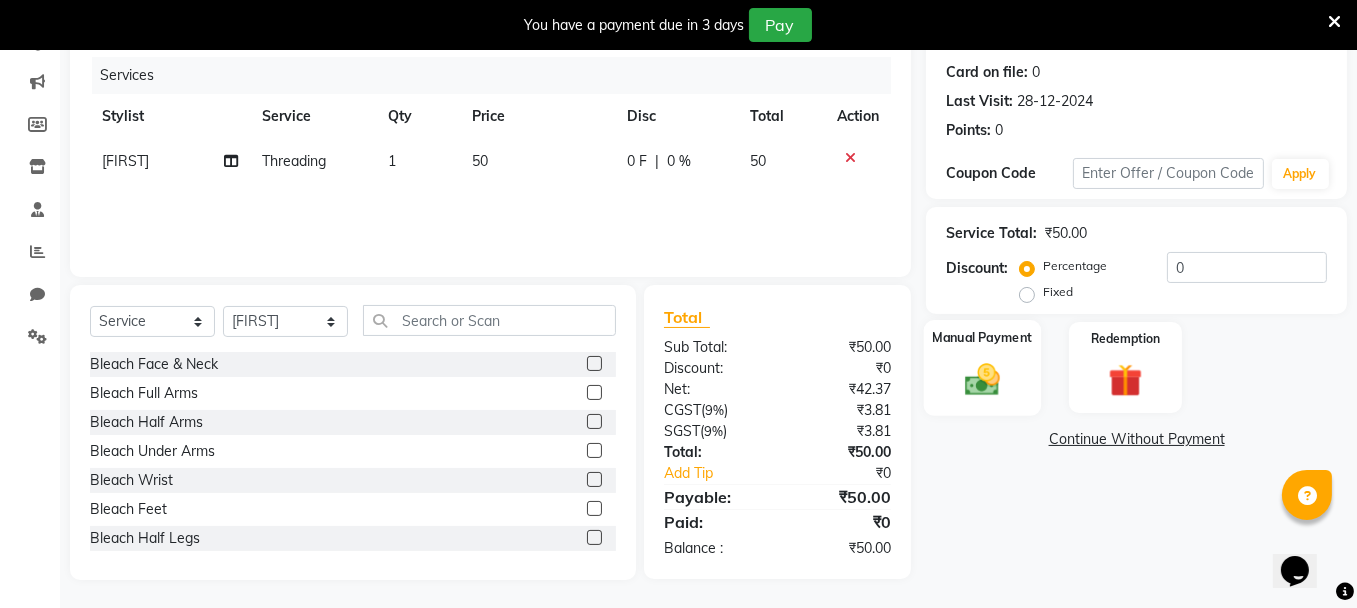 click 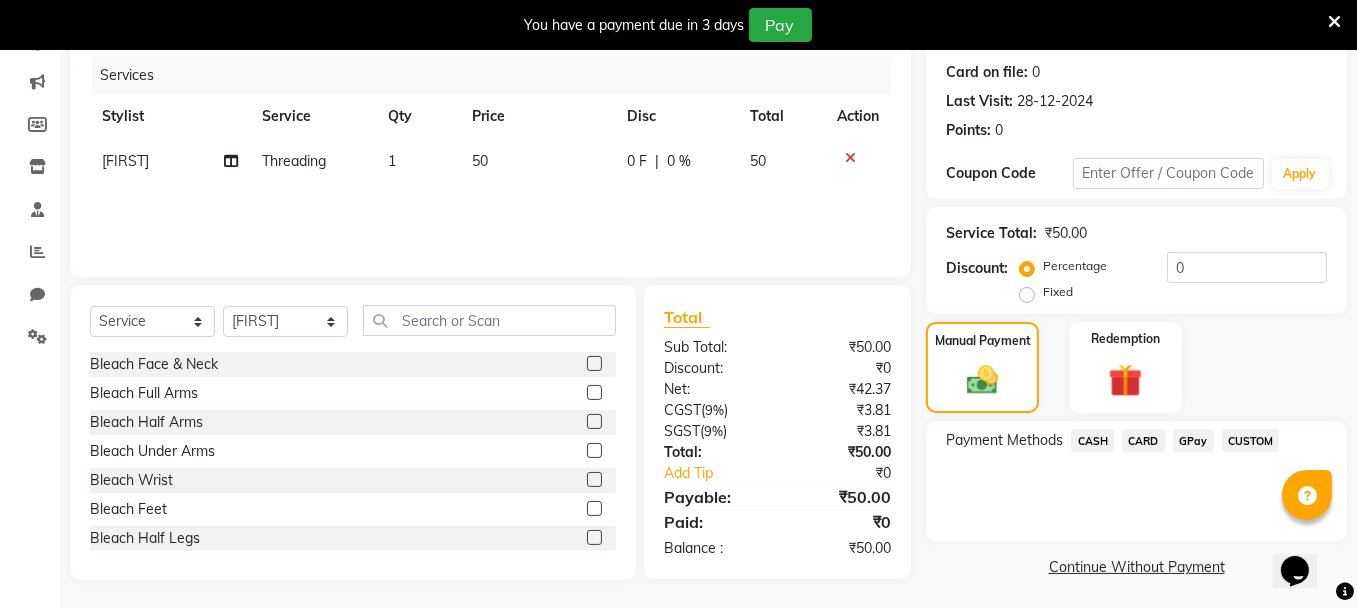 click on "GPay" 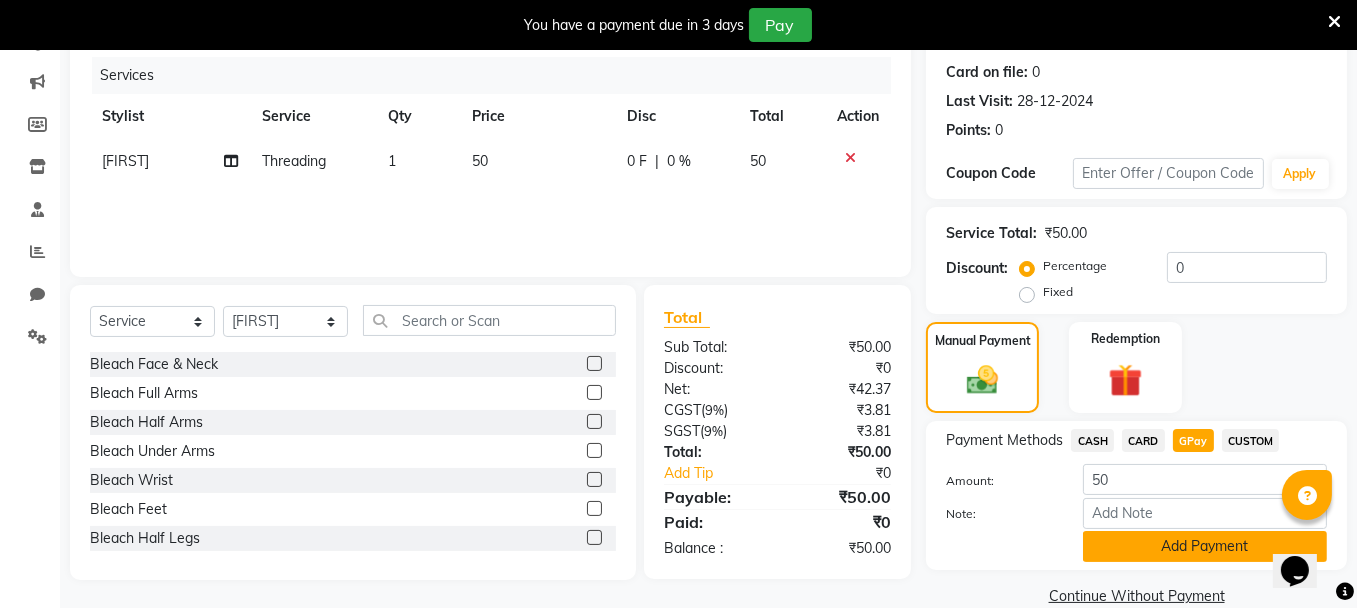 click on "Add Payment" 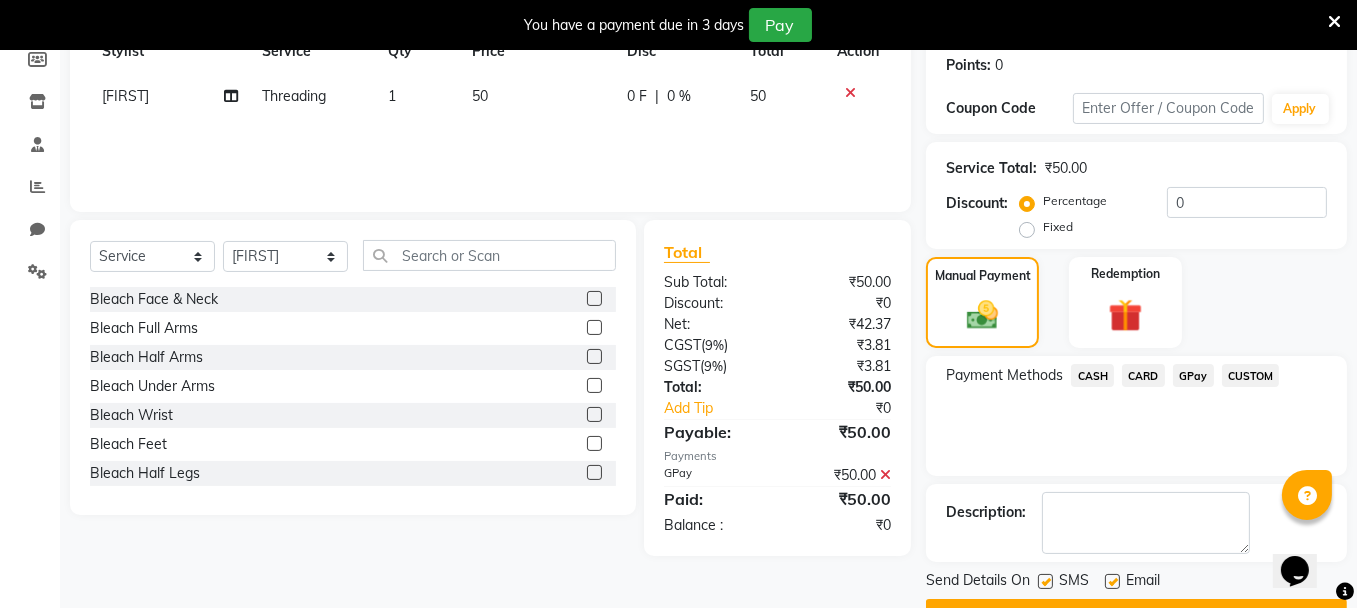 scroll, scrollTop: 355, scrollLeft: 0, axis: vertical 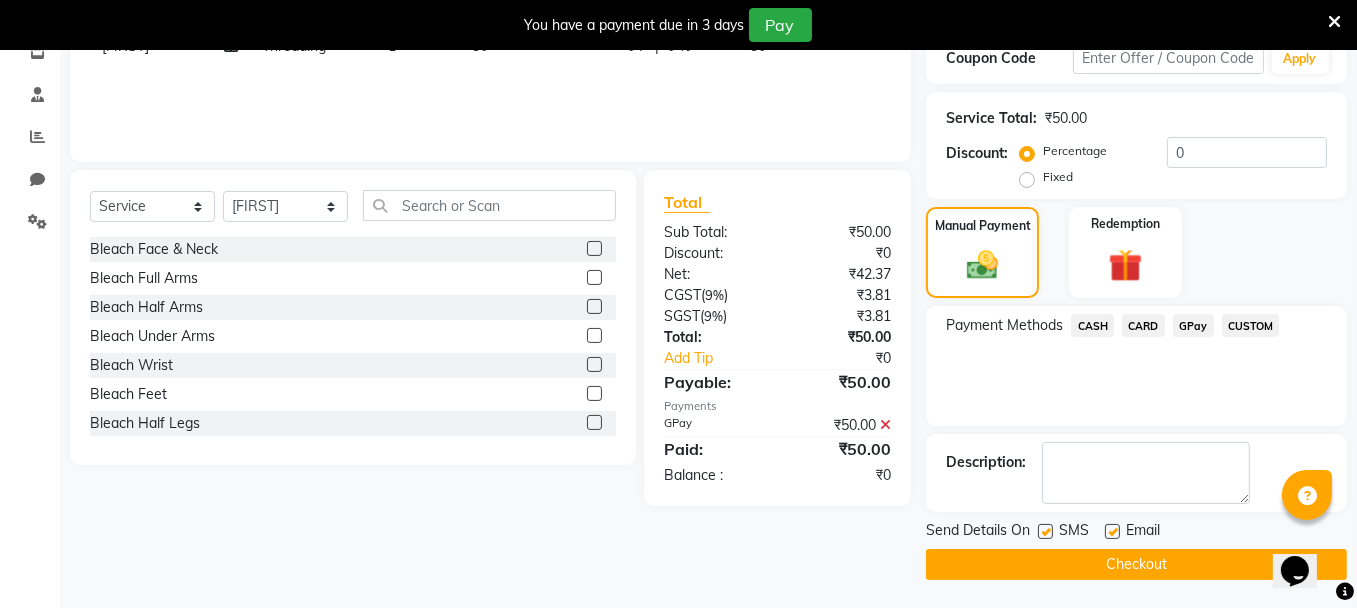 click on "Checkout" 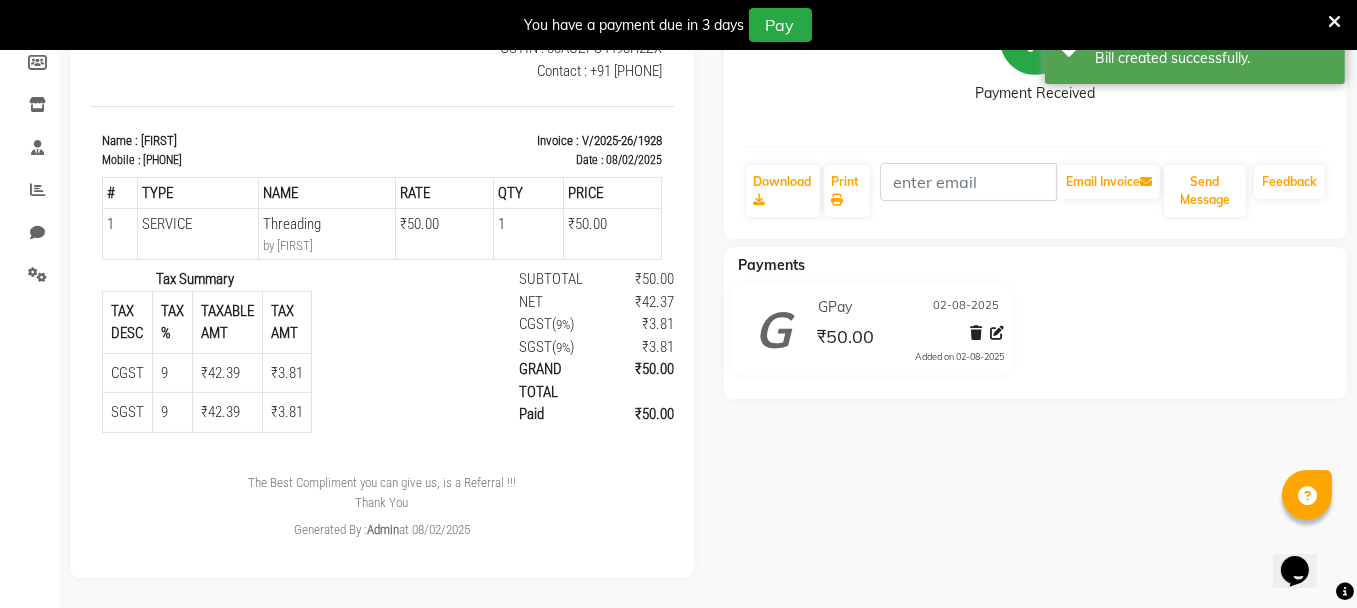 scroll, scrollTop: 0, scrollLeft: 0, axis: both 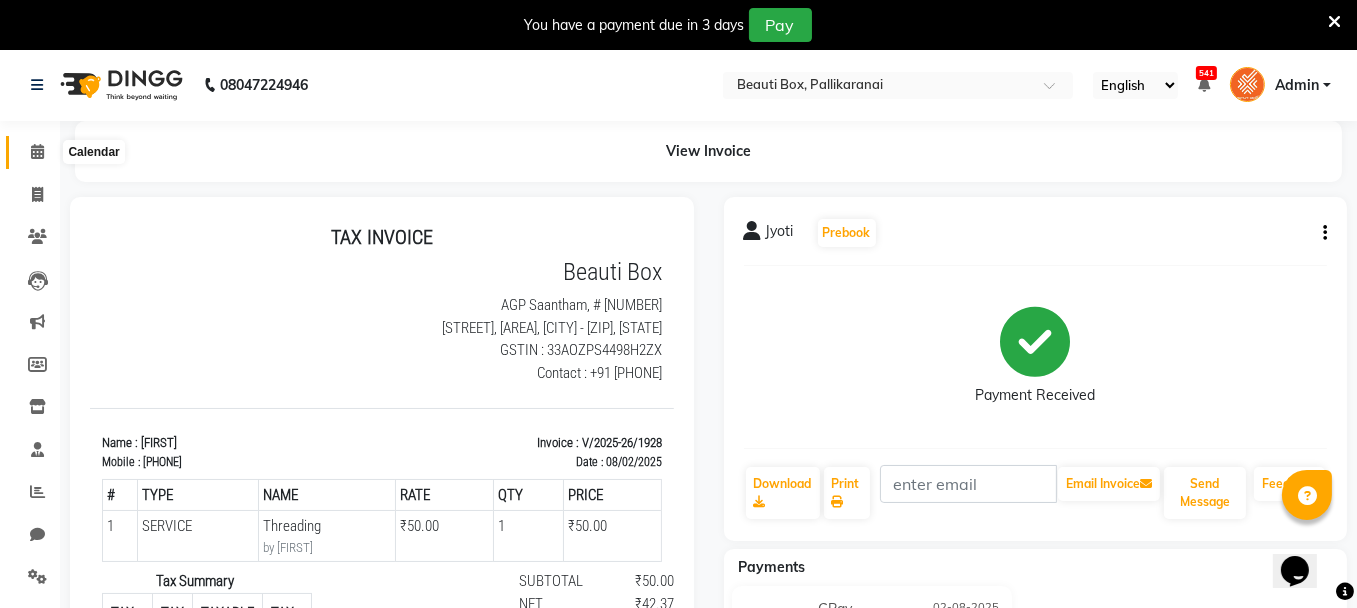 click 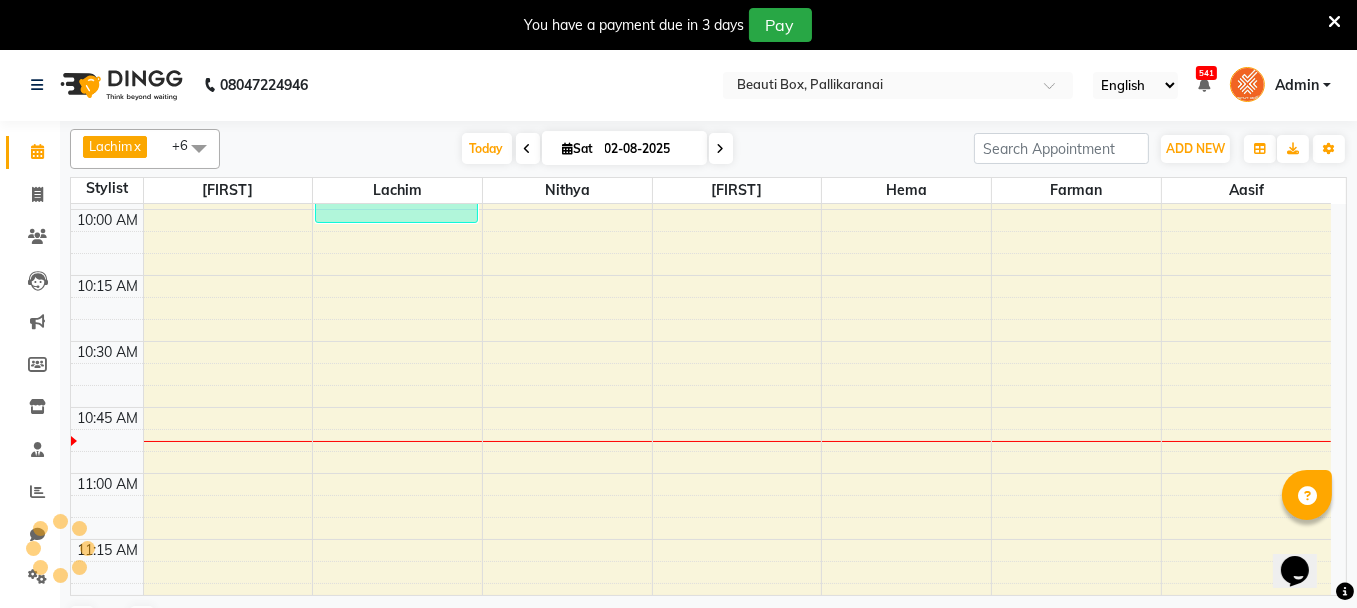 scroll, scrollTop: 0, scrollLeft: 0, axis: both 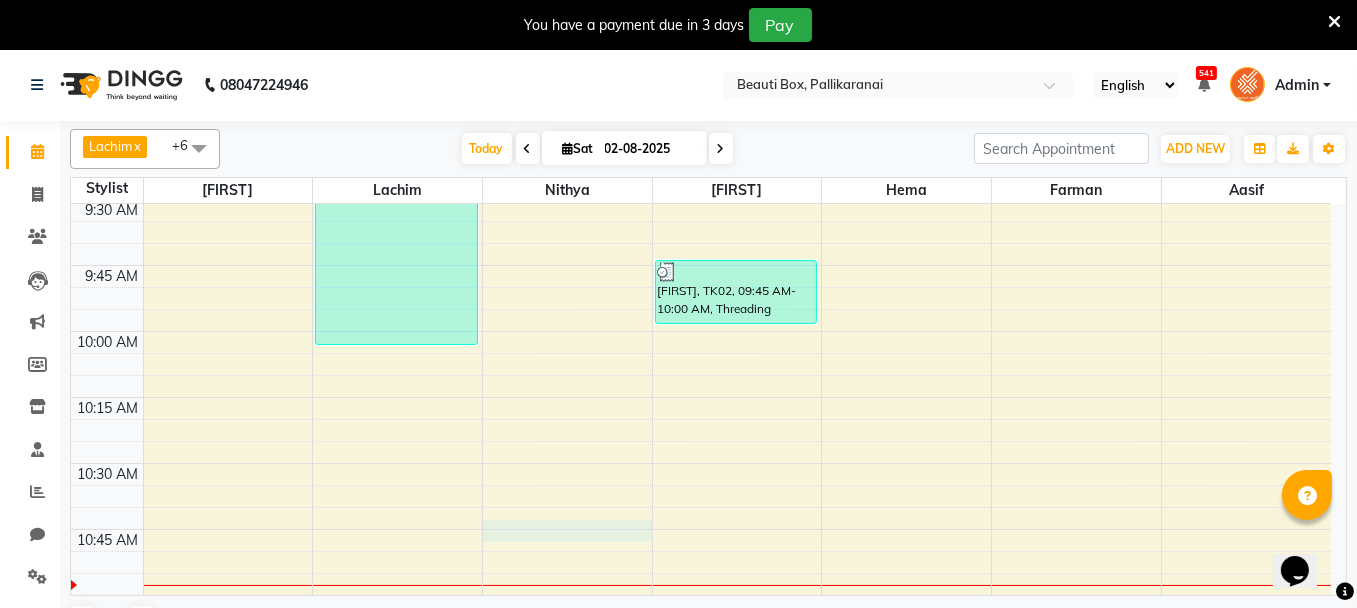 click on "8:00 AM 8:15 AM 8:30 AM 8:45 AM 9:00 AM 9:15 AM 9:30 AM 9:45 AM 10:00 AM 10:15 AM 10:30 AM 10:45 AM 11:00 AM 11:15 AM 11:30 AM 11:45 AM 12:00 PM 12:15 PM 12:30 PM 12:45 PM 1:00 PM 1:15 PM 1:30 PM 1:45 PM 2:00 PM 2:15 PM 2:30 PM 2:45 PM 3:00 PM 3:15 PM 3:30 PM 3:45 PM 4:00 PM 4:15 PM 4:30 PM 4:45 PM 5:00 PM 5:15 PM 5:30 PM 5:45 PM 6:00 PM 6:15 PM 6:30 PM 6:45 PM 7:00 PM 7:15 PM 7:30 PM 7:45 PM 8:00 PM 8:15 PM 8:30 PM 8:45 PM 9:00 PM 9:15 PM 9:30 PM 9:45 PM     [FIRST], TK01, 09:00 AM-10:05 AM, Foam Shave ,Men's Dry Hair Cut      [FIRST], TK02, 09:45 AM-10:00 AM, Threading" at bounding box center (701, 1651) 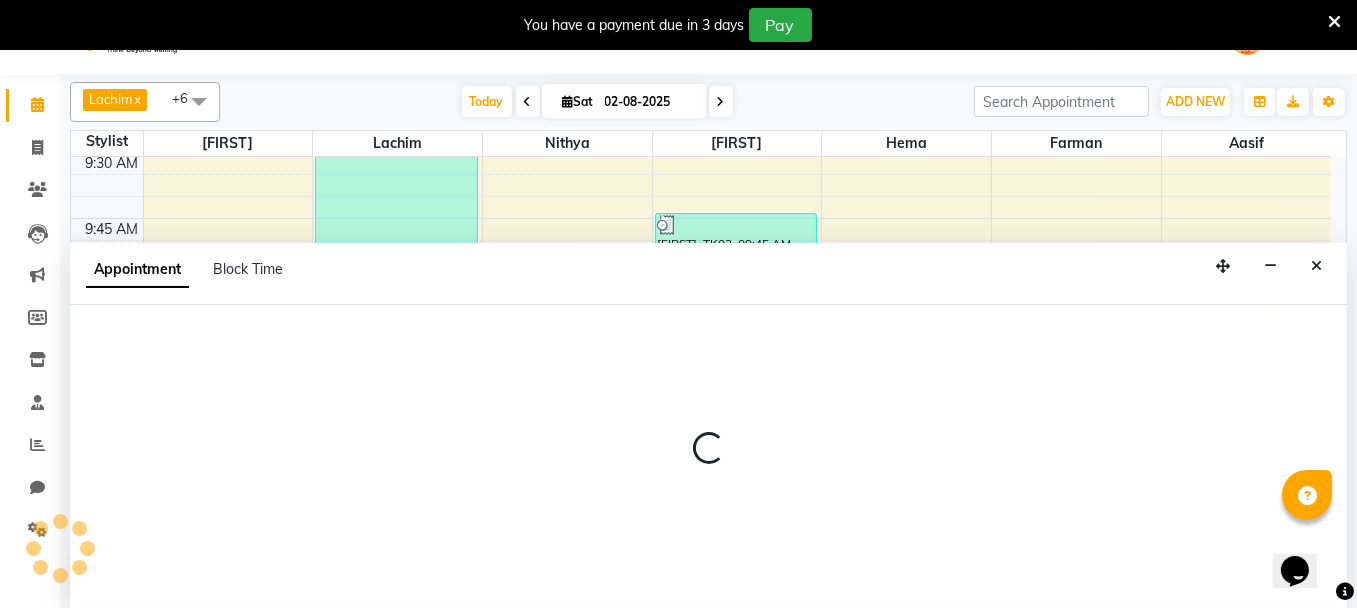 scroll, scrollTop: 49, scrollLeft: 0, axis: vertical 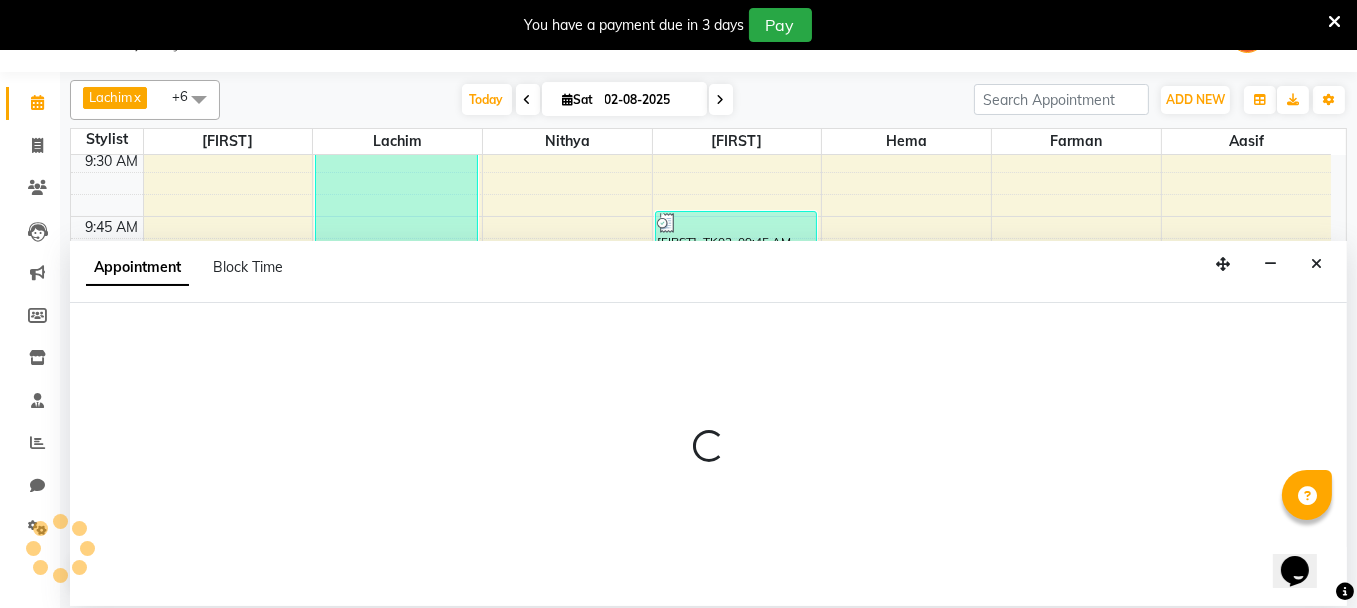select on "18746" 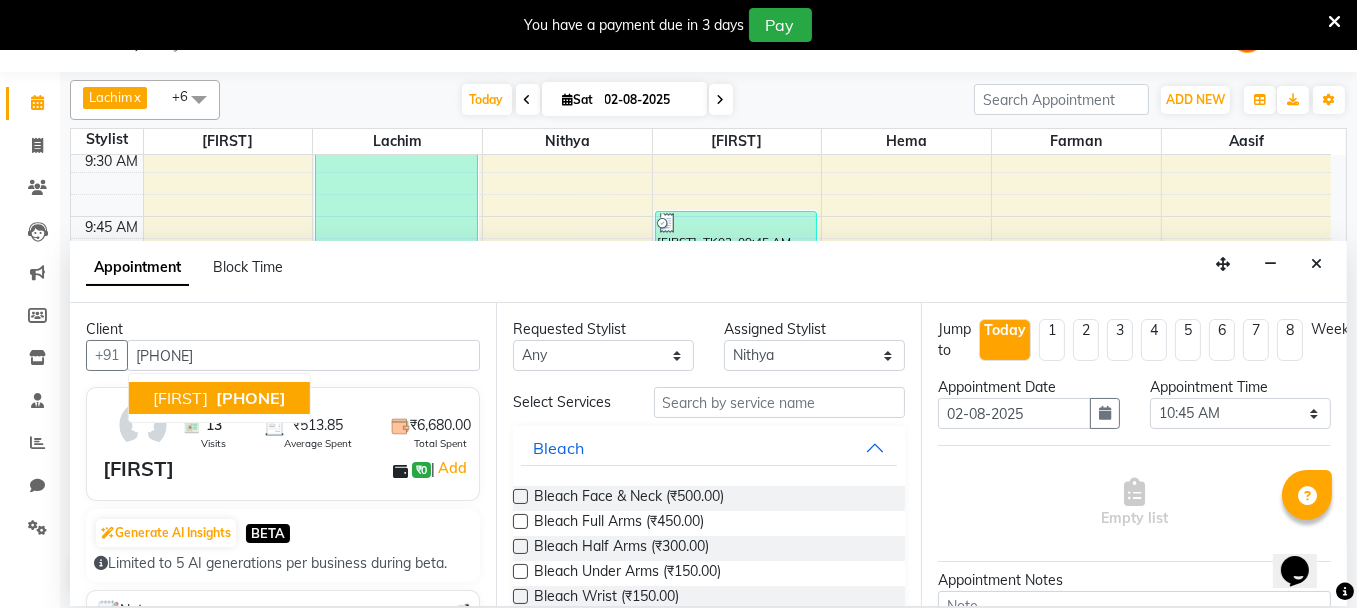 click on "[PHONE]" at bounding box center (251, 398) 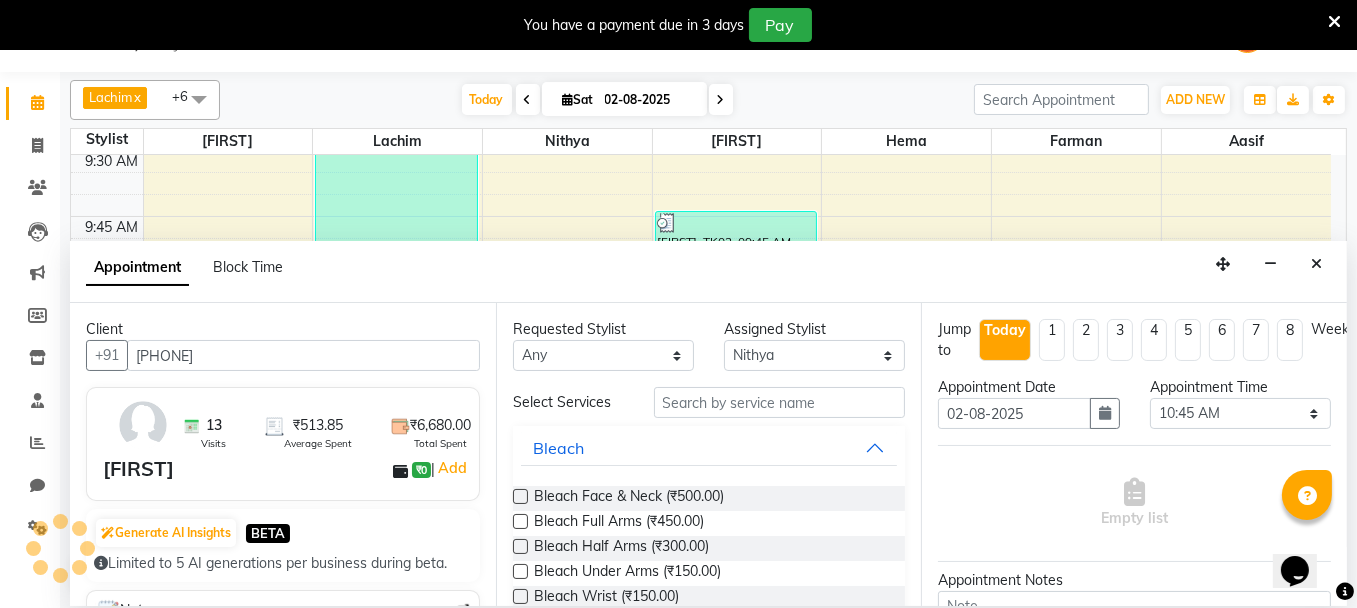 type on "[PHONE]" 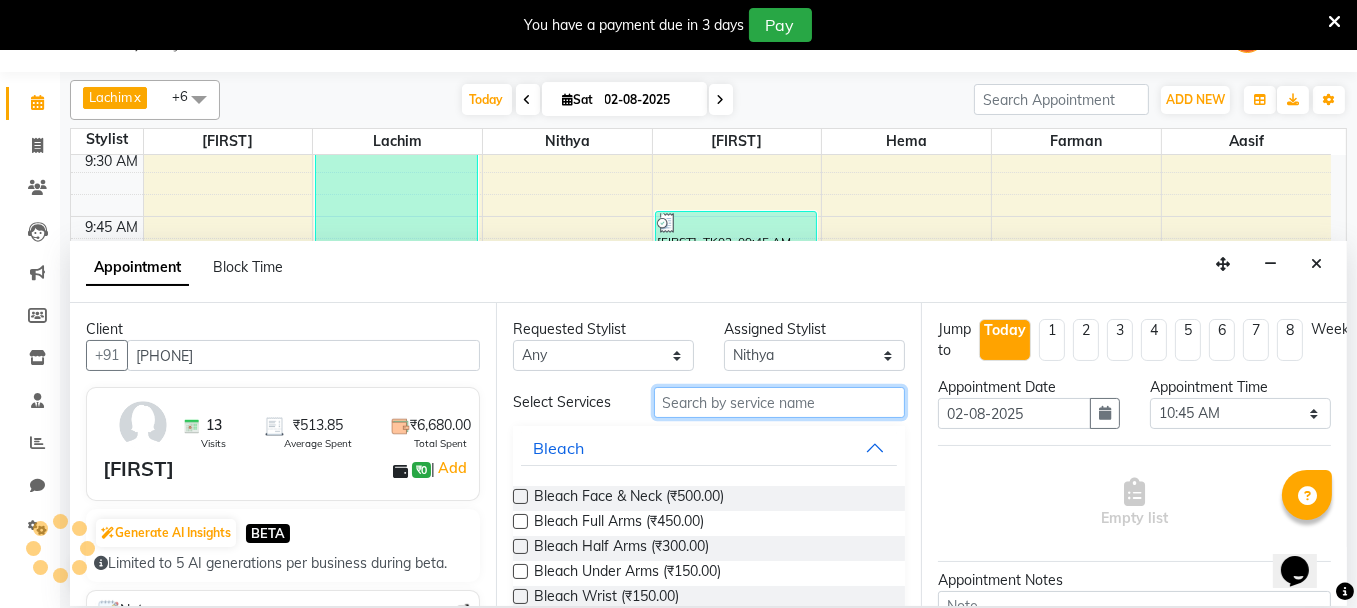 click at bounding box center (780, 402) 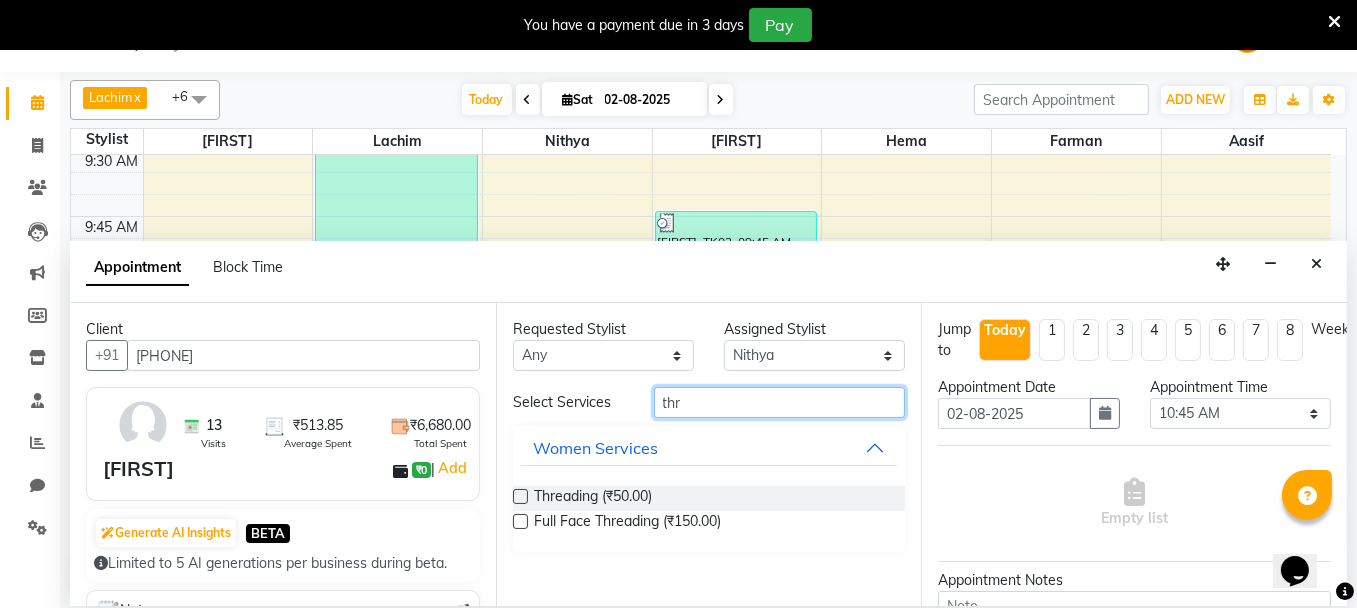 type on "thr" 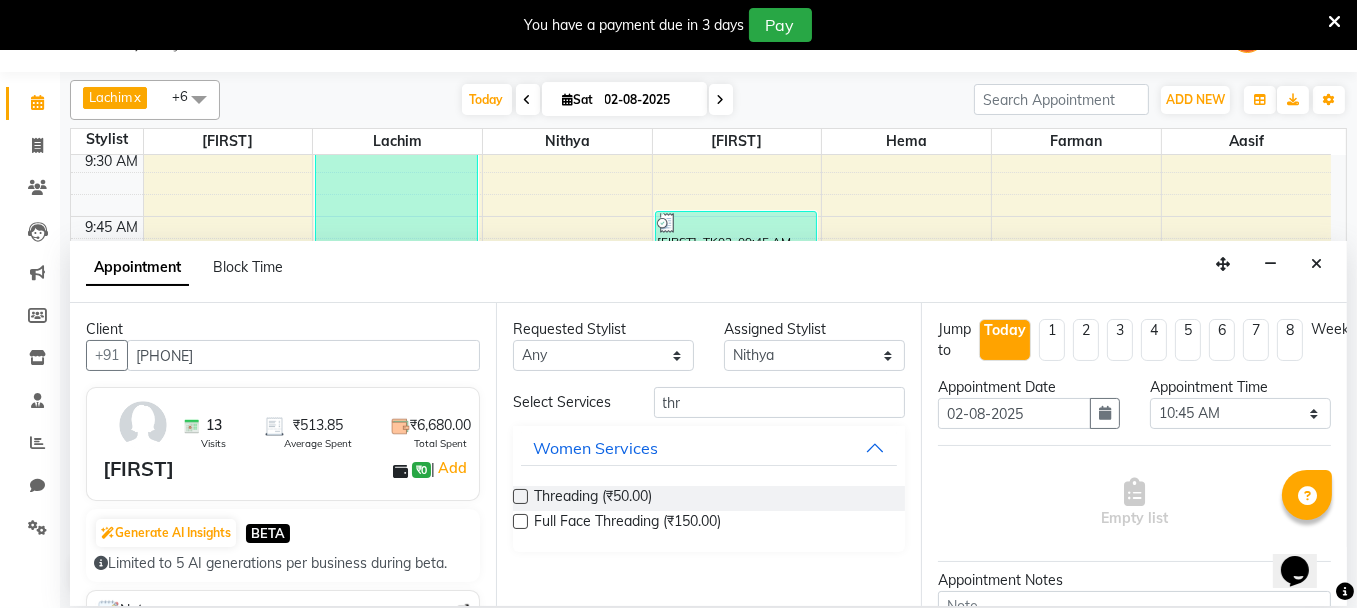 click at bounding box center (520, 496) 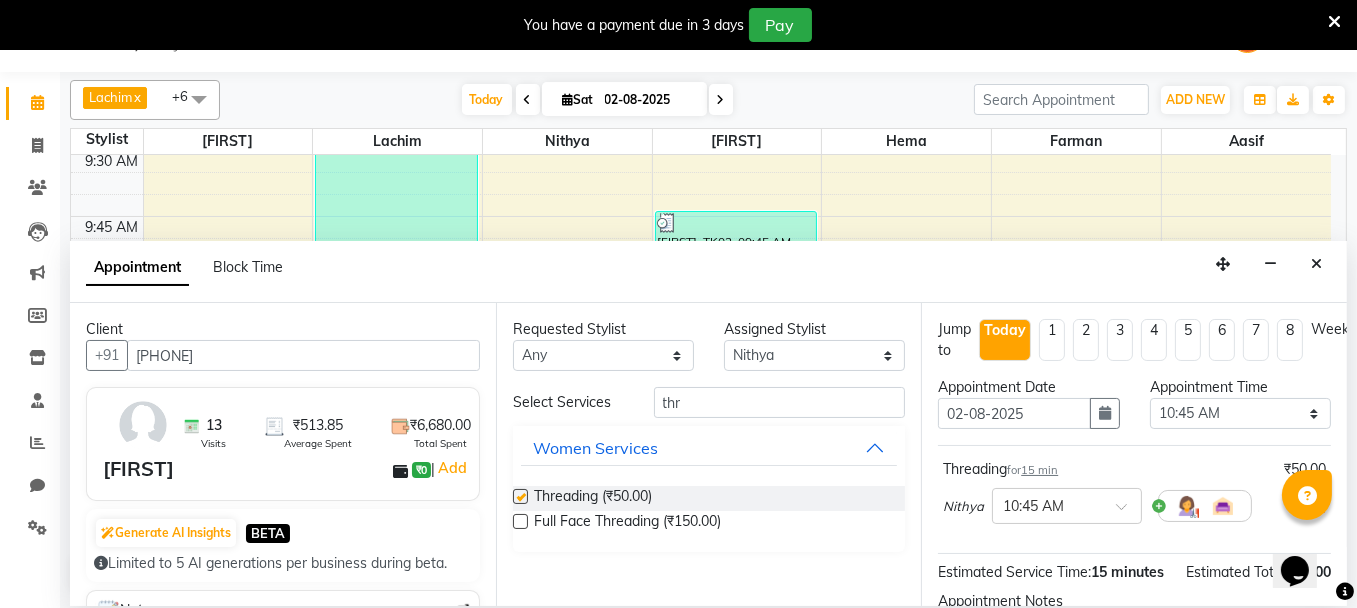checkbox on "false" 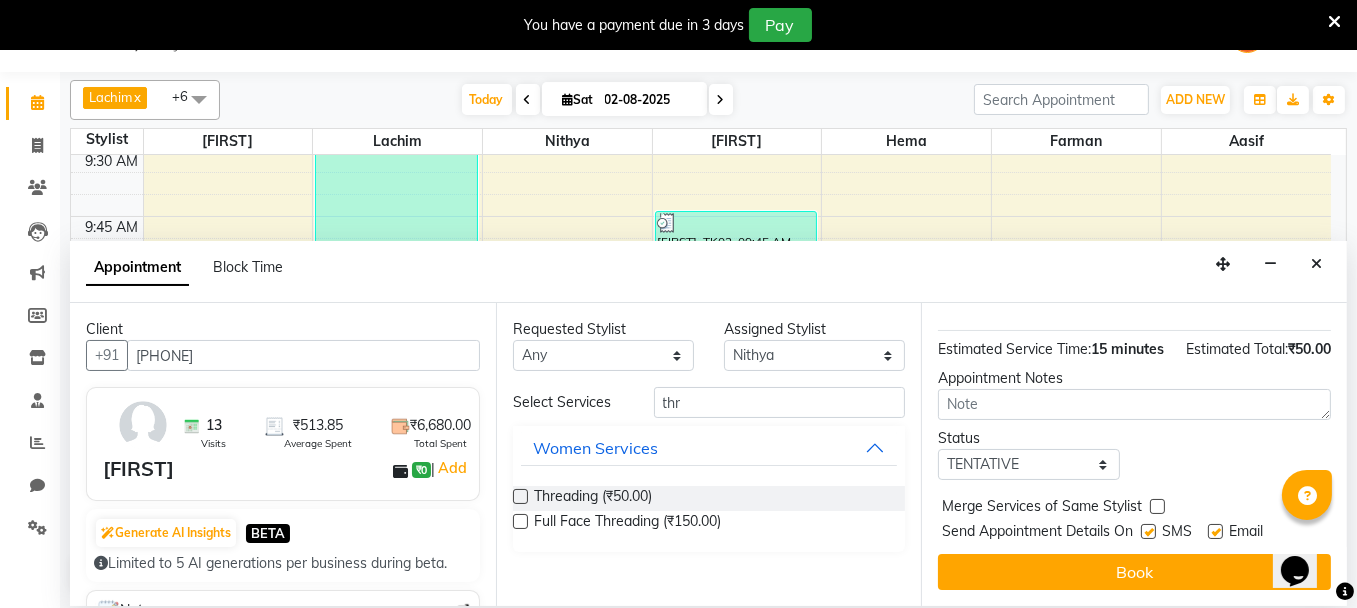 scroll, scrollTop: 252, scrollLeft: 0, axis: vertical 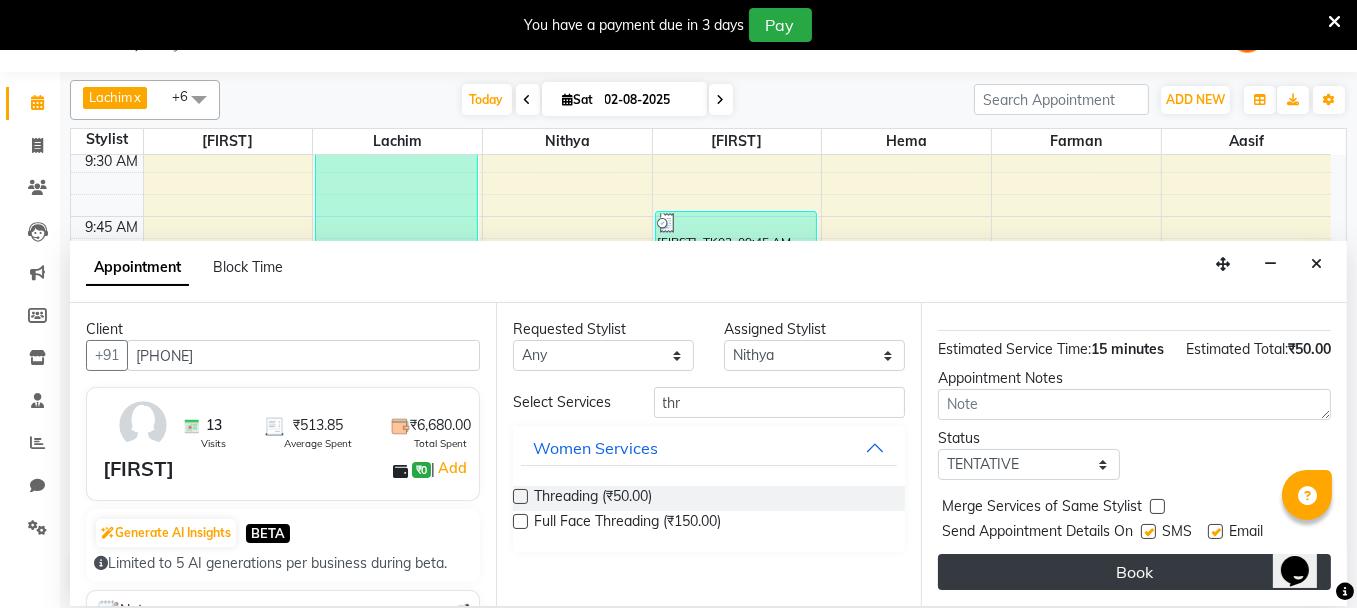 click on "Book" at bounding box center [1134, 572] 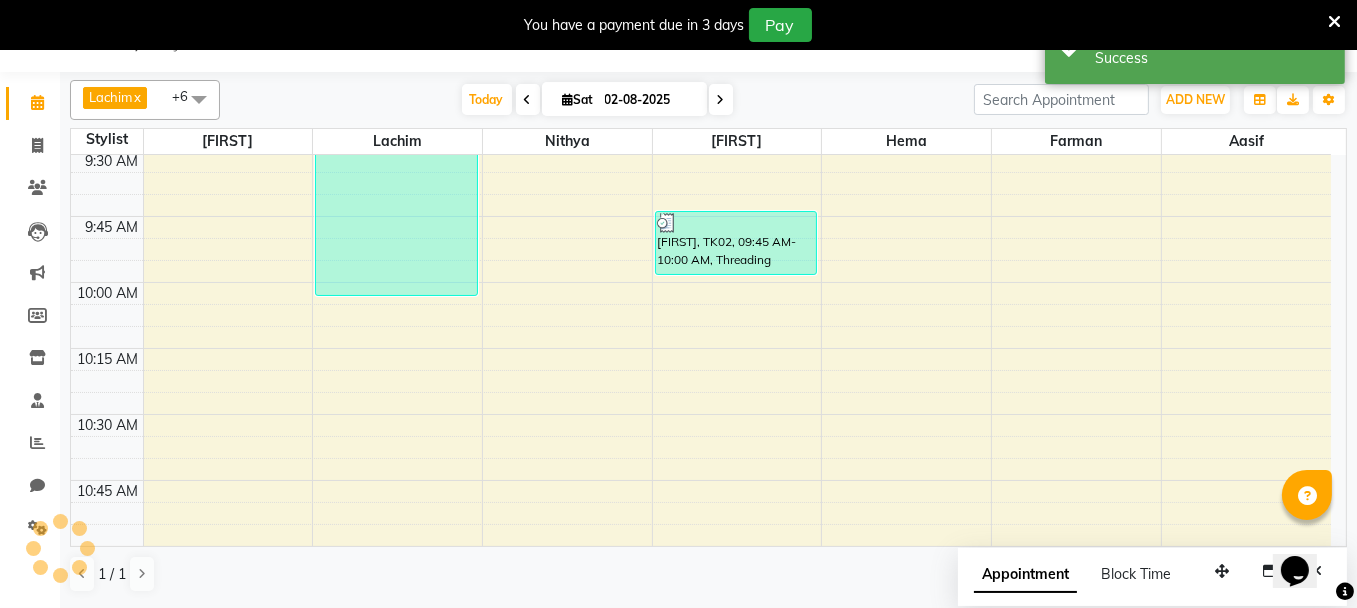 scroll, scrollTop: 0, scrollLeft: 0, axis: both 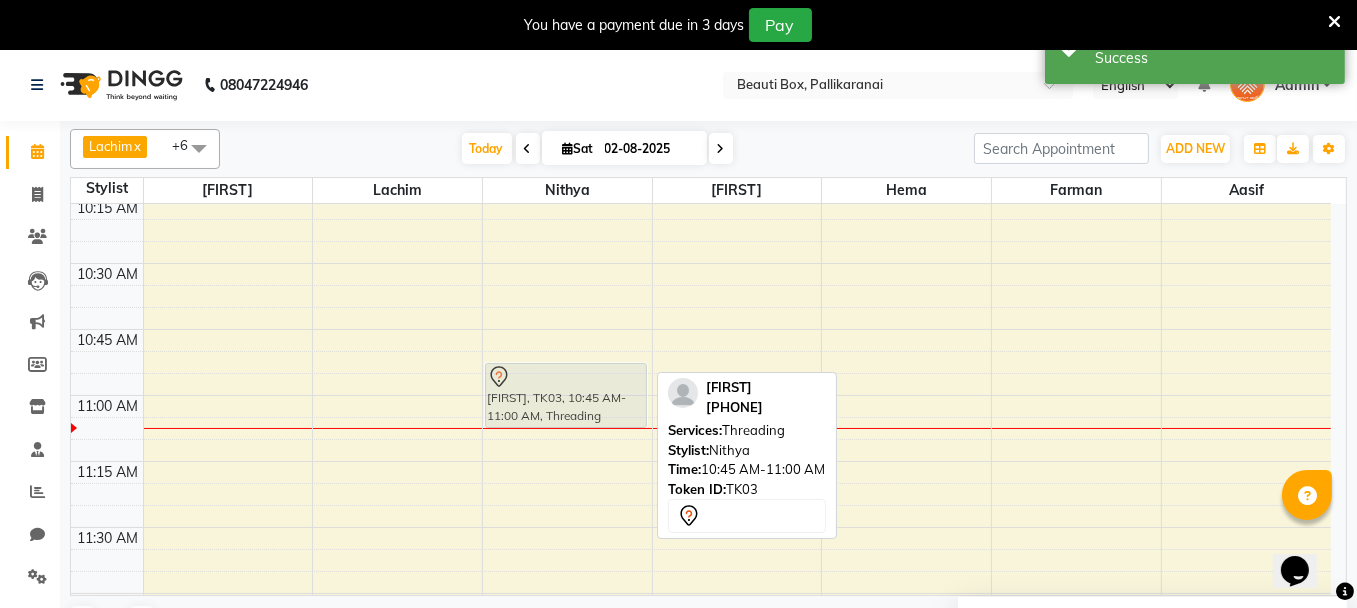 drag, startPoint x: 522, startPoint y: 352, endPoint x: 522, endPoint y: 404, distance: 52 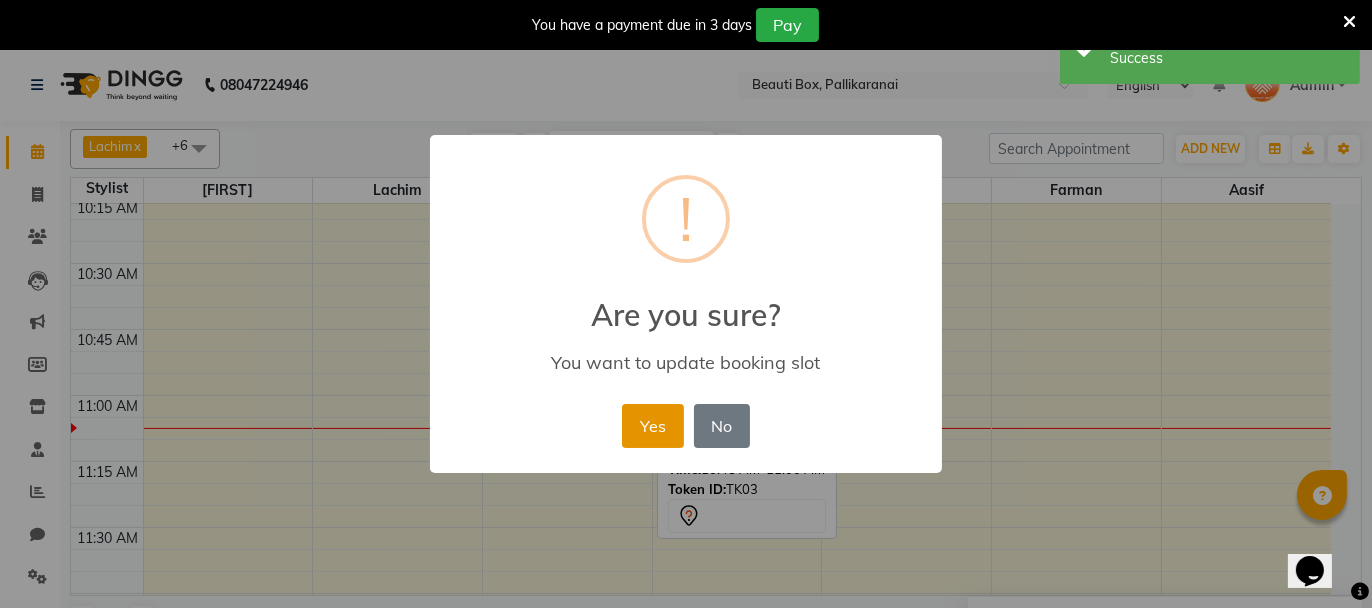 click on "Yes" at bounding box center [652, 426] 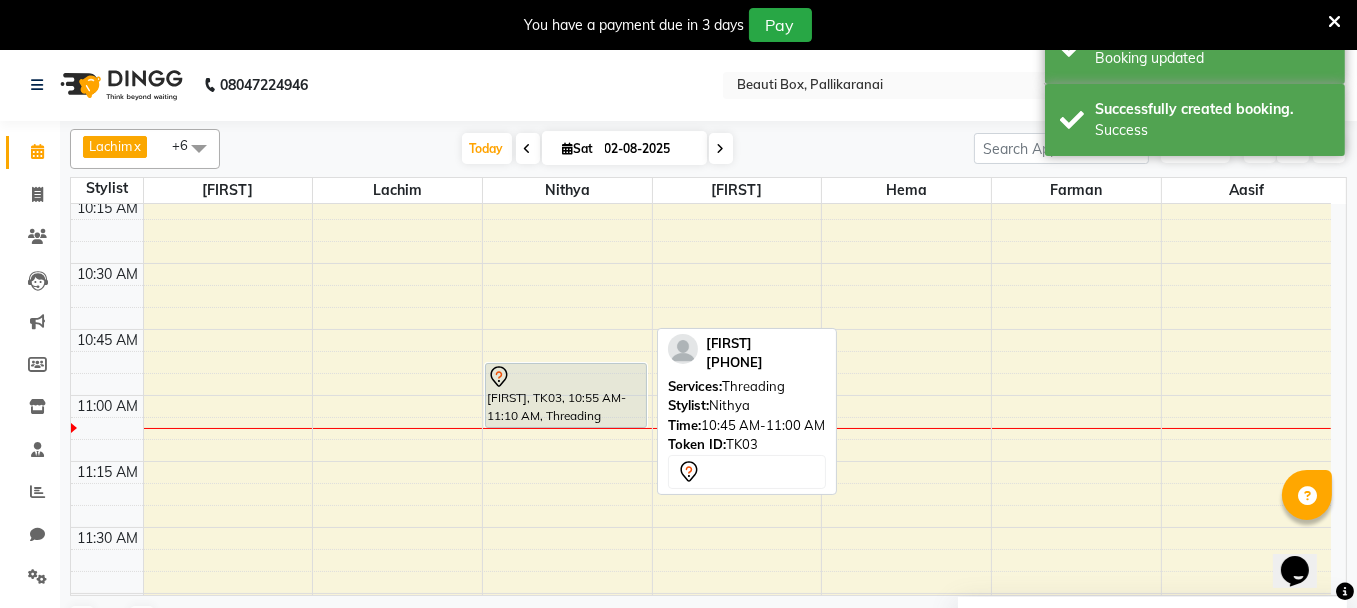 click at bounding box center [566, 377] 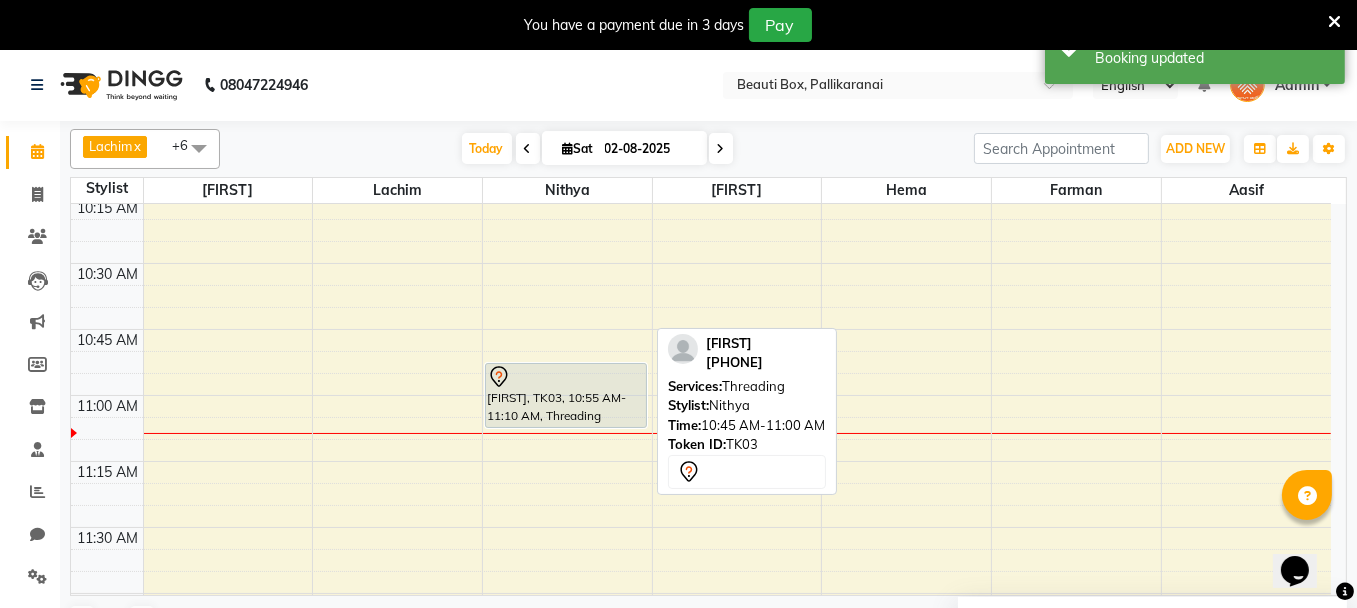click on "[FIRST], TK03, 10:55 AM-11:10 AM, Threading" at bounding box center (566, 395) 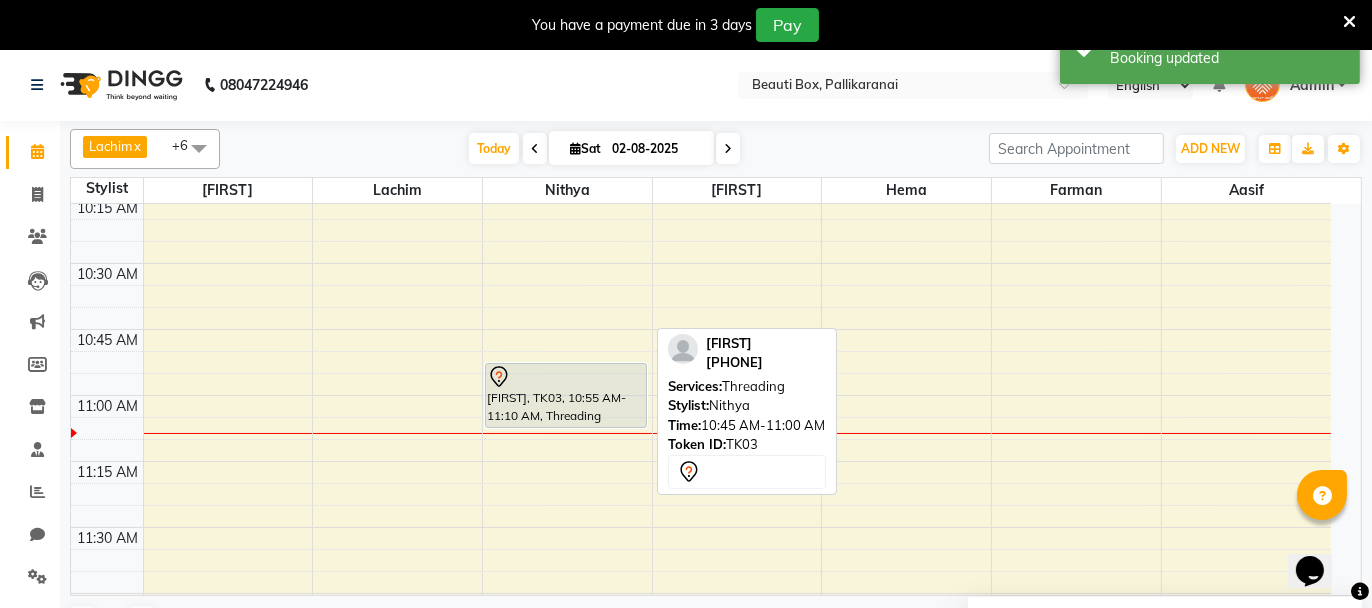select on "7" 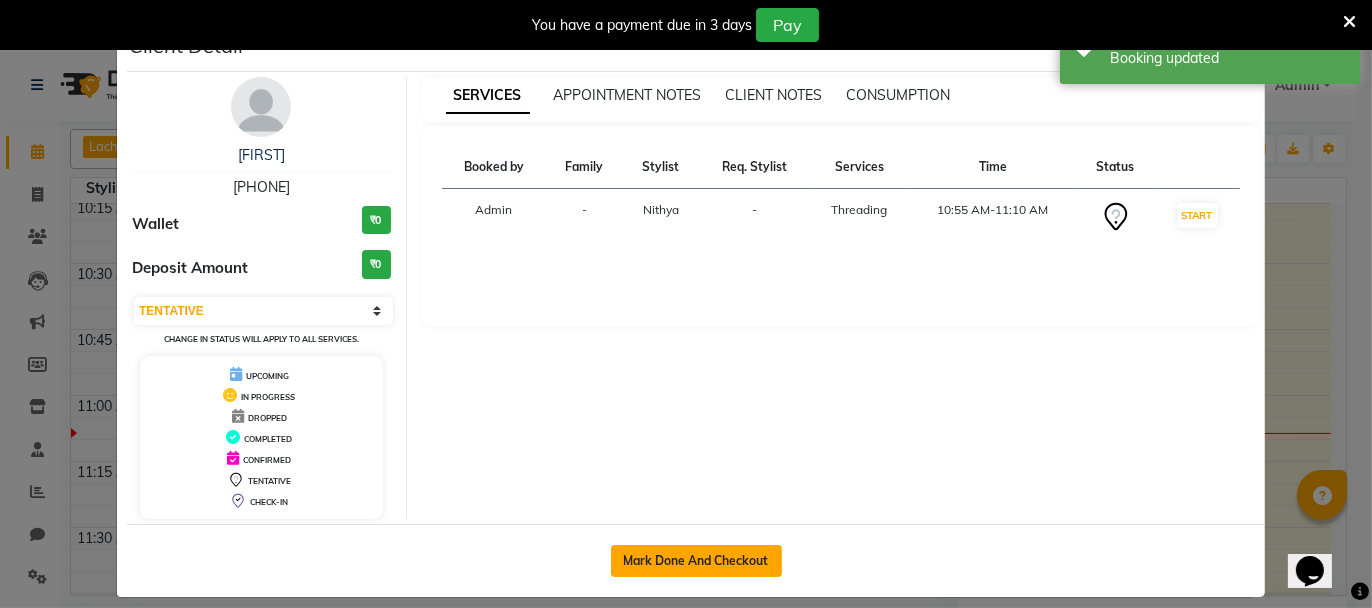 click on "Mark Done And Checkout" 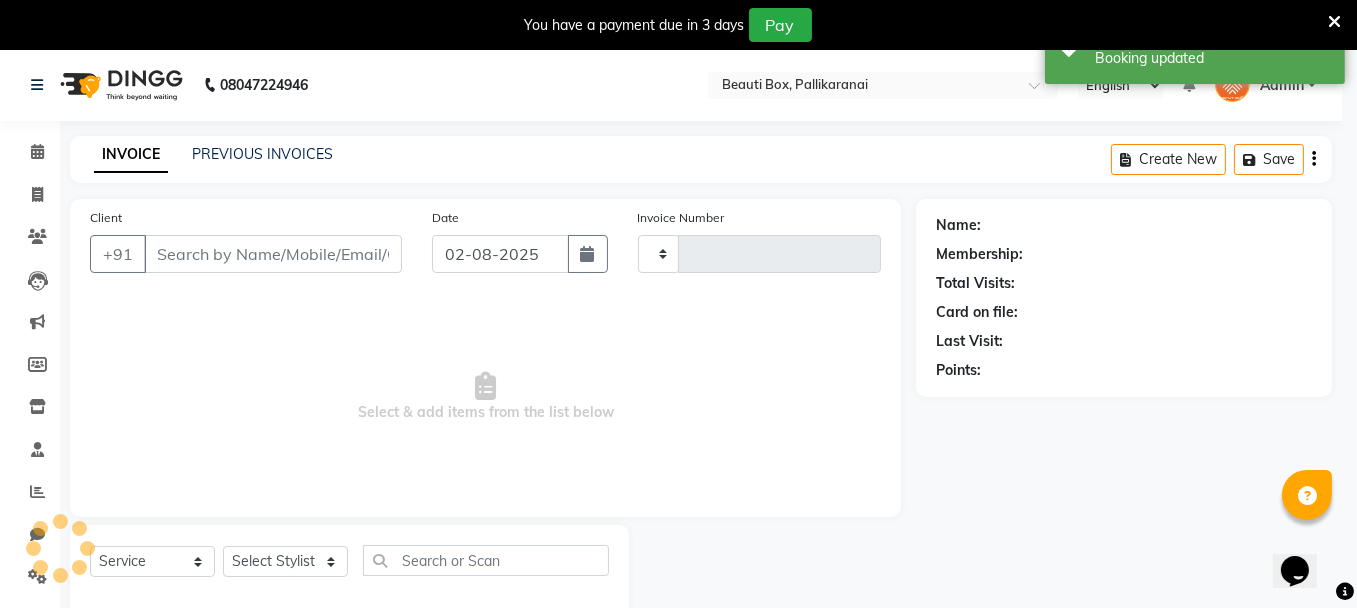 type on "1929" 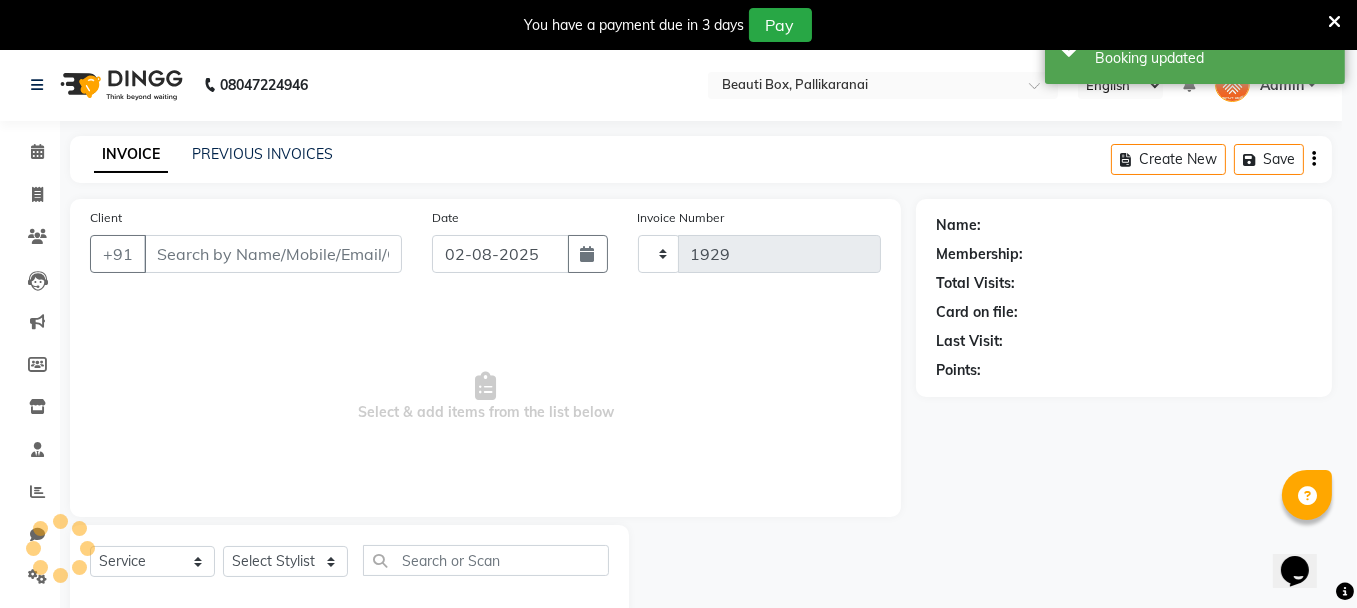 select on "11" 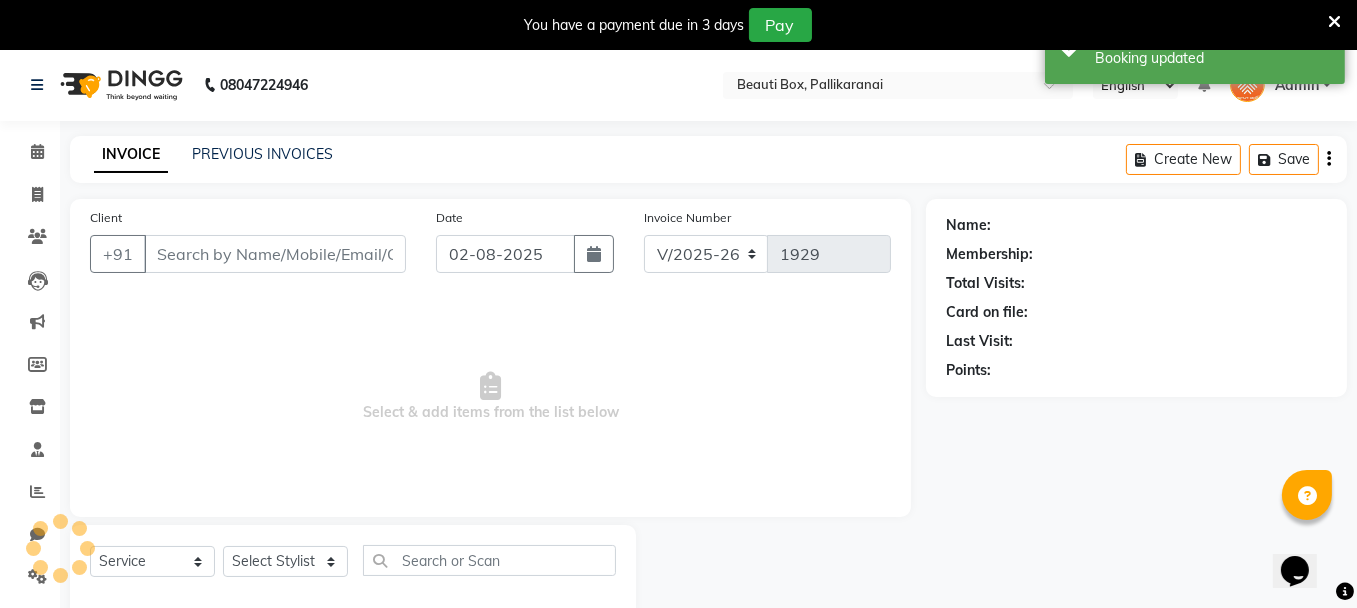 type on "[PHONE]" 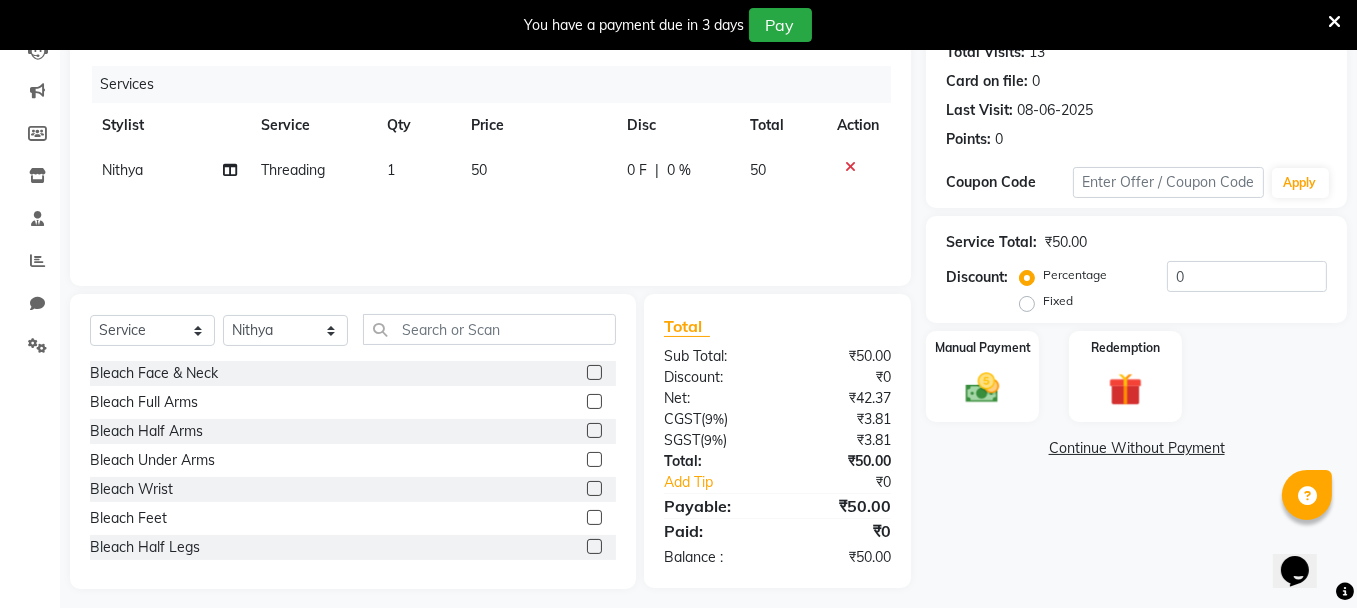 scroll, scrollTop: 240, scrollLeft: 0, axis: vertical 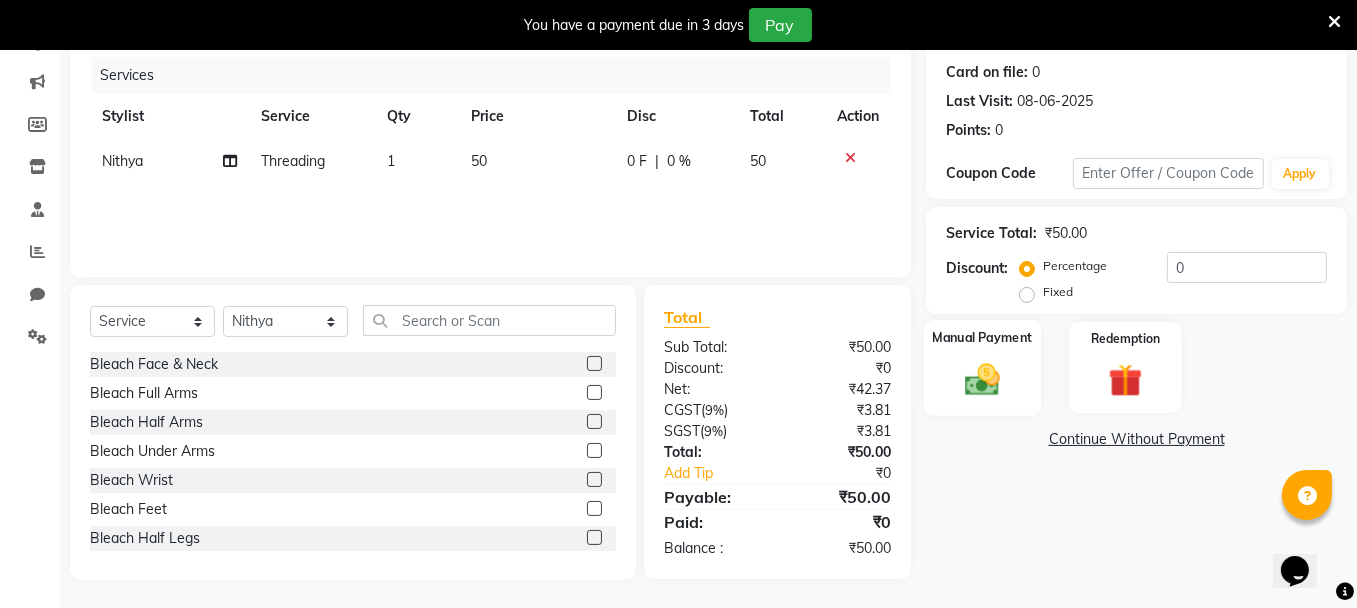 click 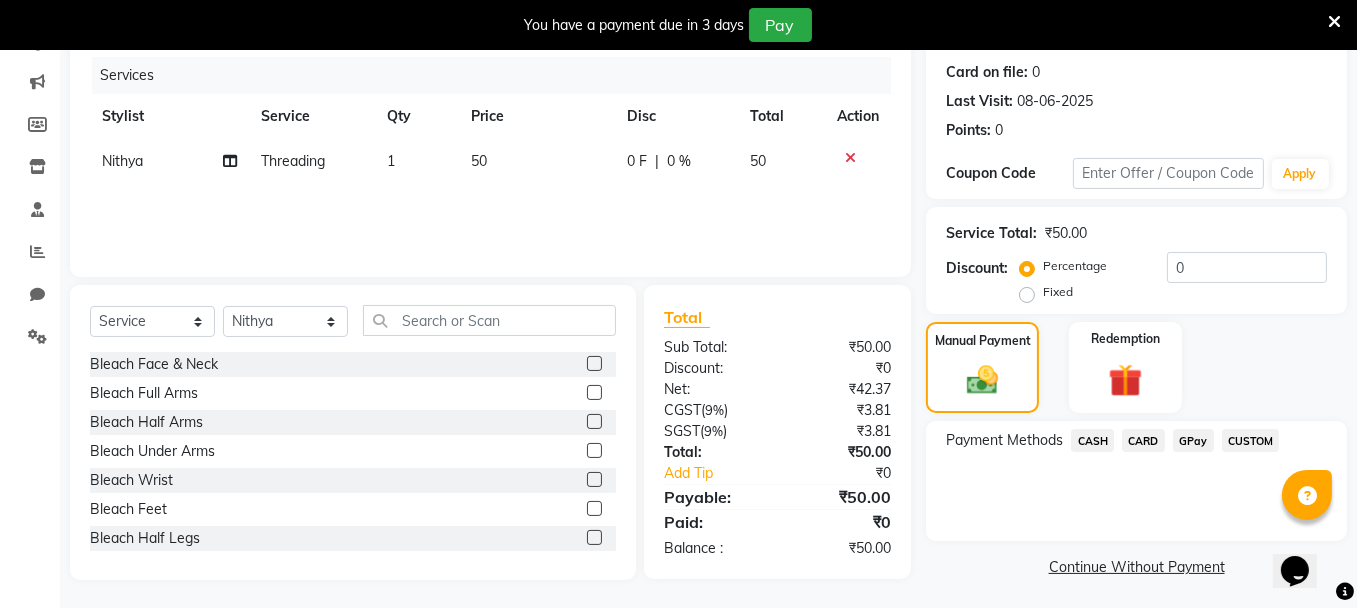 click on "GPay" 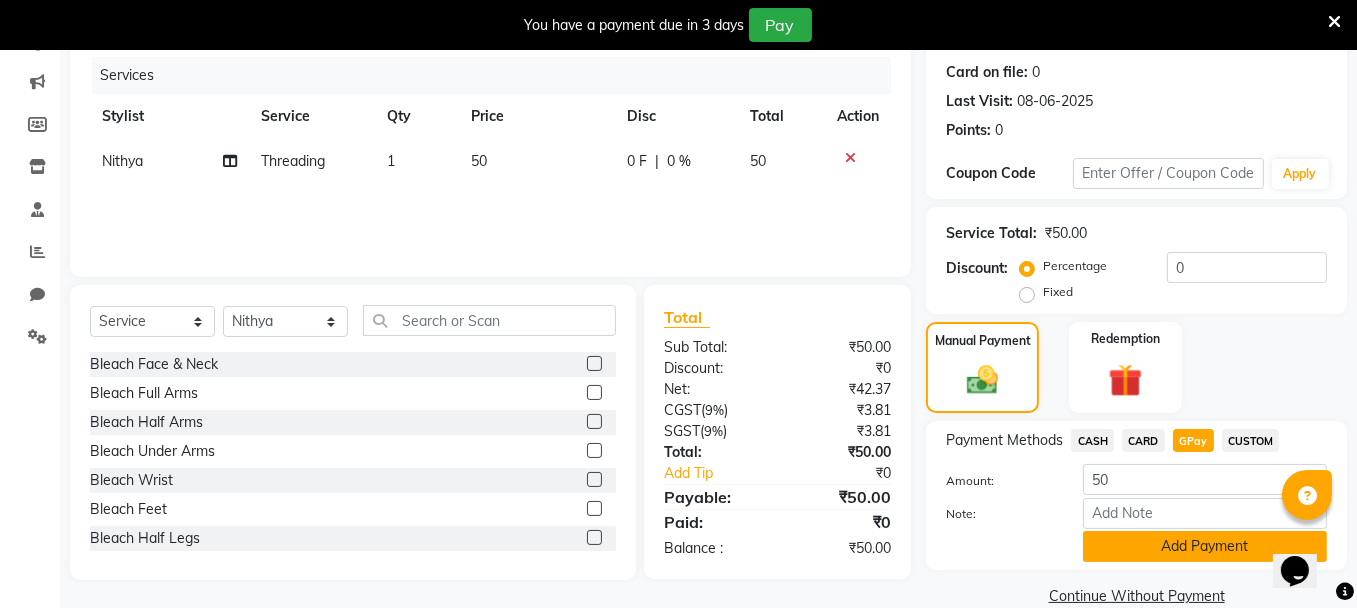 click on "Add Payment" 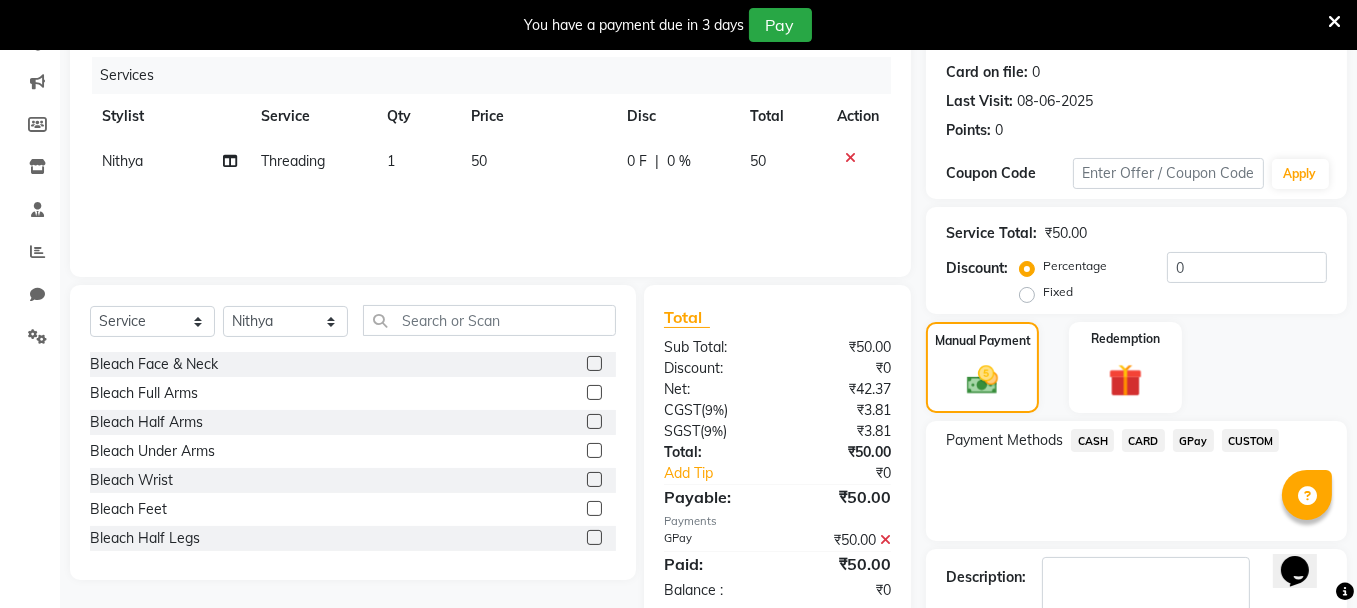 scroll, scrollTop: 355, scrollLeft: 0, axis: vertical 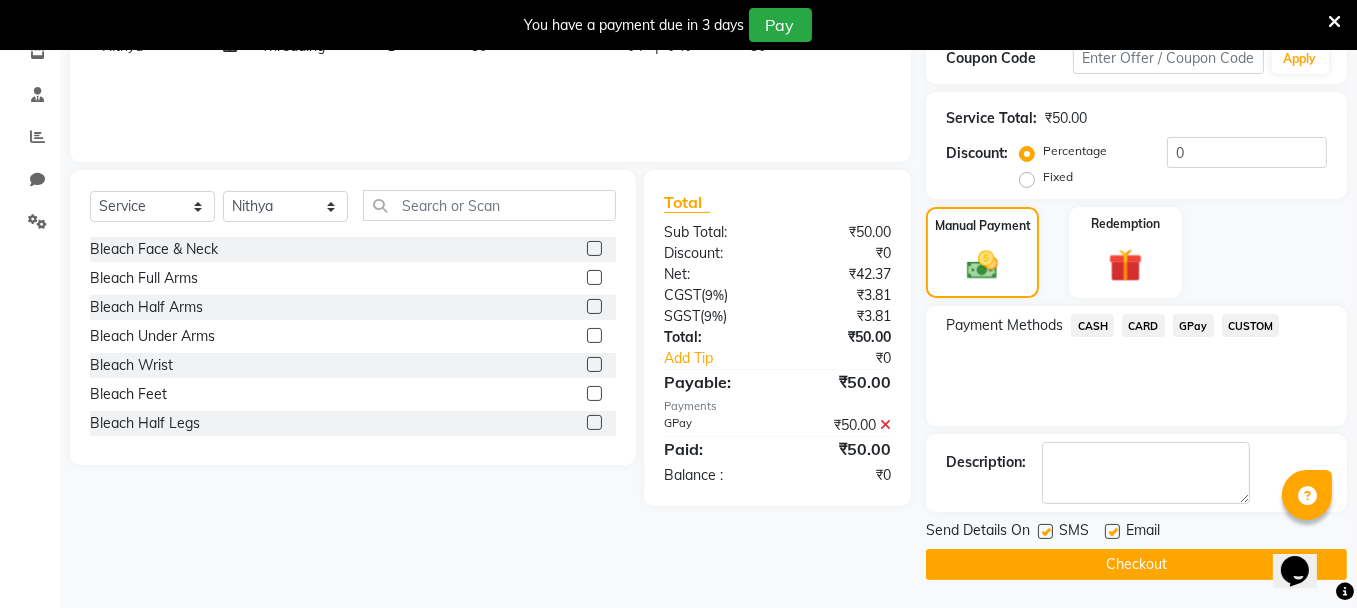click on "Checkout" 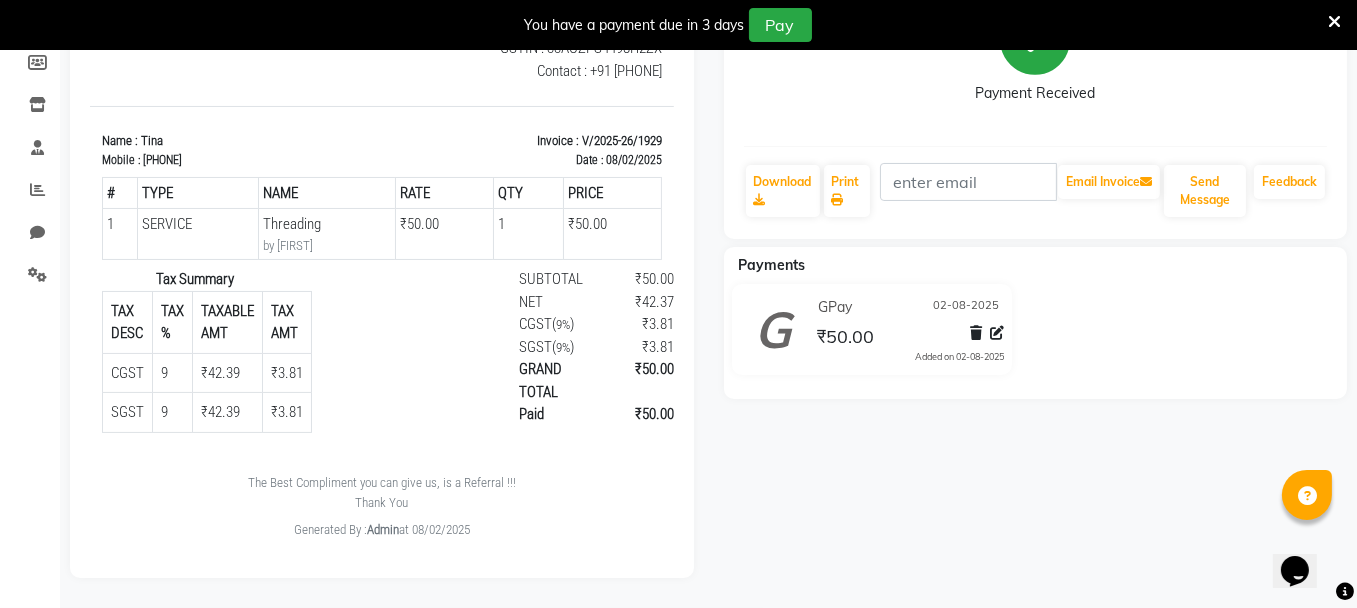 scroll, scrollTop: 0, scrollLeft: 0, axis: both 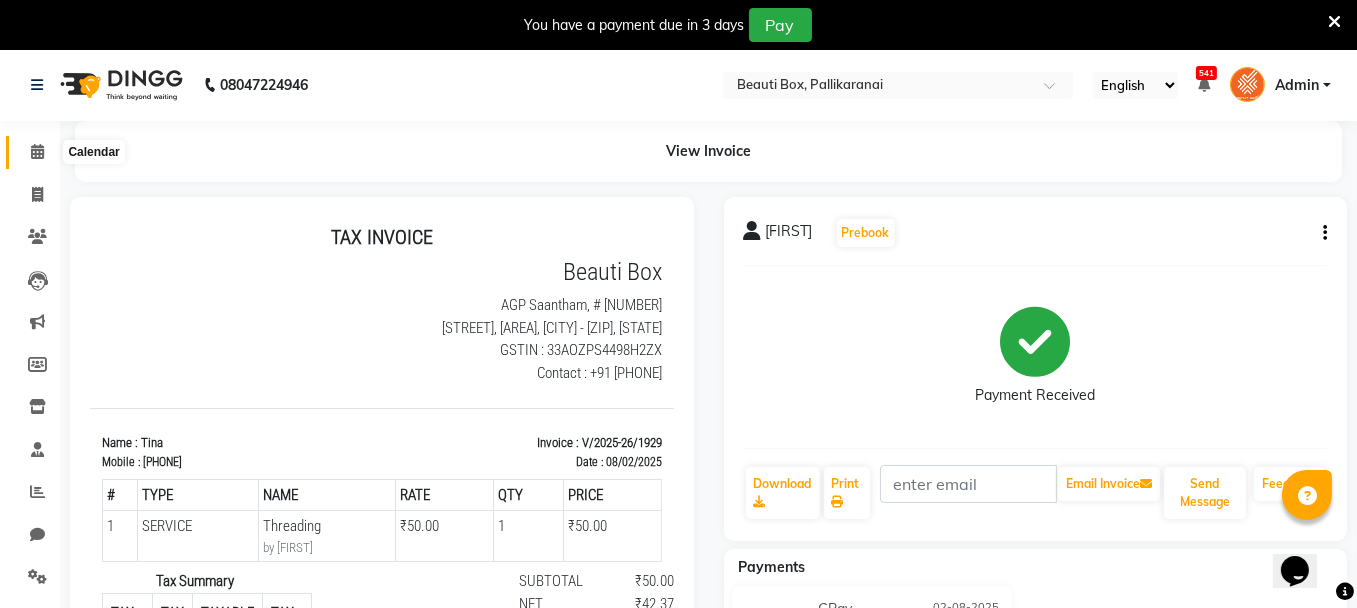 click 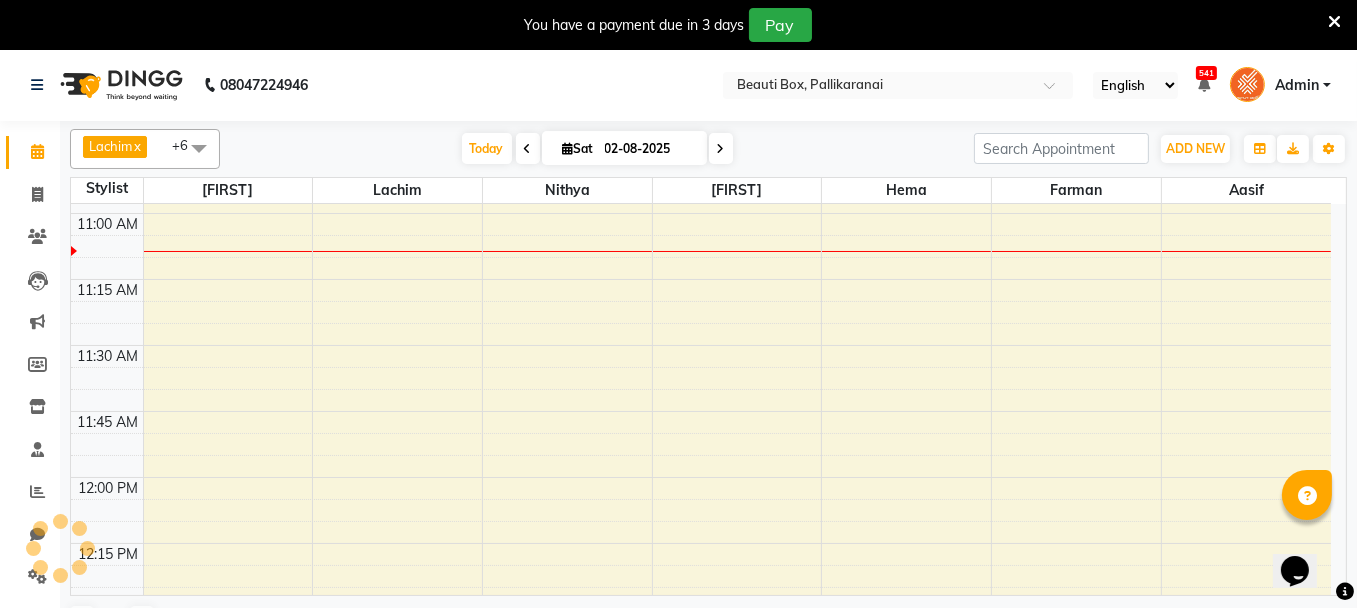 scroll, scrollTop: 0, scrollLeft: 0, axis: both 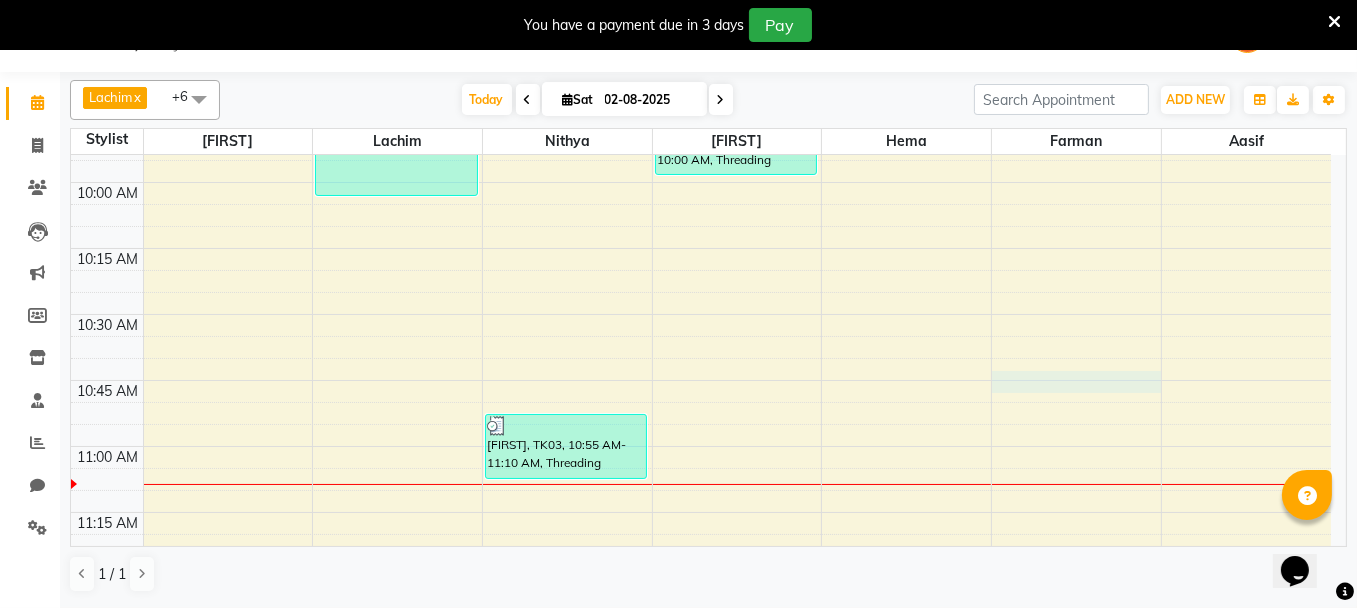 click on "8:00 AM 8:15 AM 8:30 AM 8:45 AM 9:00 AM 9:15 AM 9:30 AM 9:45 AM 10:00 AM 10:15 AM 10:30 AM 10:45 AM 11:00 AM 11:15 AM 11:30 AM 11:45 AM 12:00 PM 12:15 PM 12:30 PM 12:45 PM 1:00 PM 1:15 PM 1:30 PM 1:45 PM 2:00 PM 2:15 PM 2:30 PM 2:45 PM 3:00 PM 3:15 PM 3:30 PM 3:45 PM 4:00 PM 4:15 PM 4:30 PM 4:45 PM 5:00 PM 5:15 PM 5:30 PM 5:45 PM 6:00 PM 6:15 PM 6:30 PM 6:45 PM 7:00 PM 7:15 PM 7:30 PM 7:45 PM 8:00 PM 8:15 PM 8:30 PM 8:45 PM 9:00 PM 9:15 PM 9:30 PM 9:45 PM     [FIRST], TK01, 09:00 AM-10:05 AM, Foam Shave ,Men's Dry Hair Cut      [FIRST], TK03, 10:55 AM-11:10 AM, Threading     [FIRST], TK02, 09:45 AM-10:00 AM, Threading" at bounding box center (701, 1502) 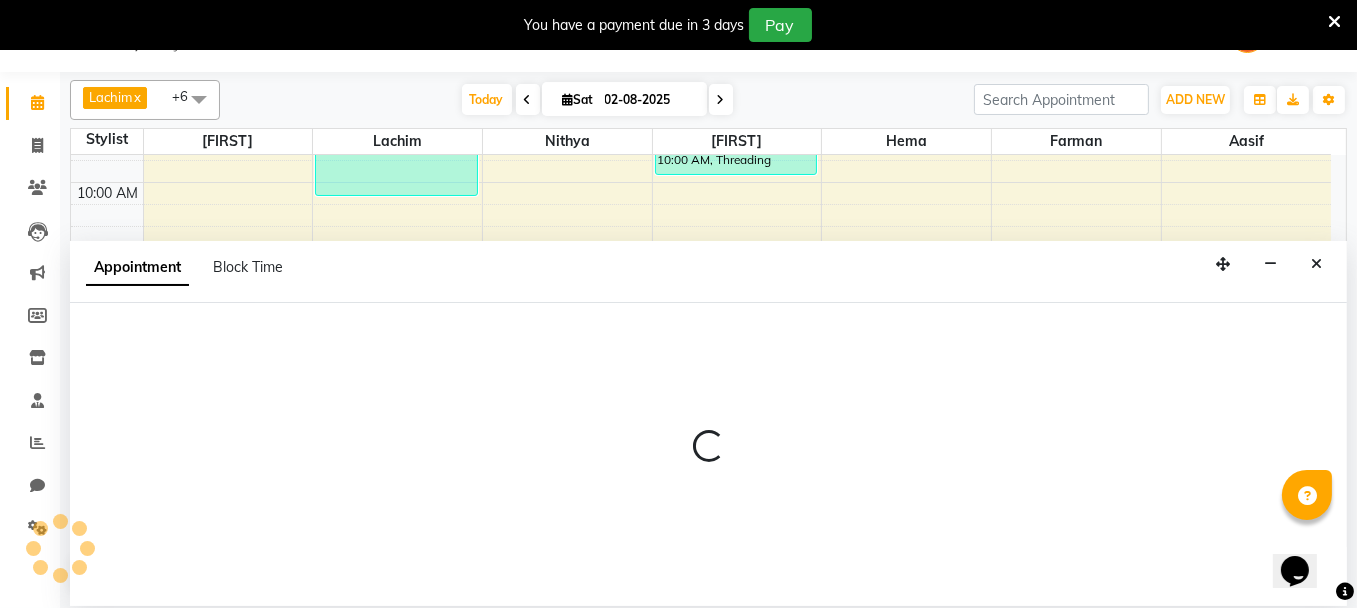select on "[NUMBER]" 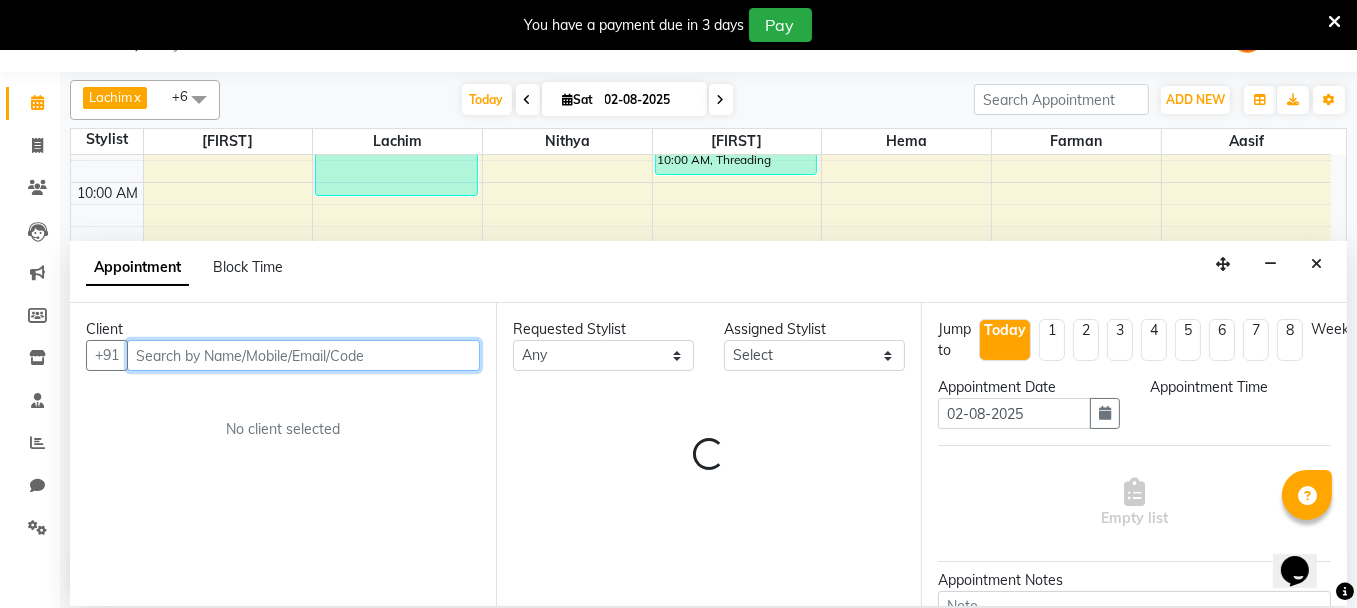 select on "645" 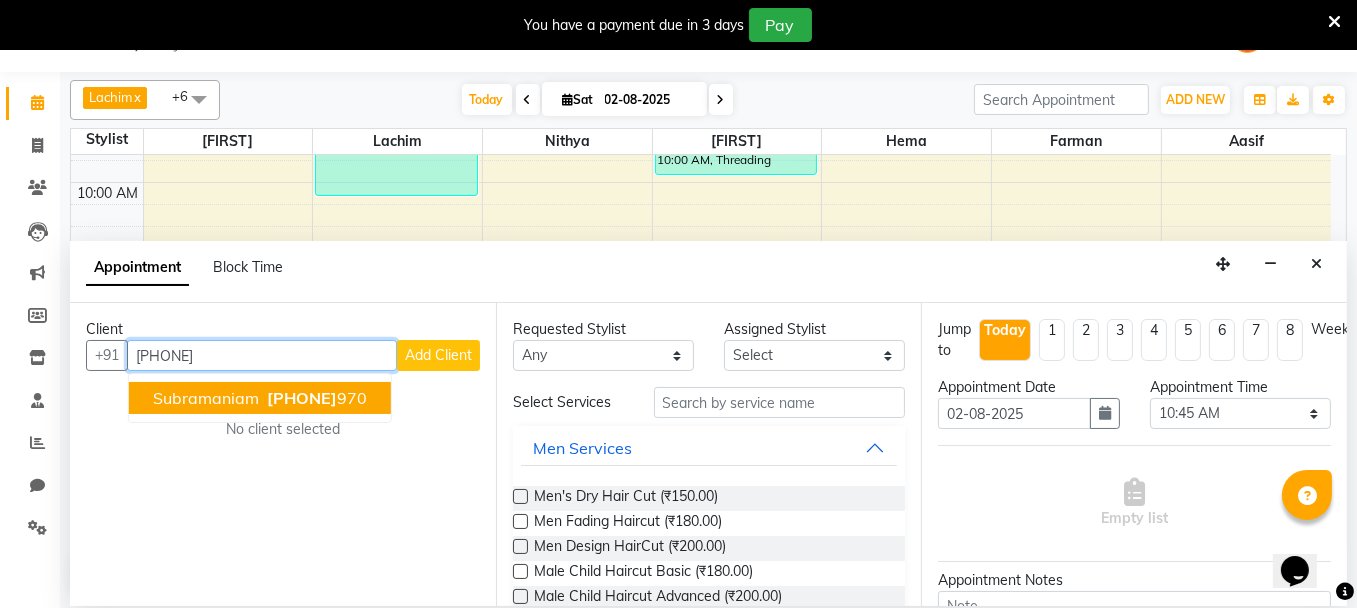 click on "[FIRST]   [PHONE]" at bounding box center (260, 398) 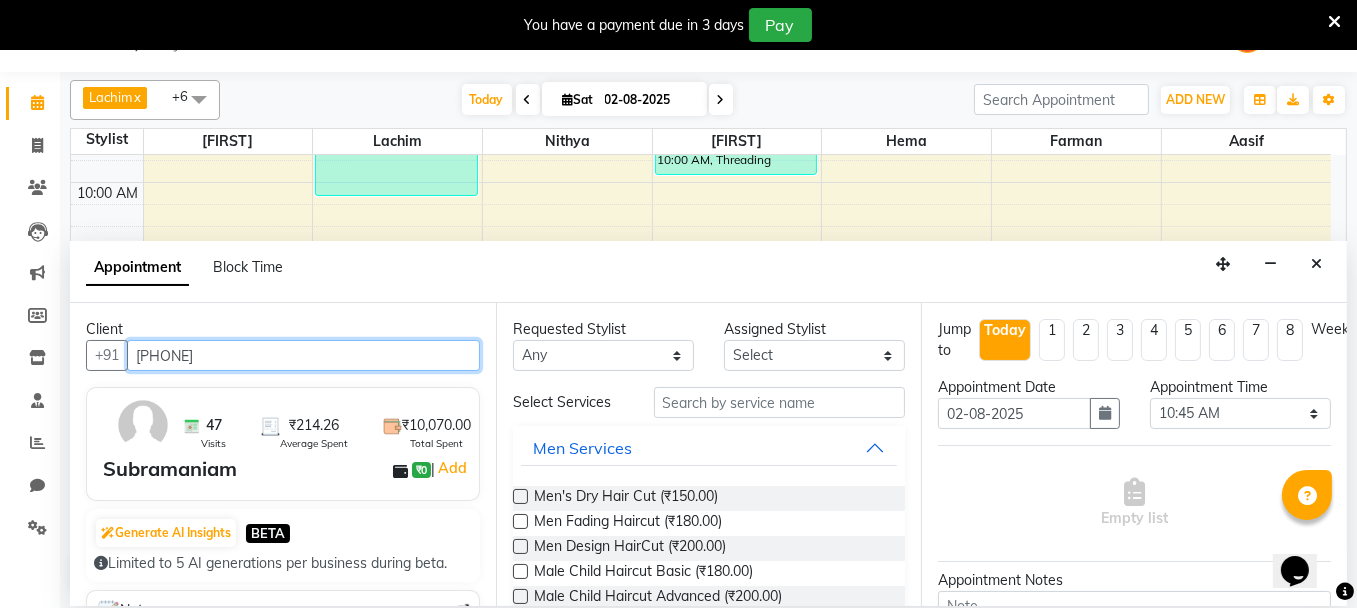 type on "[PHONE]" 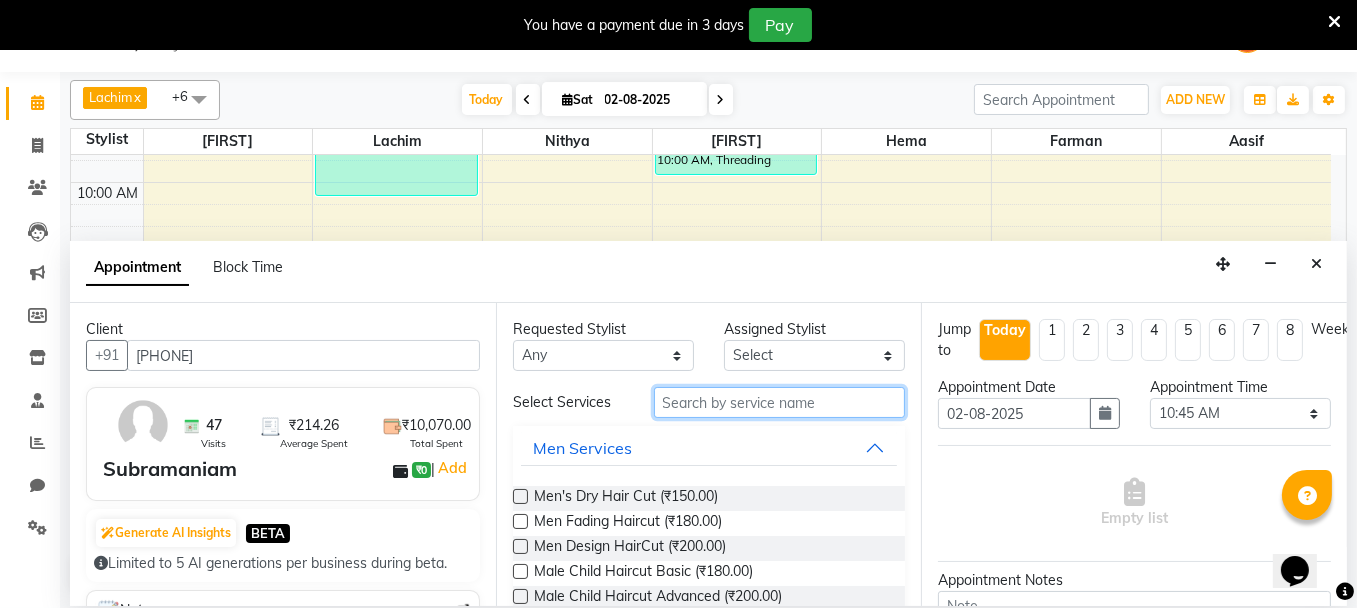 click at bounding box center (780, 402) 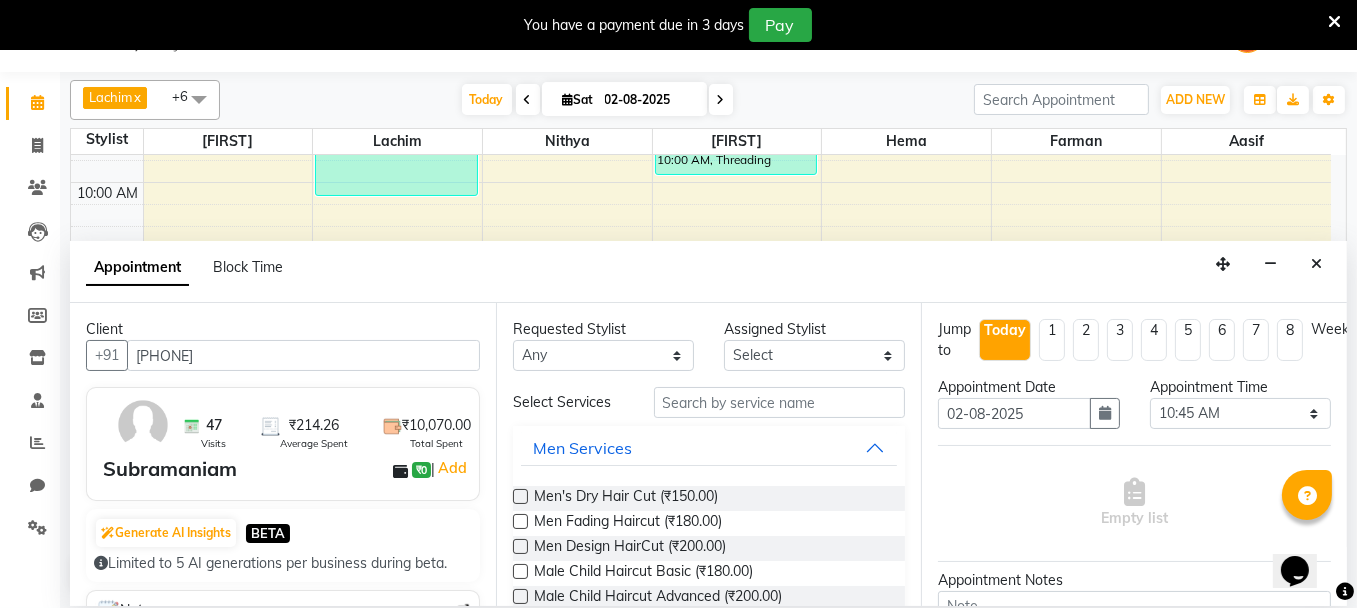 click at bounding box center [520, 496] 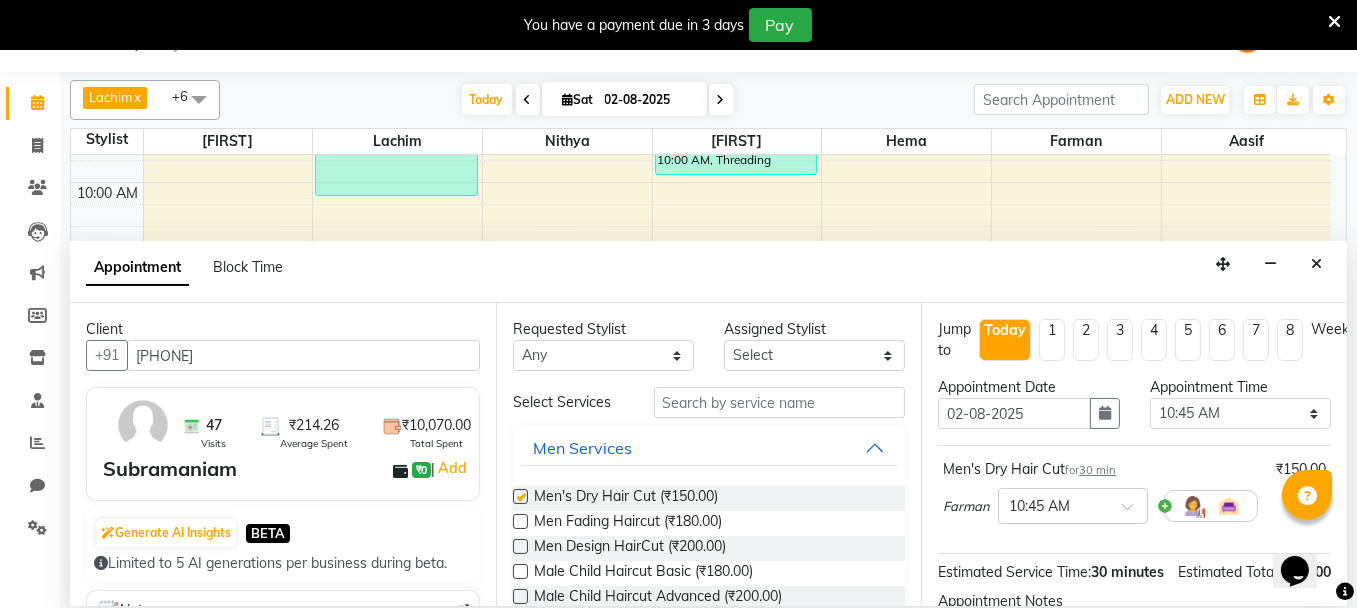checkbox on "false" 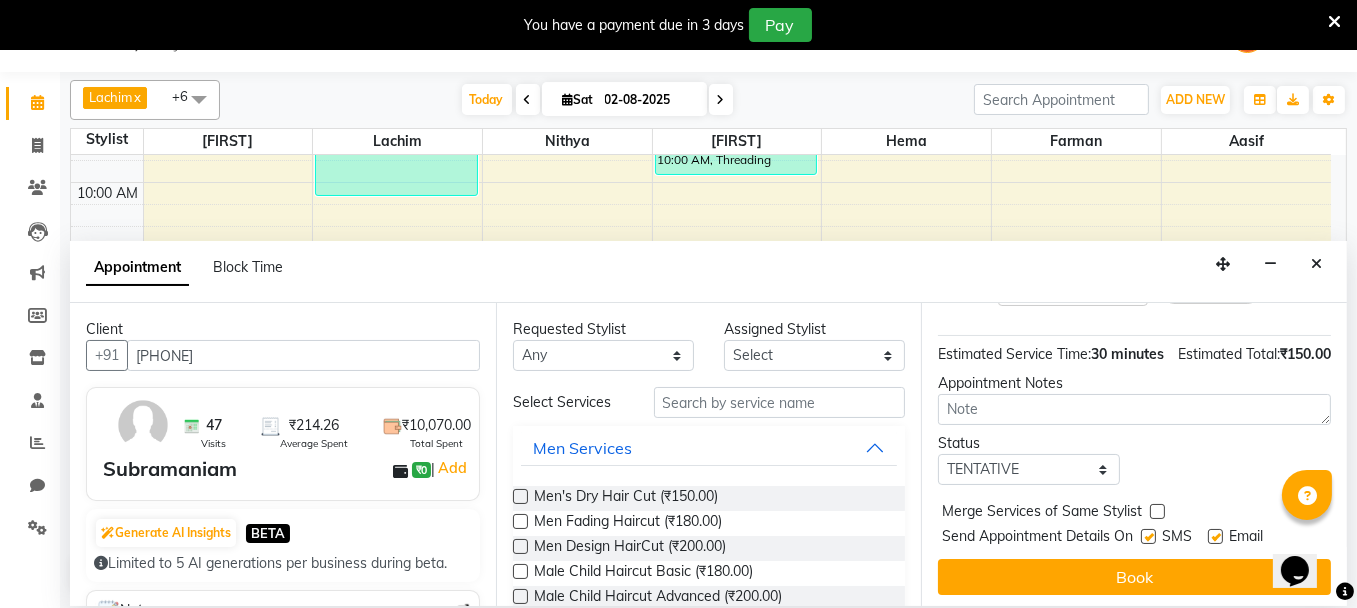 scroll, scrollTop: 252, scrollLeft: 0, axis: vertical 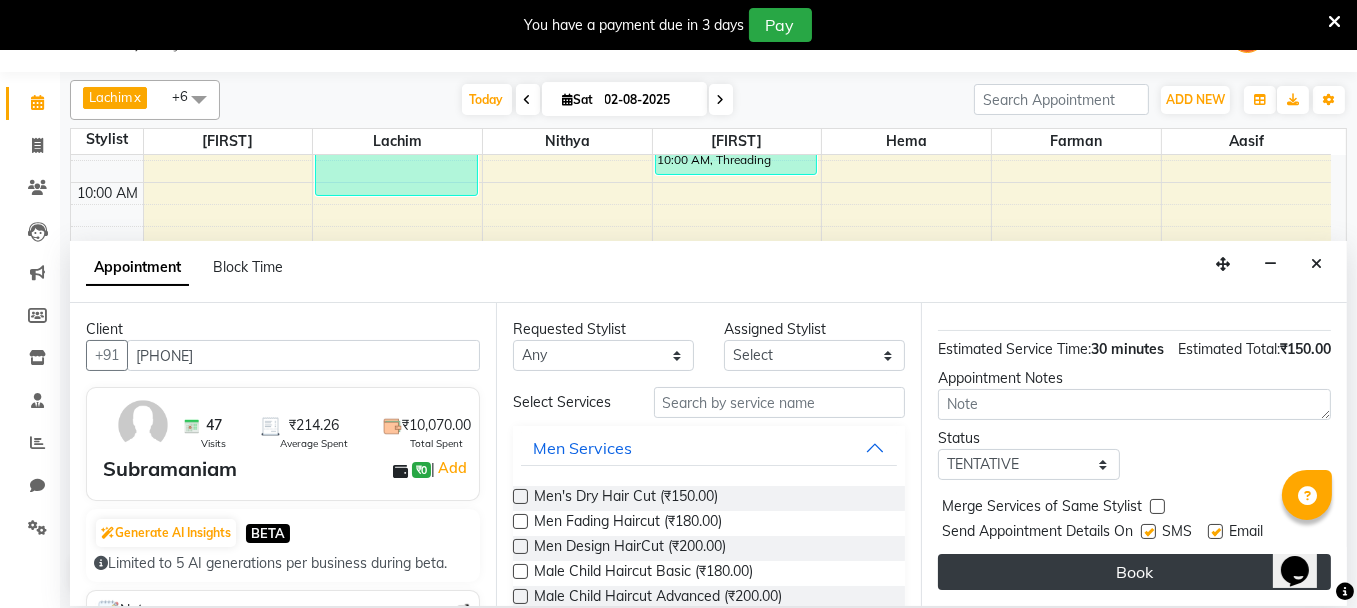 click on "Book" at bounding box center (1134, 572) 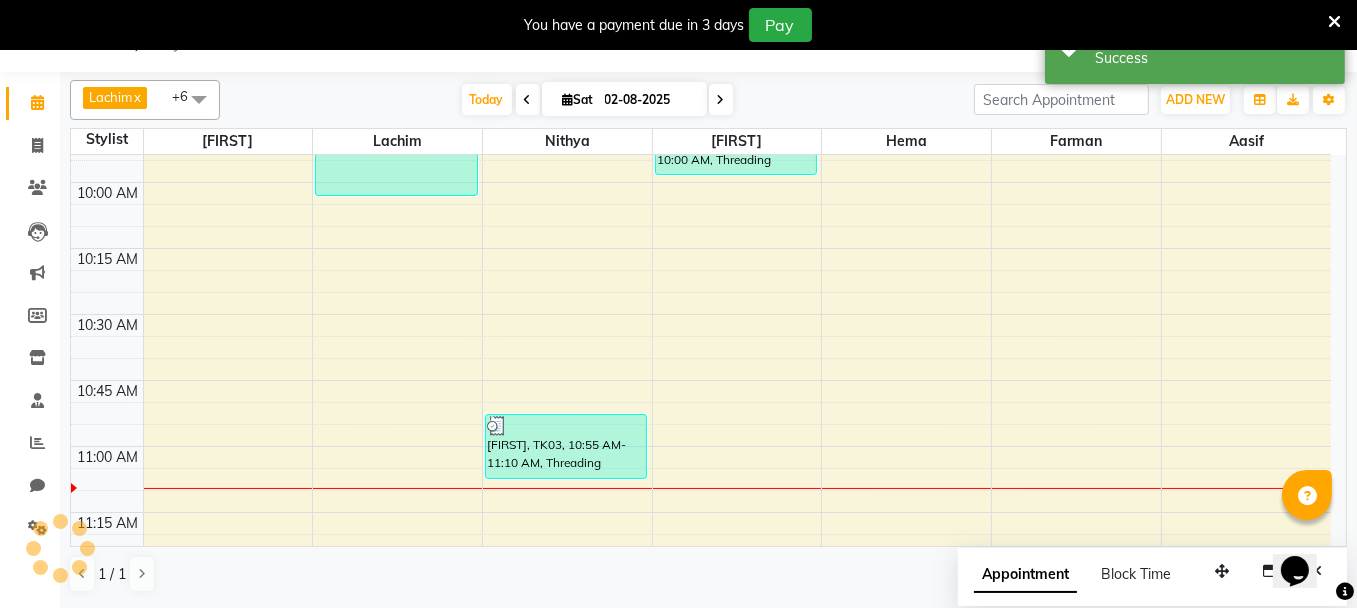 scroll, scrollTop: 0, scrollLeft: 0, axis: both 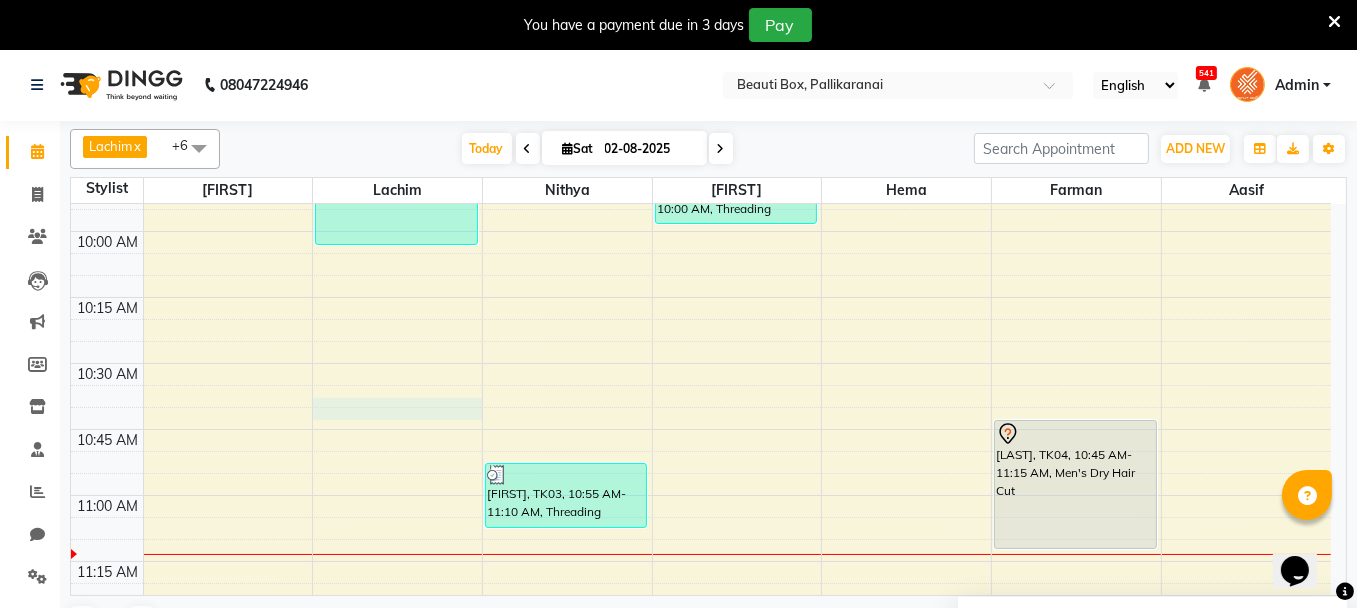 click at bounding box center (737, 440) 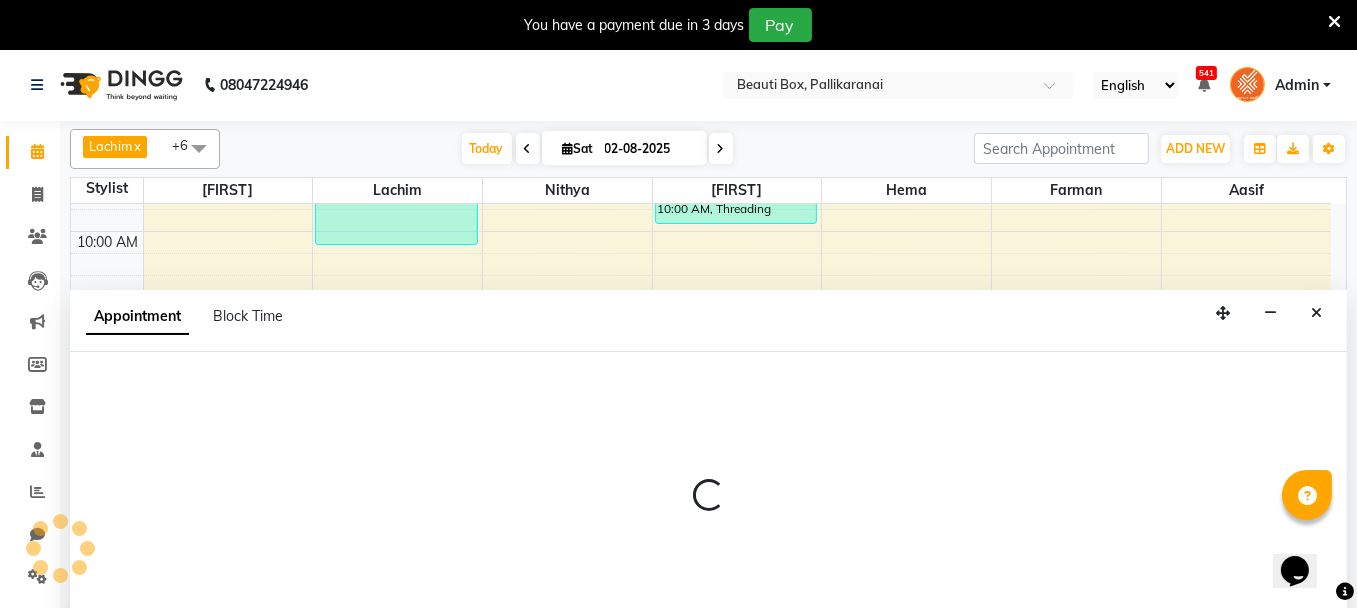scroll, scrollTop: 49, scrollLeft: 0, axis: vertical 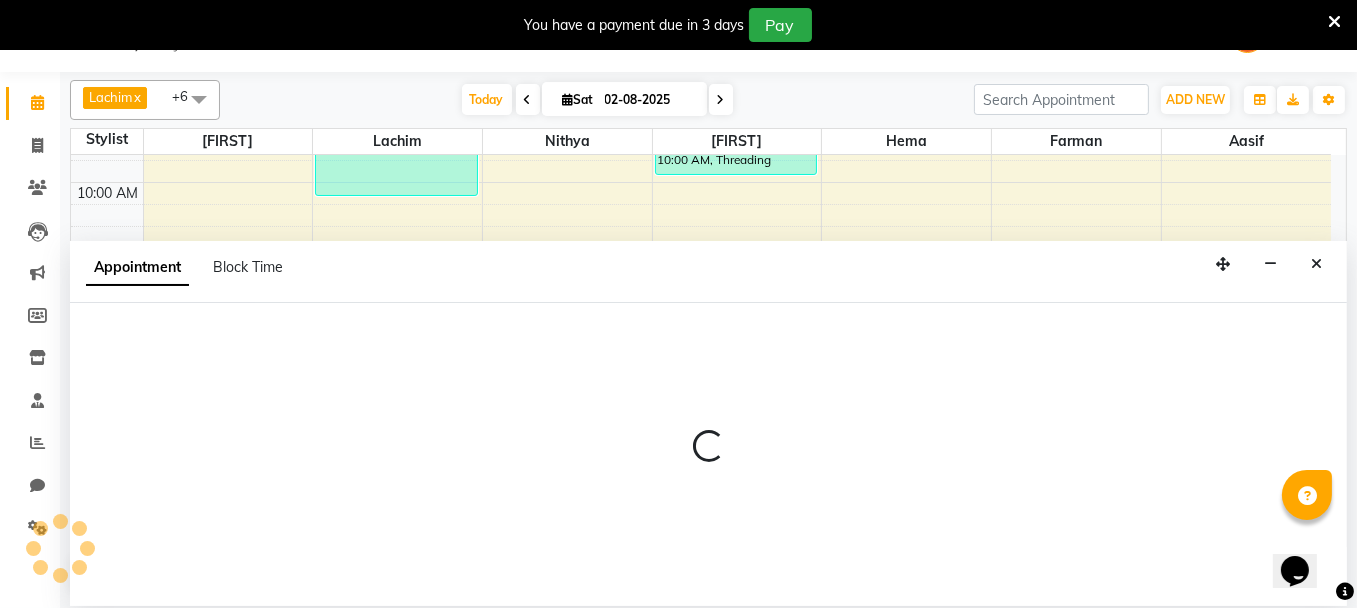 select on "9763" 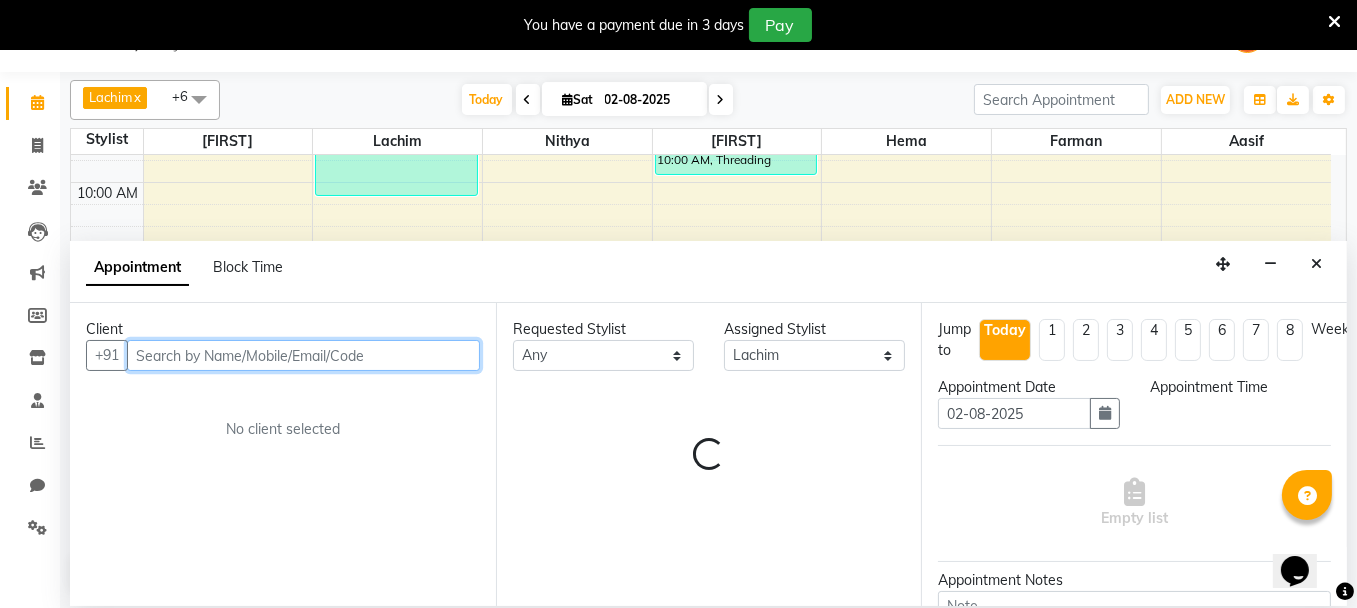 select on "645" 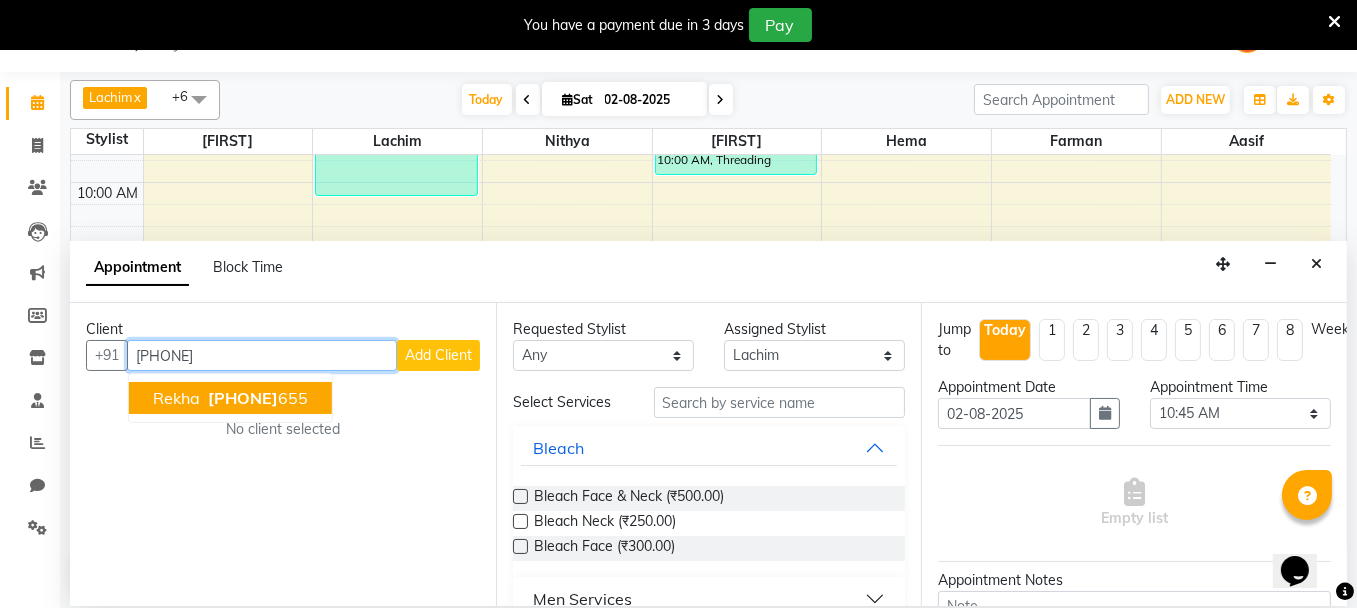 click on "[PHONE]" at bounding box center (256, 398) 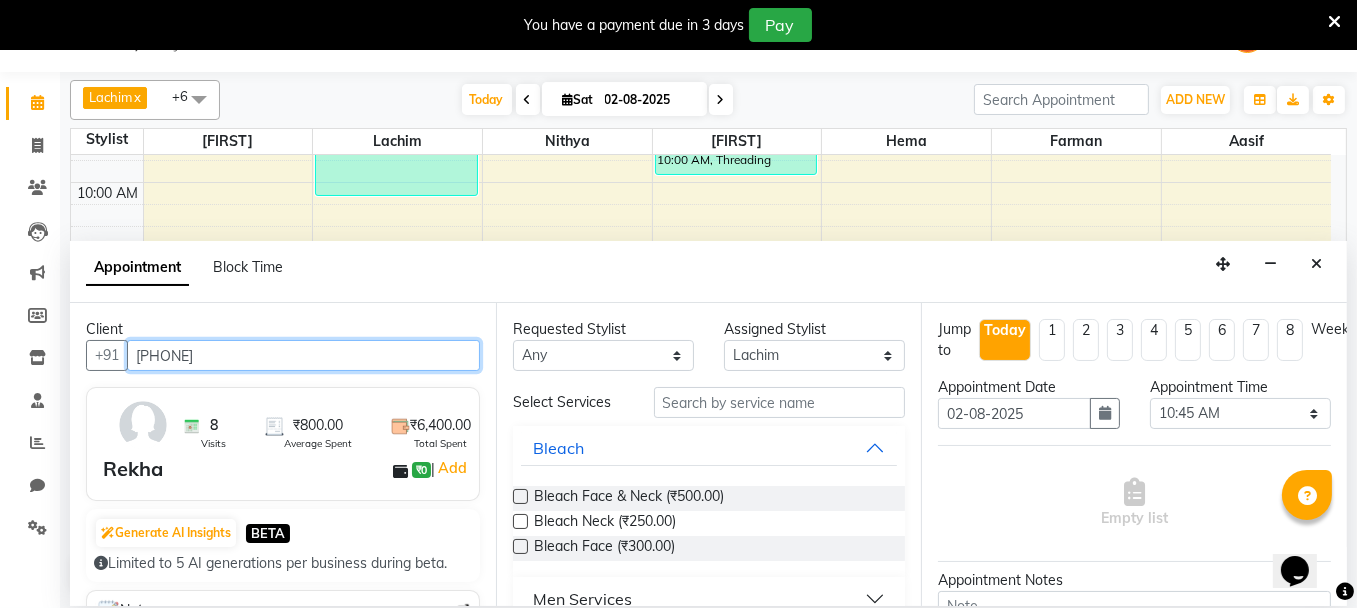 type on "[PHONE]" 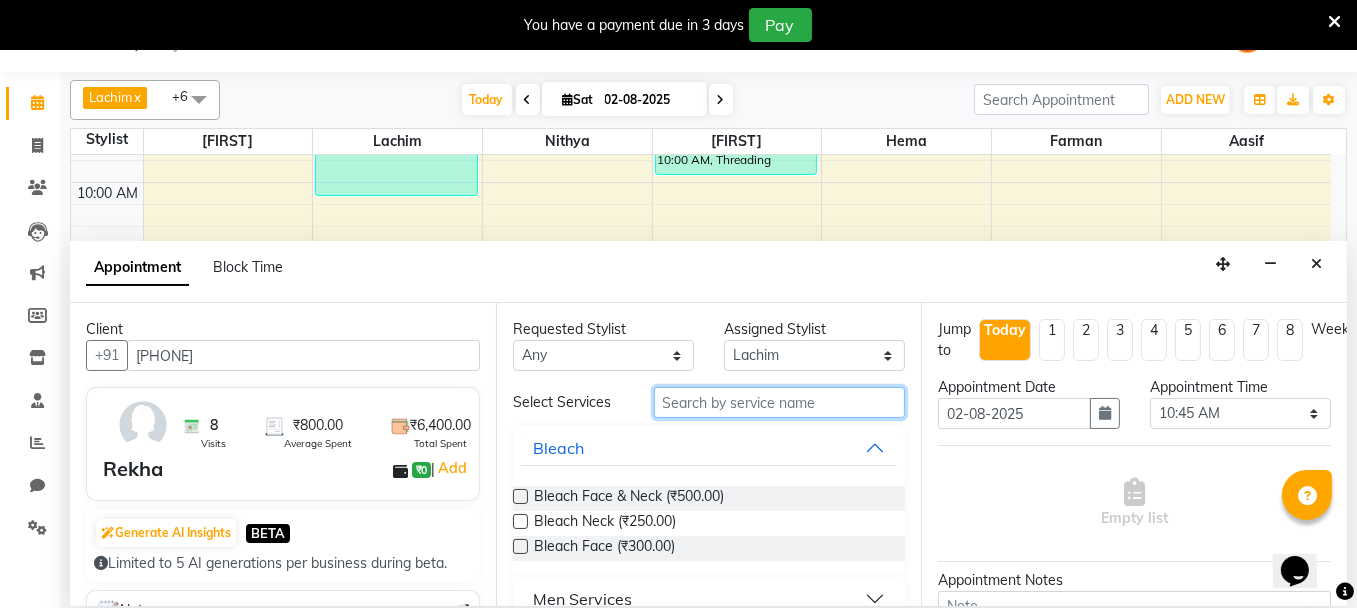 click at bounding box center (780, 402) 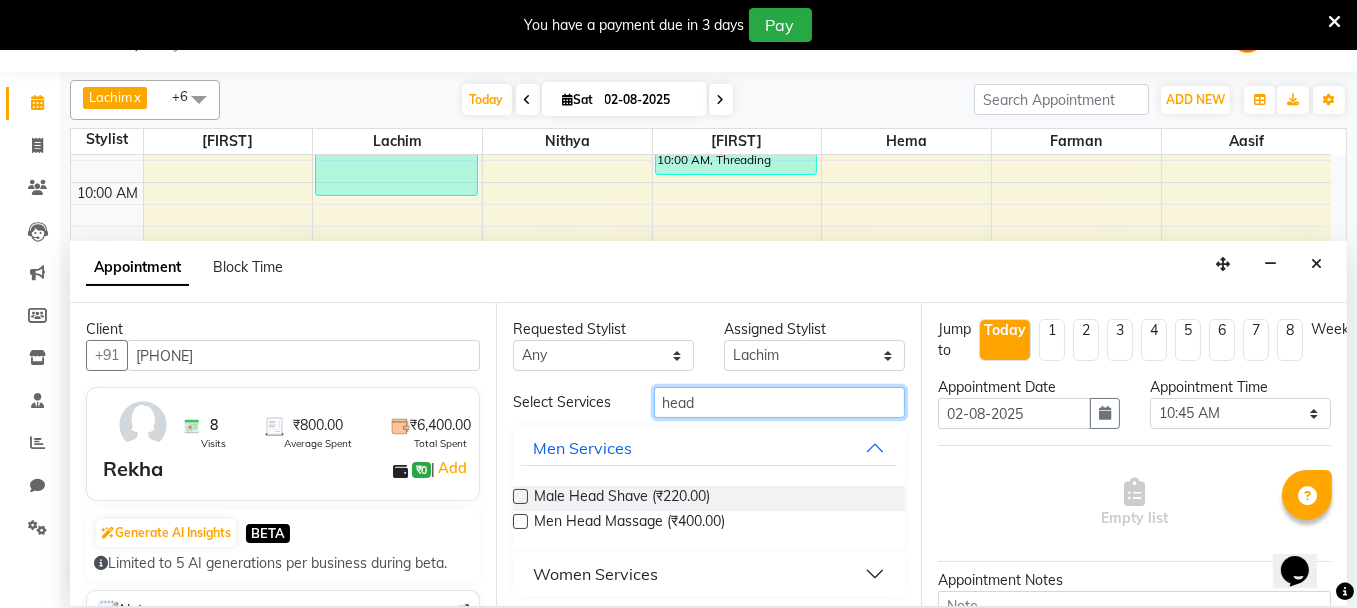 type on "head" 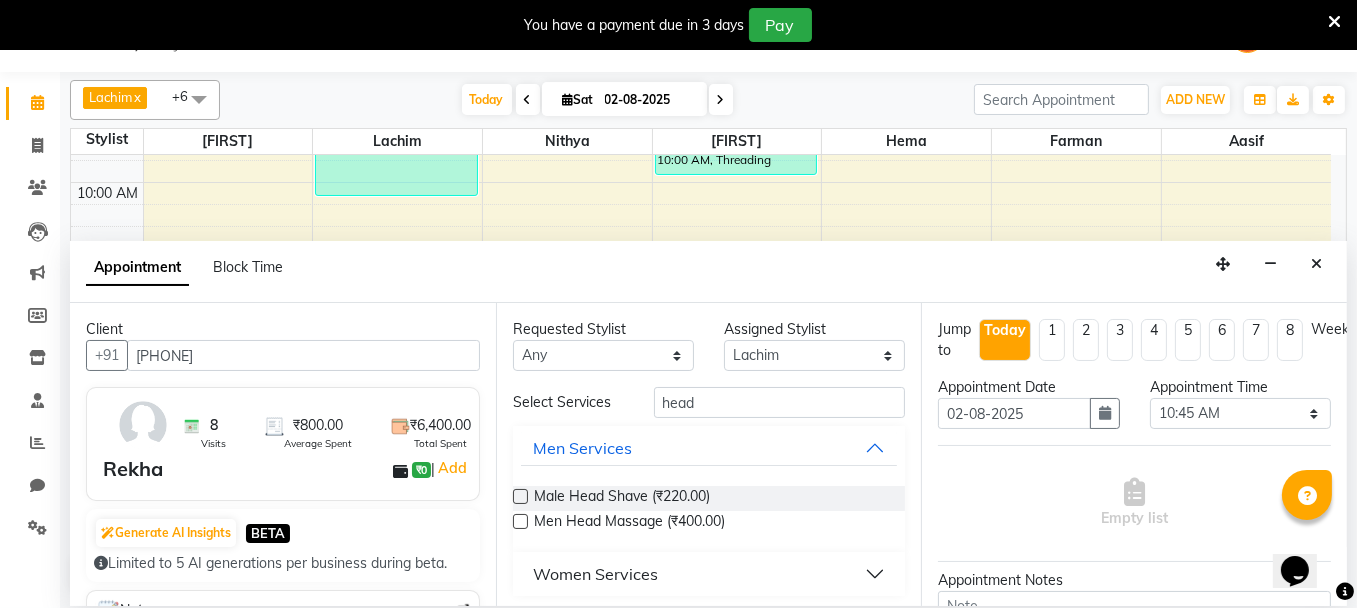 click on "Women Services" at bounding box center [709, 574] 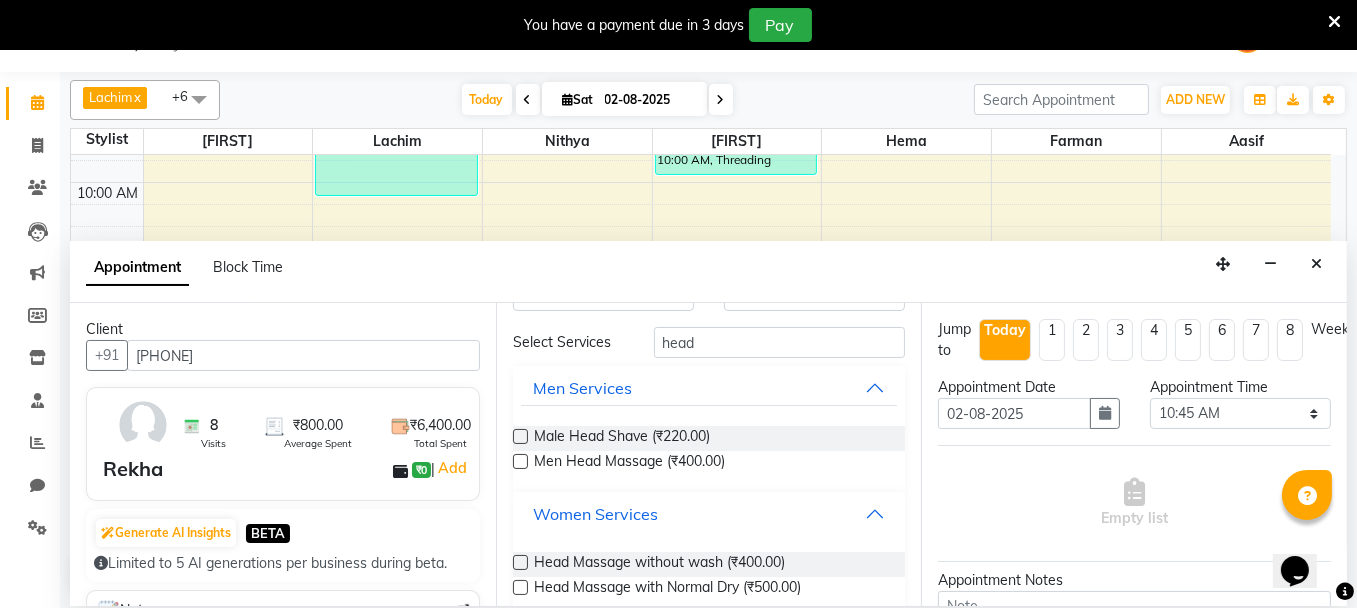 scroll, scrollTop: 87, scrollLeft: 0, axis: vertical 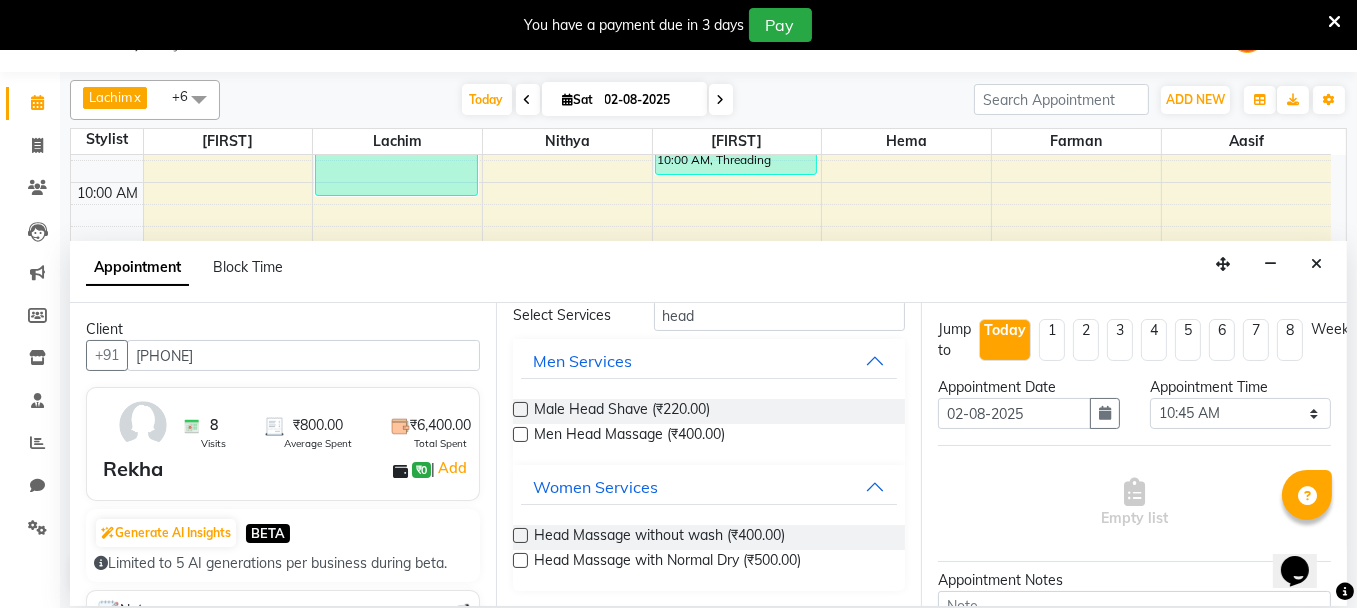 click at bounding box center [520, 535] 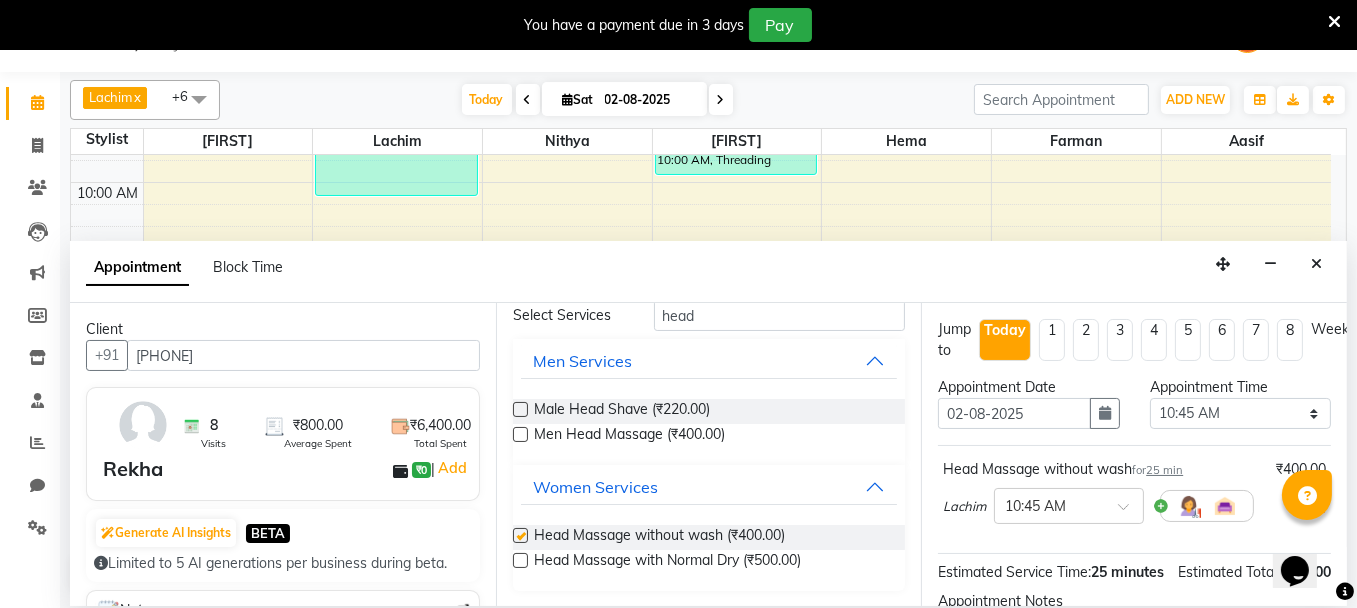 checkbox on "false" 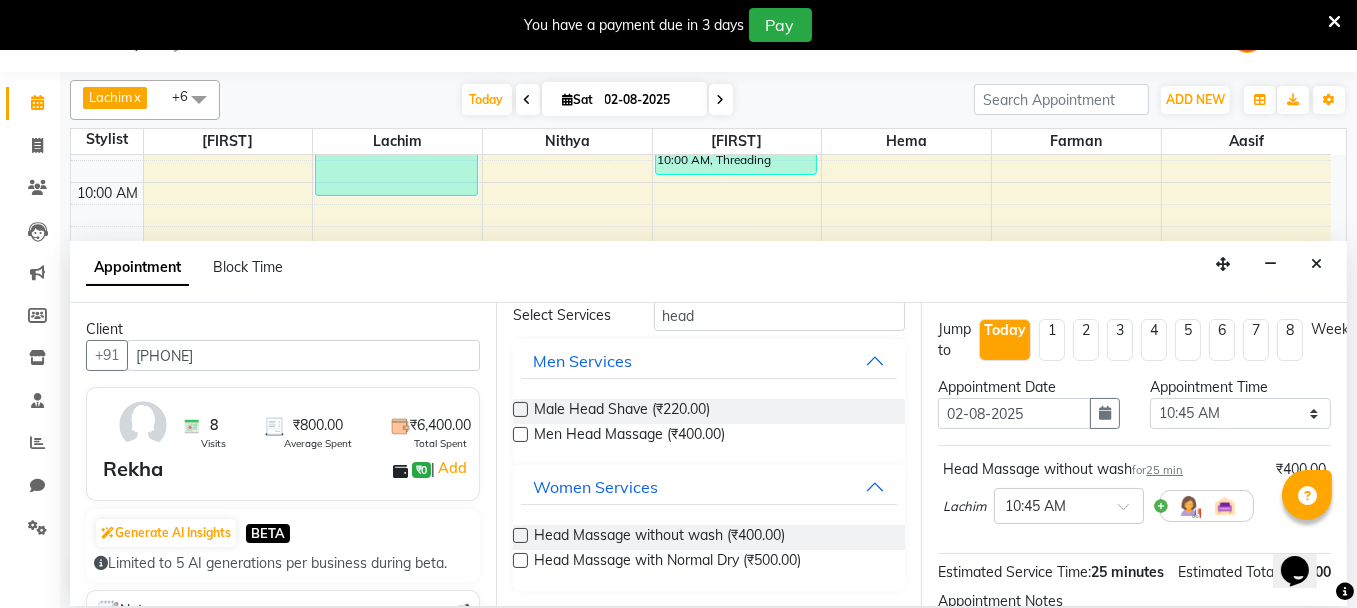 scroll, scrollTop: 252, scrollLeft: 0, axis: vertical 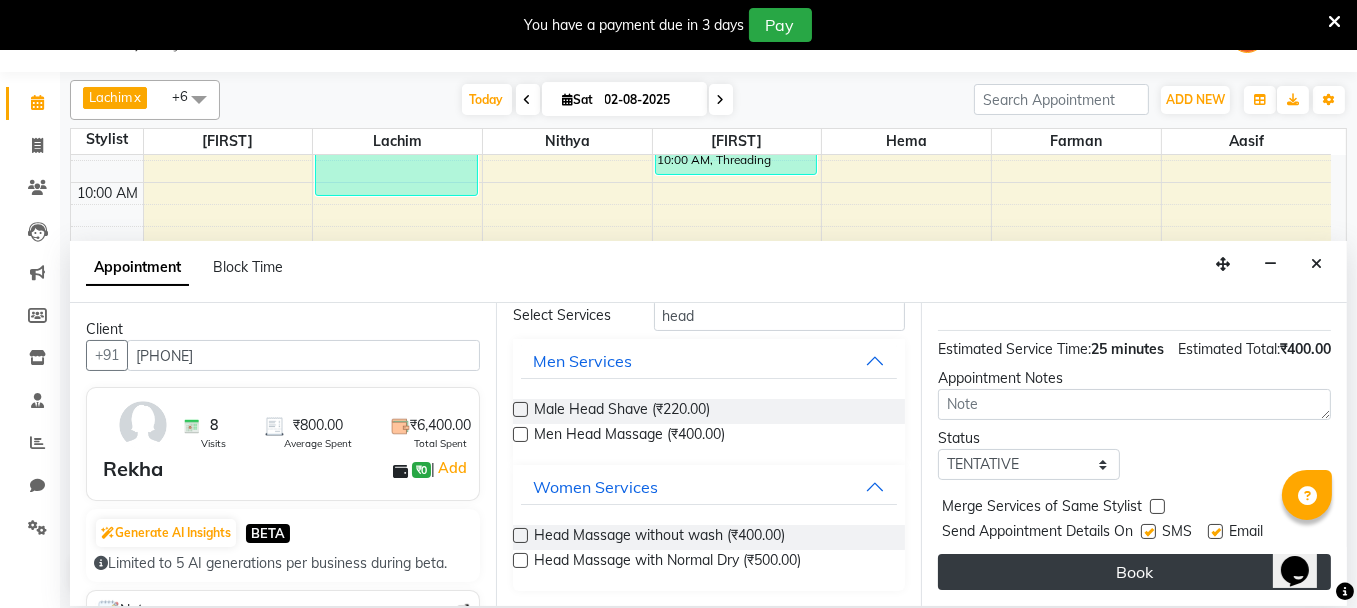 click on "Book" at bounding box center (1134, 572) 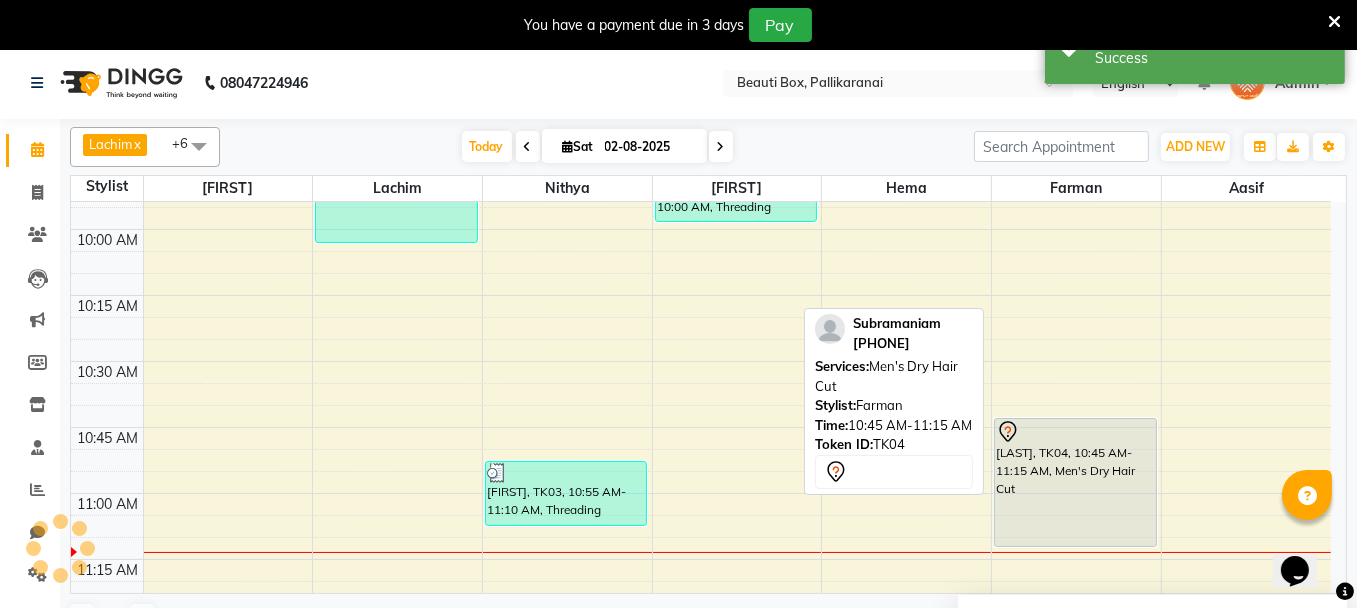 scroll, scrollTop: 0, scrollLeft: 0, axis: both 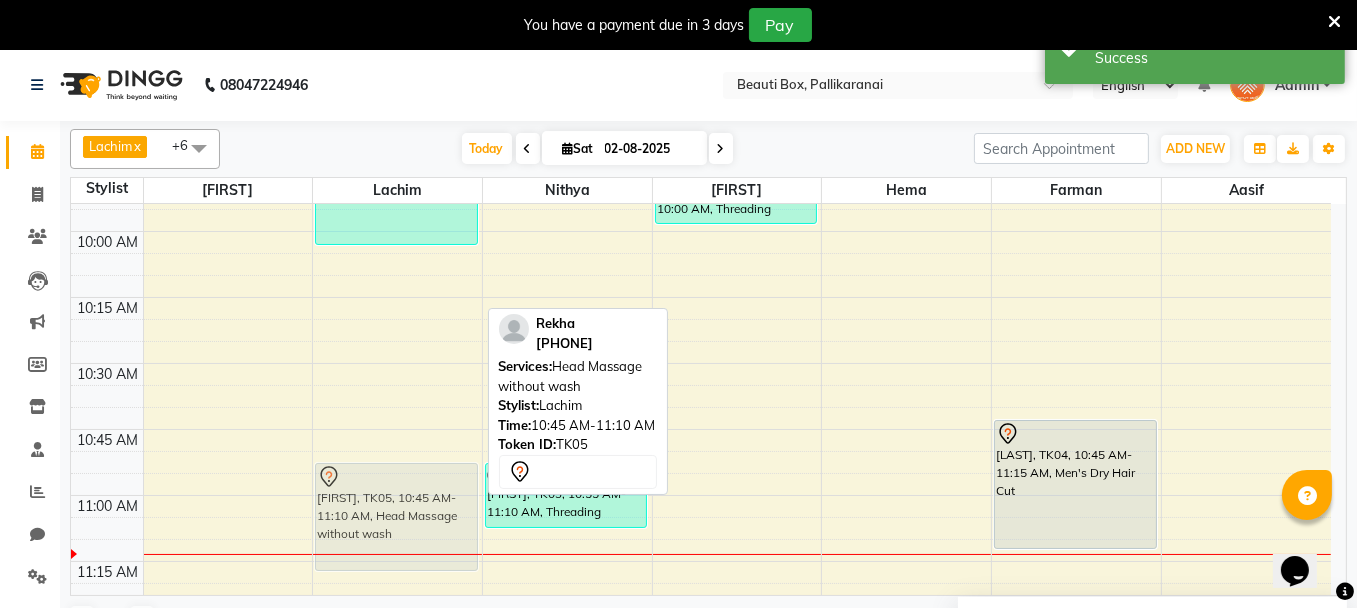 drag, startPoint x: 372, startPoint y: 469, endPoint x: 372, endPoint y: 511, distance: 42 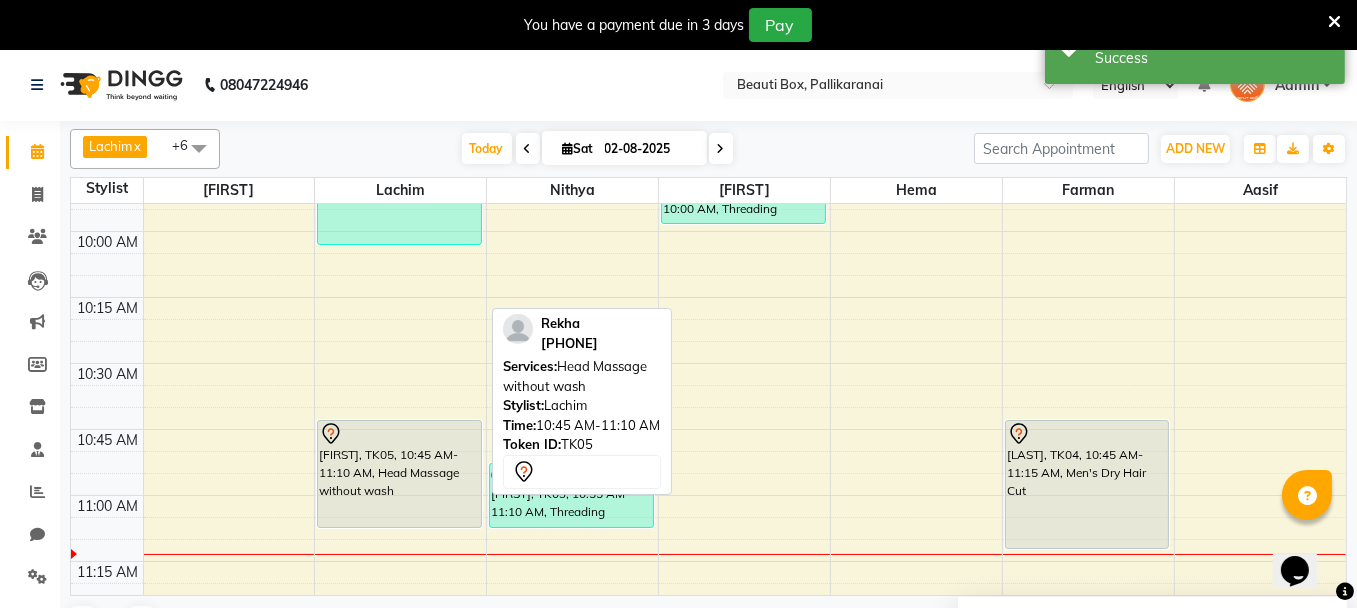 click on "[FIRST], TK05, 10:45 AM-11:10 AM, Head Massage without wash" at bounding box center [399, 474] 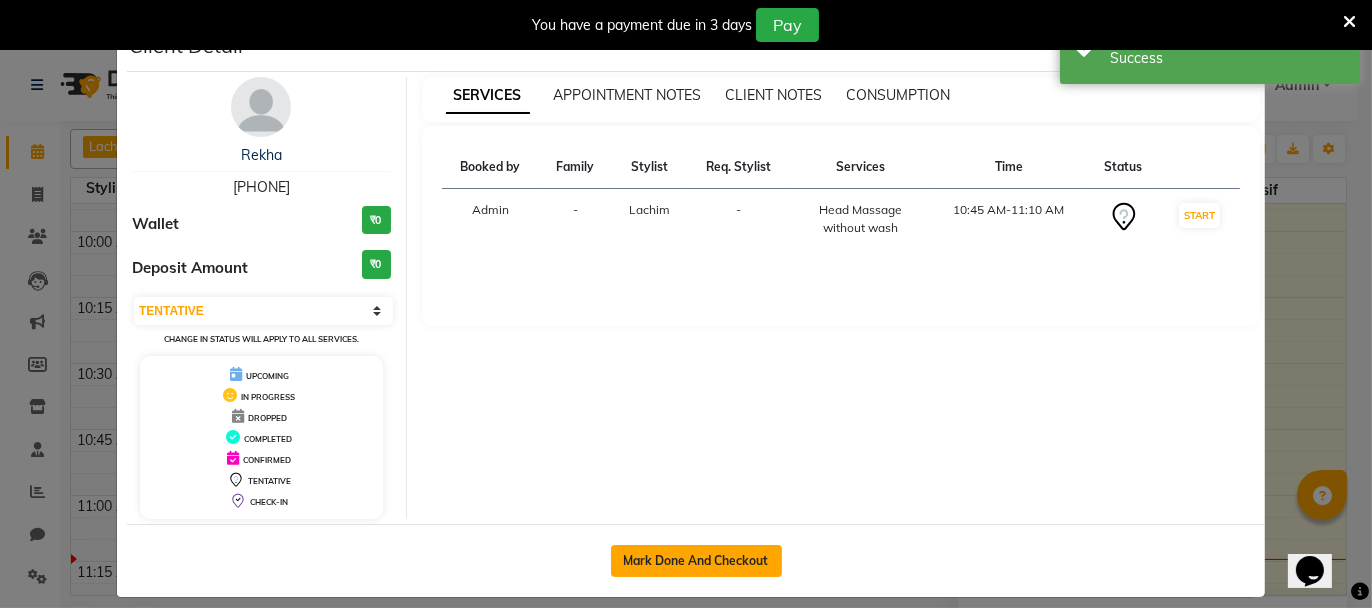 click on "Mark Done And Checkout" 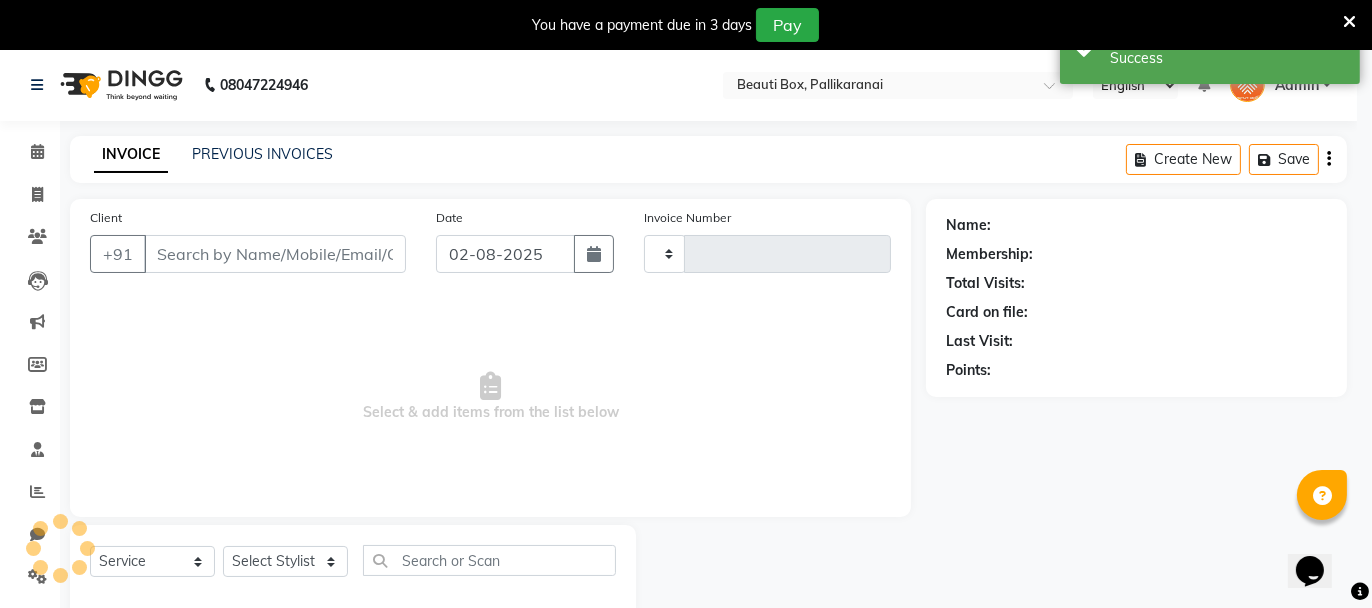 type on "1930" 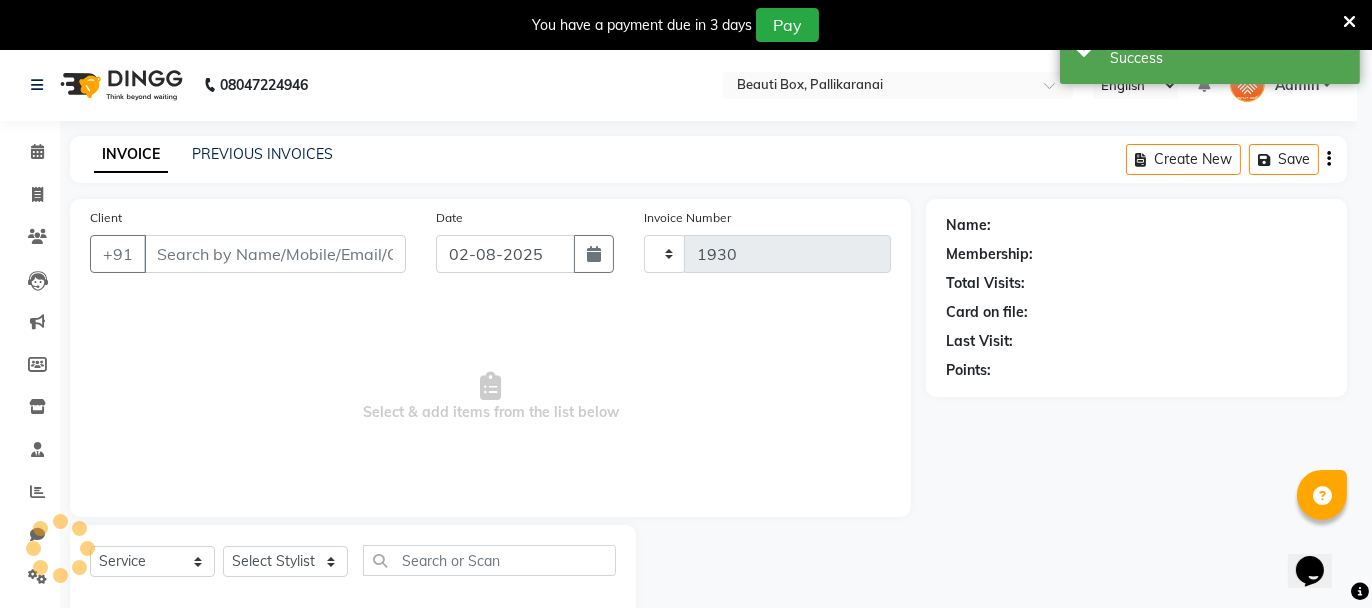 select on "11" 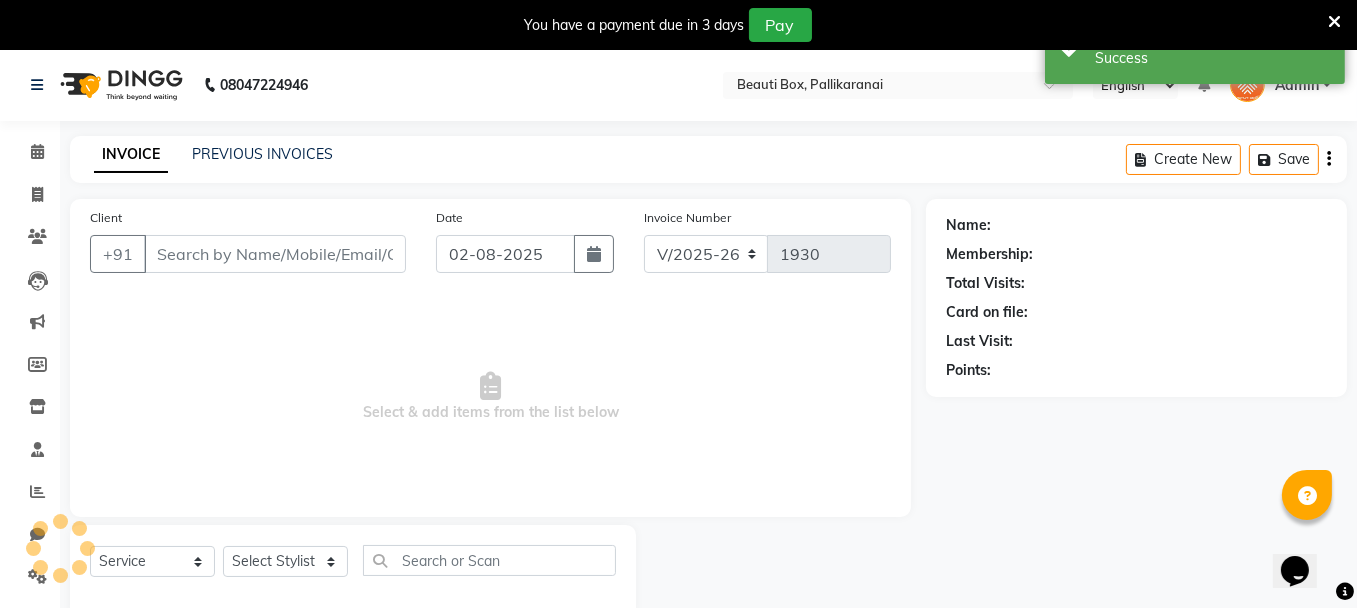 type on "[PHONE]" 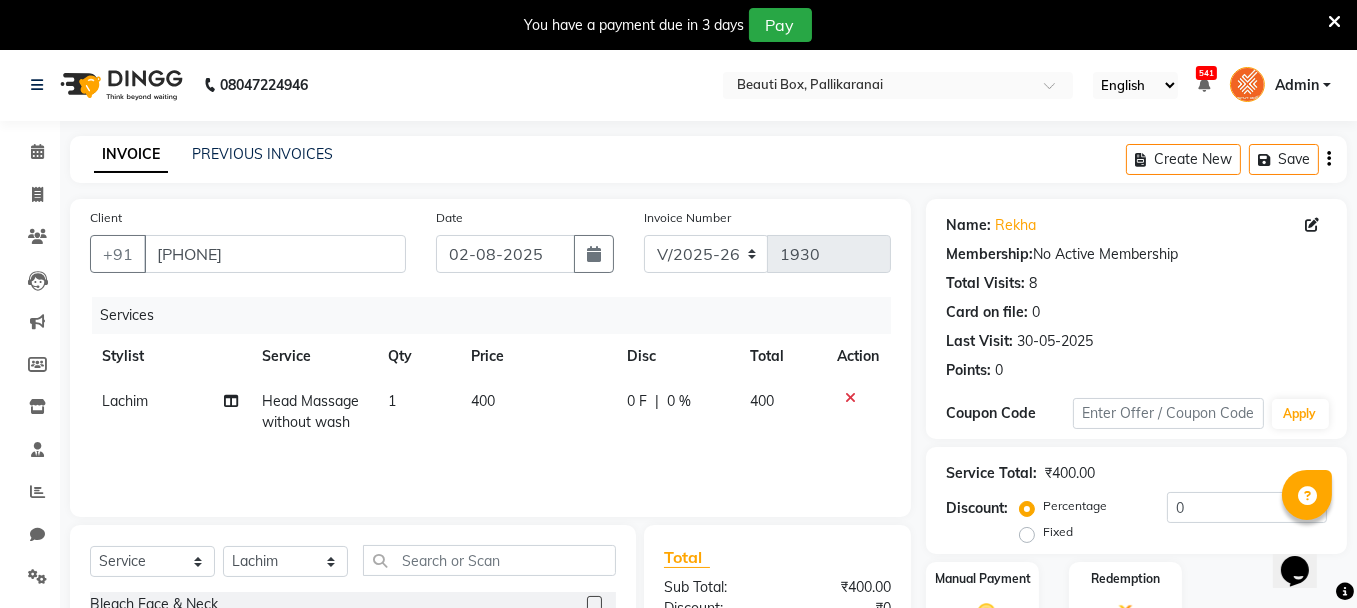 scroll, scrollTop: 240, scrollLeft: 0, axis: vertical 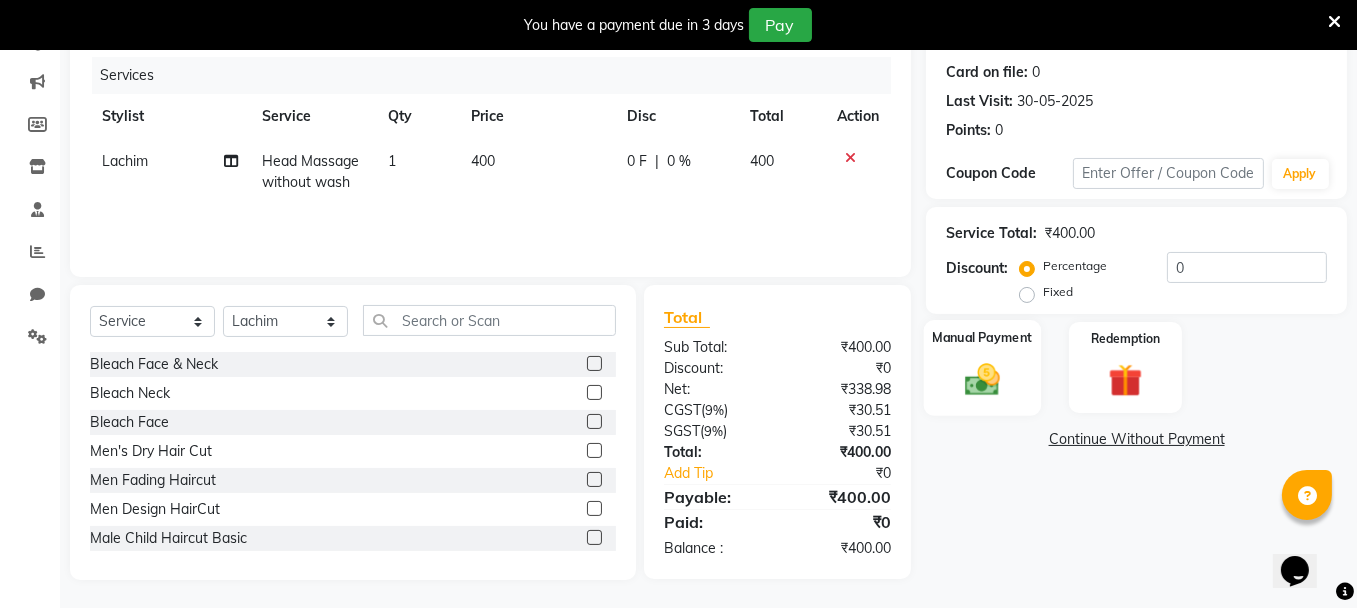 click 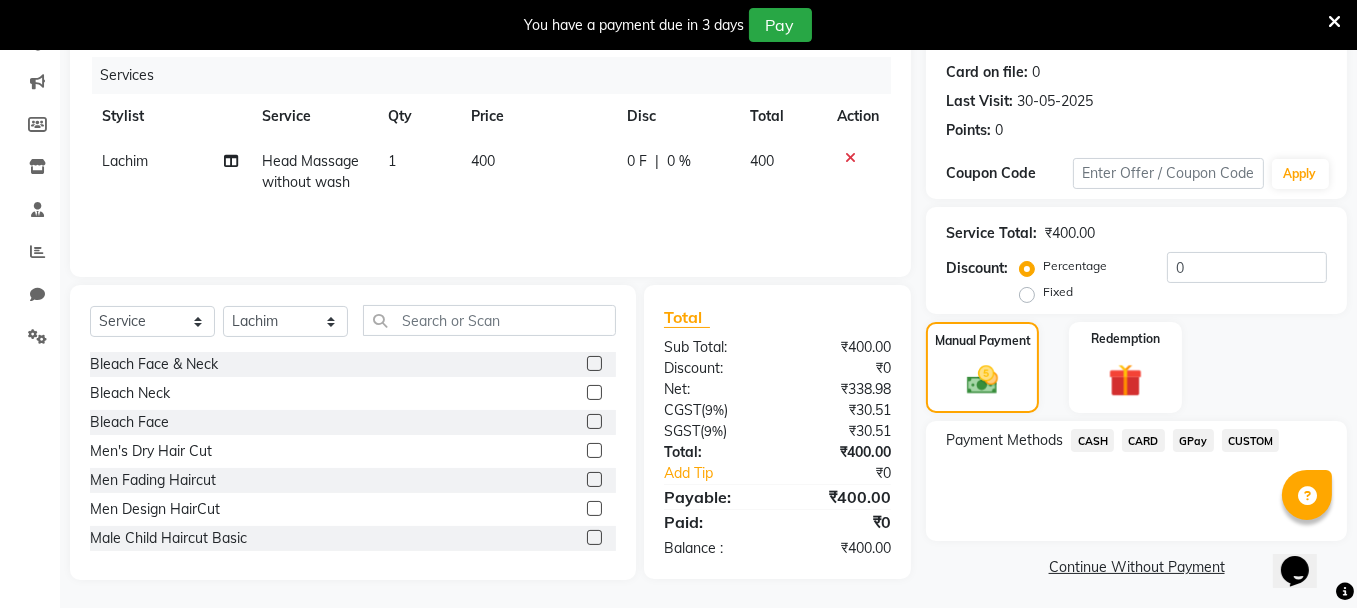 click on "GPay" 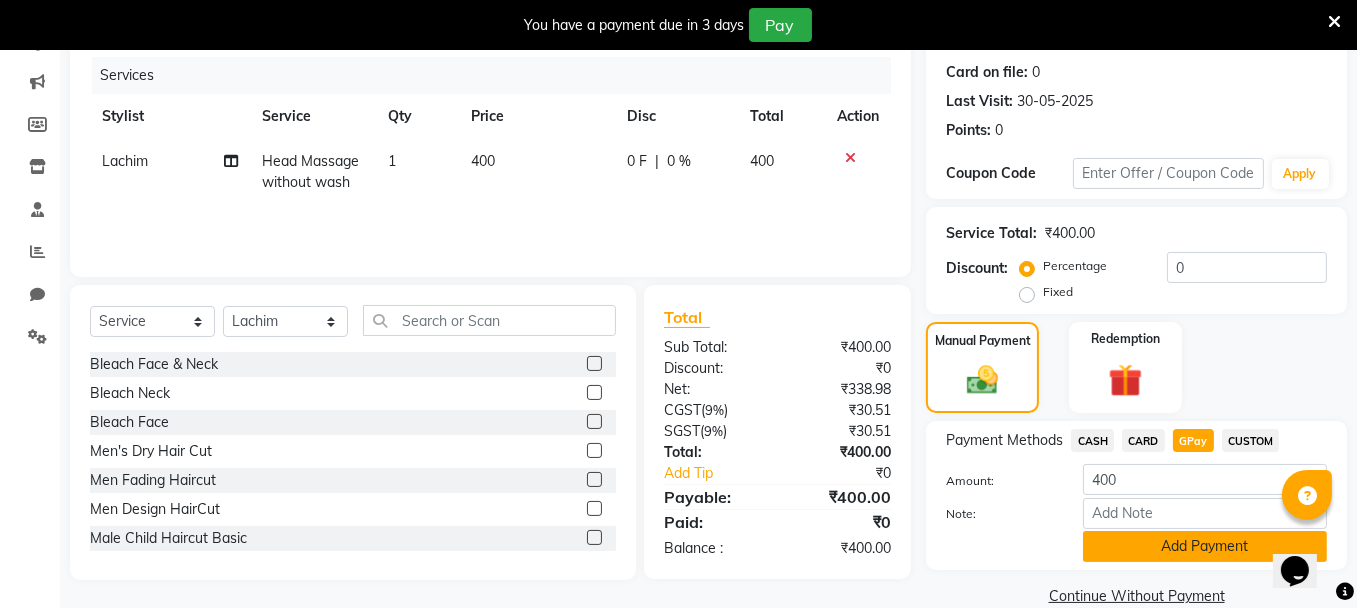 click on "Add Payment" 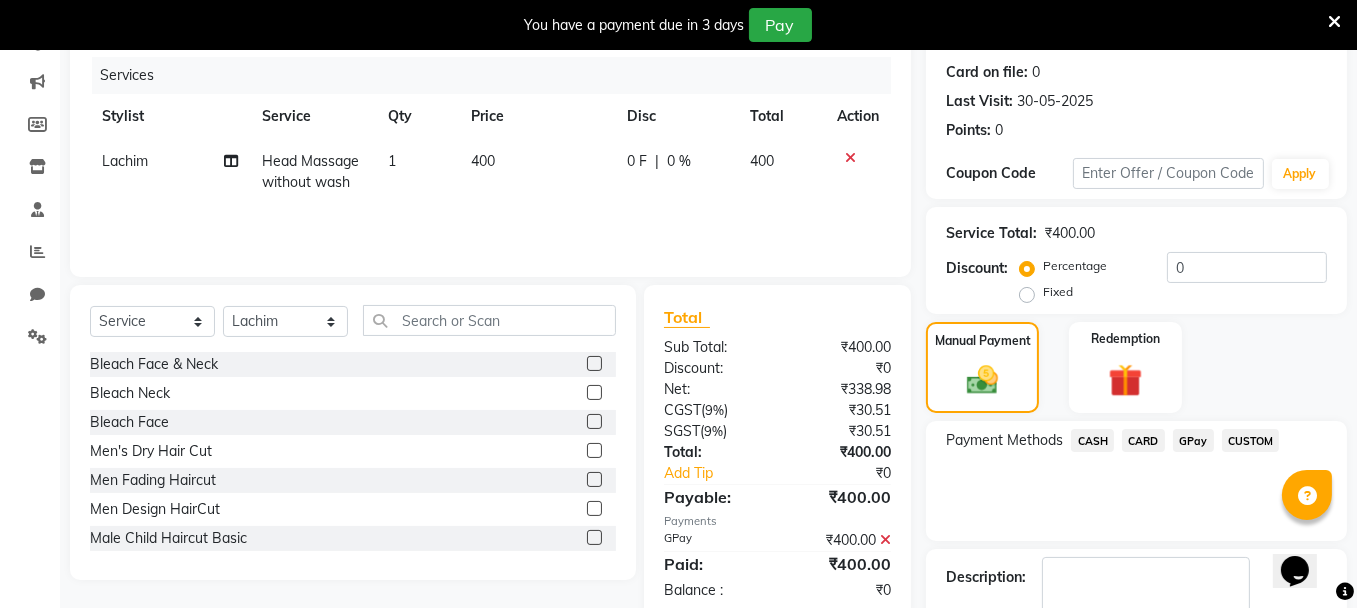 scroll, scrollTop: 355, scrollLeft: 0, axis: vertical 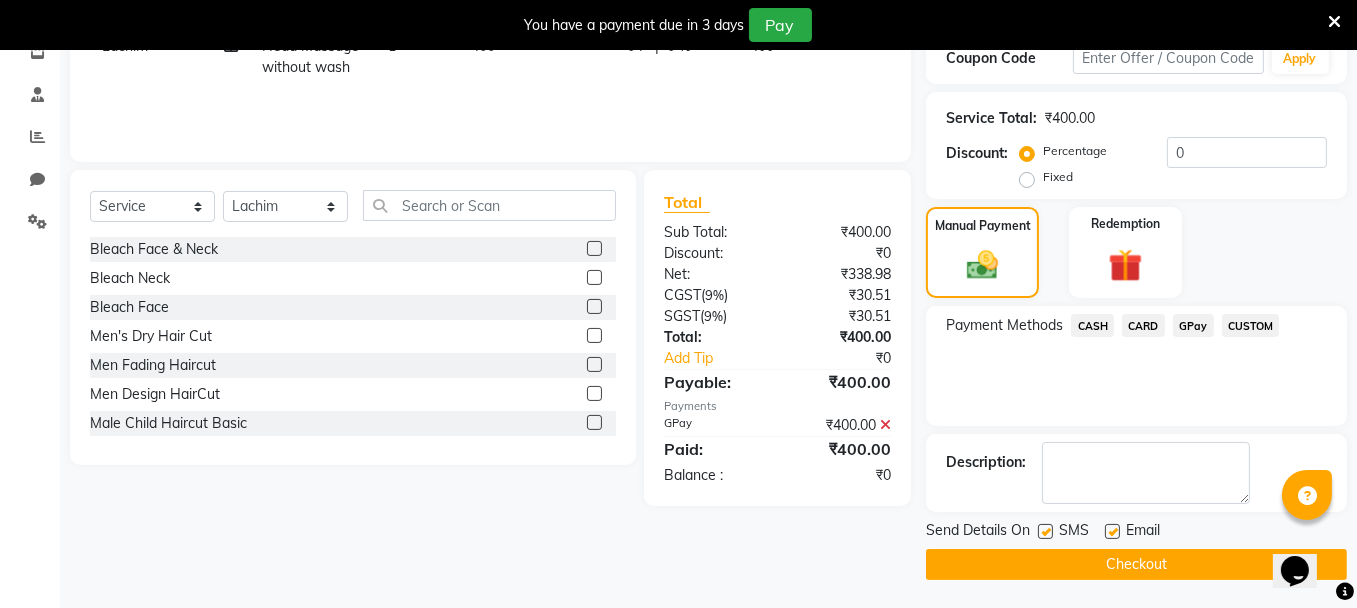 click on "Checkout" 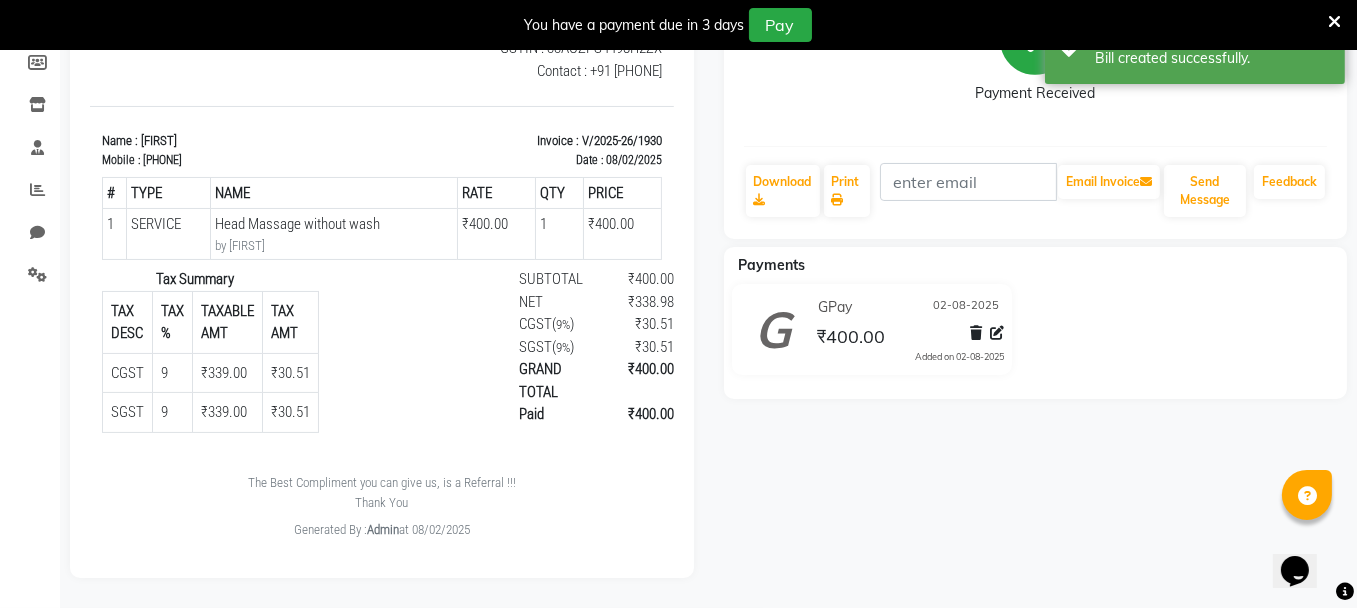 scroll, scrollTop: 0, scrollLeft: 0, axis: both 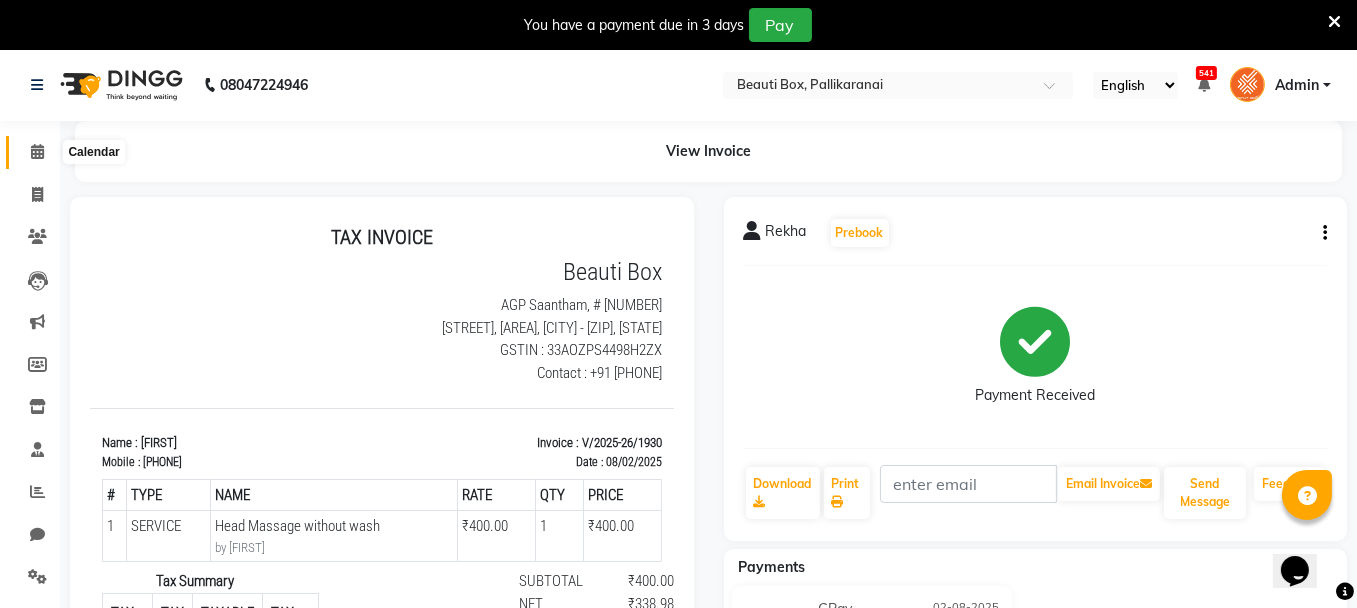 click 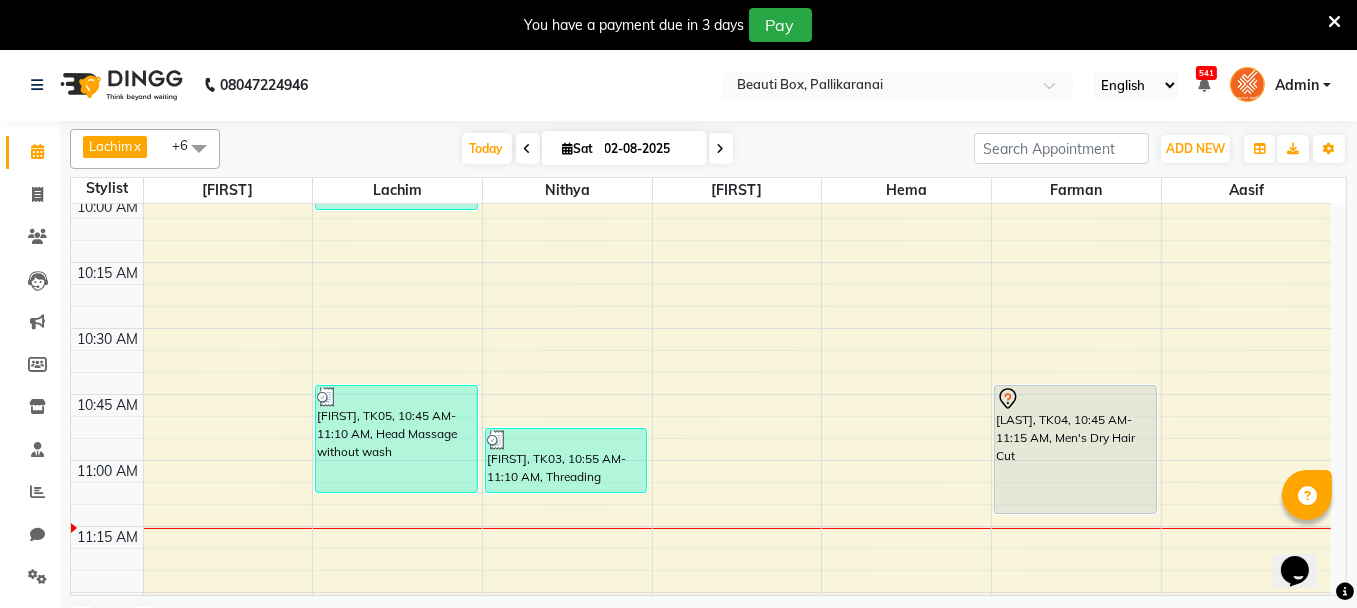 scroll, scrollTop: 500, scrollLeft: 0, axis: vertical 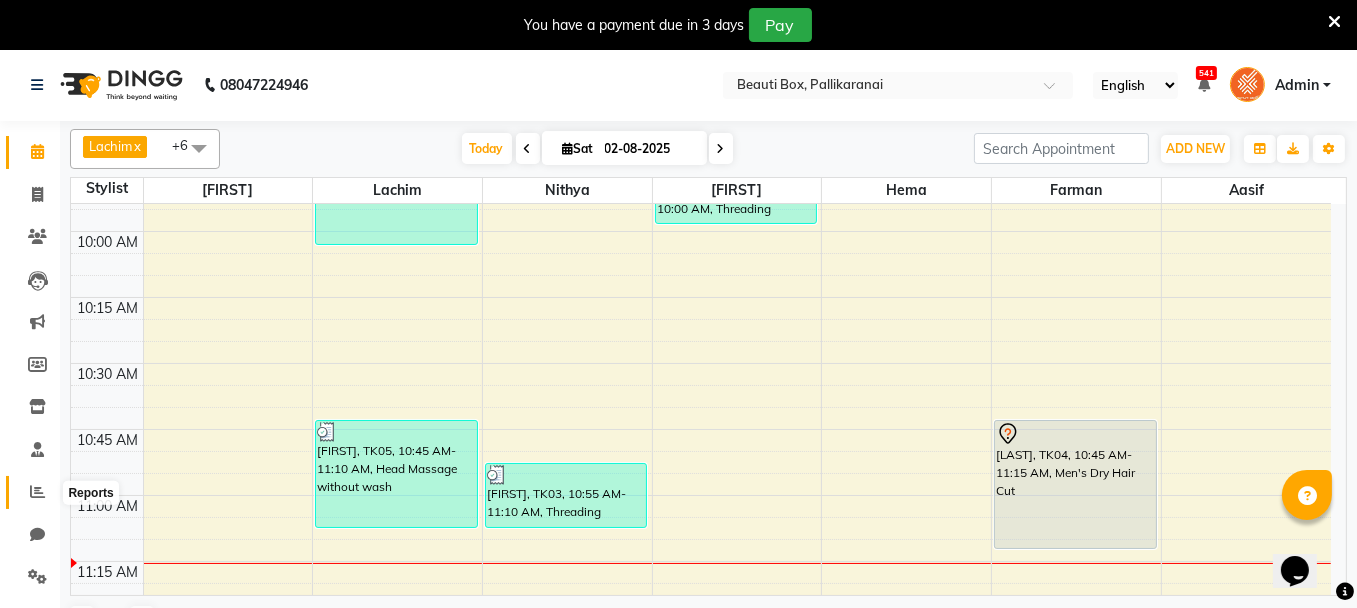 click 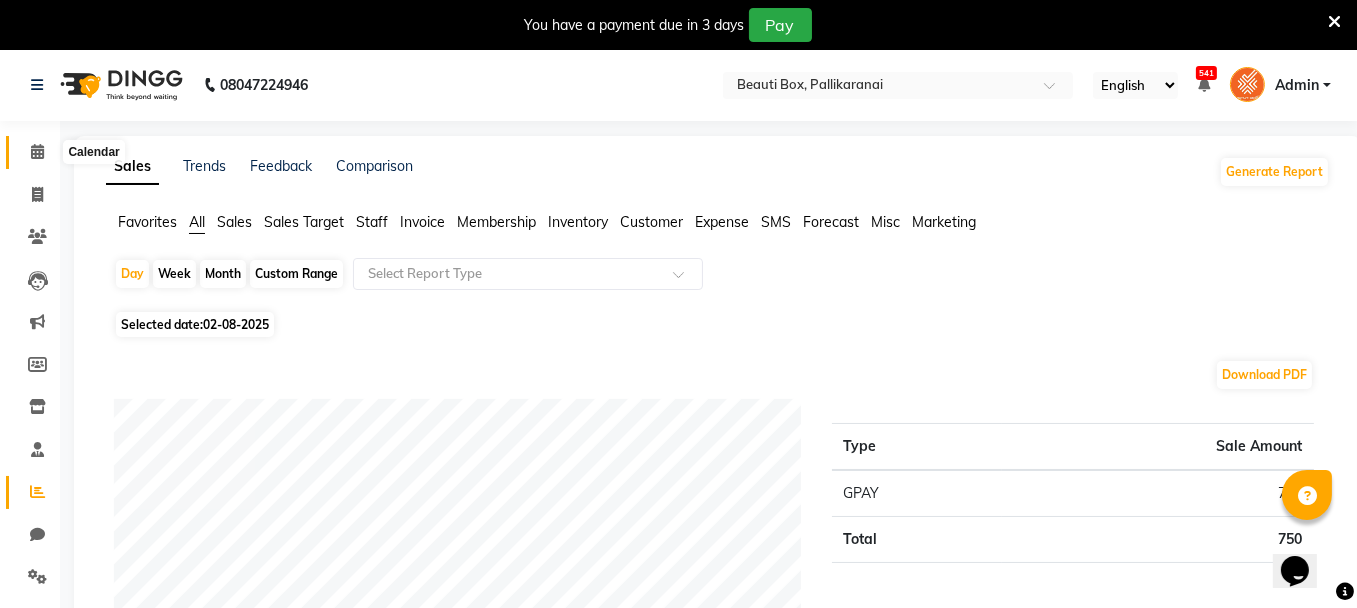 click 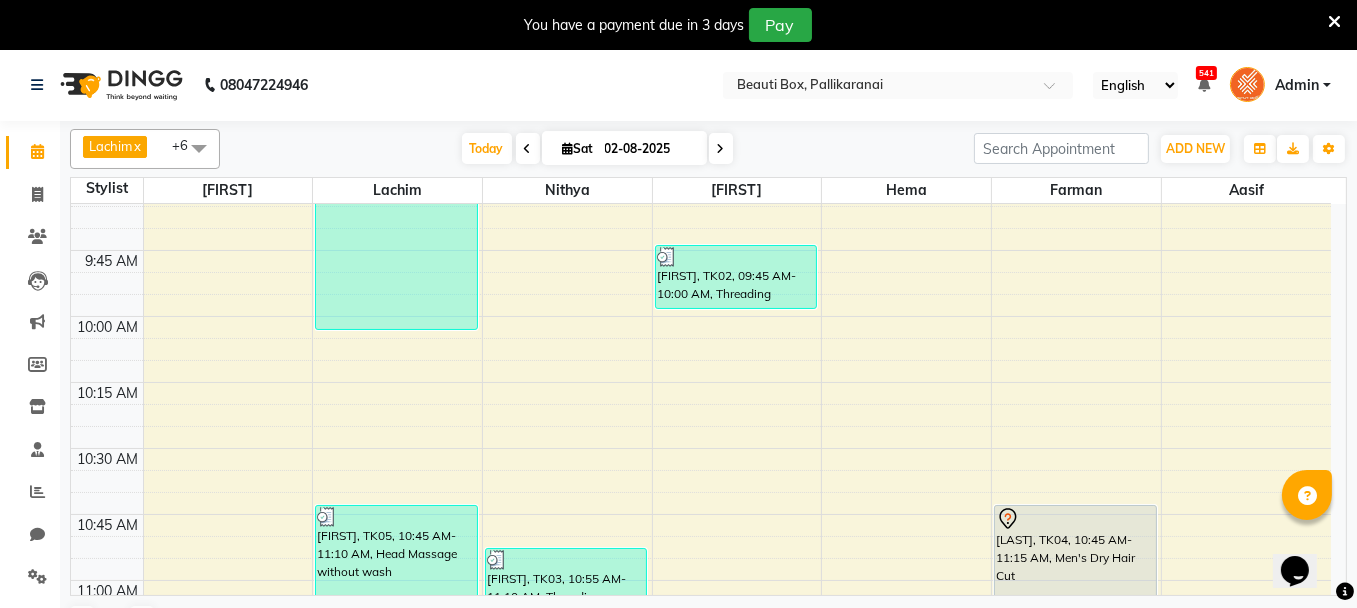 scroll, scrollTop: 382, scrollLeft: 0, axis: vertical 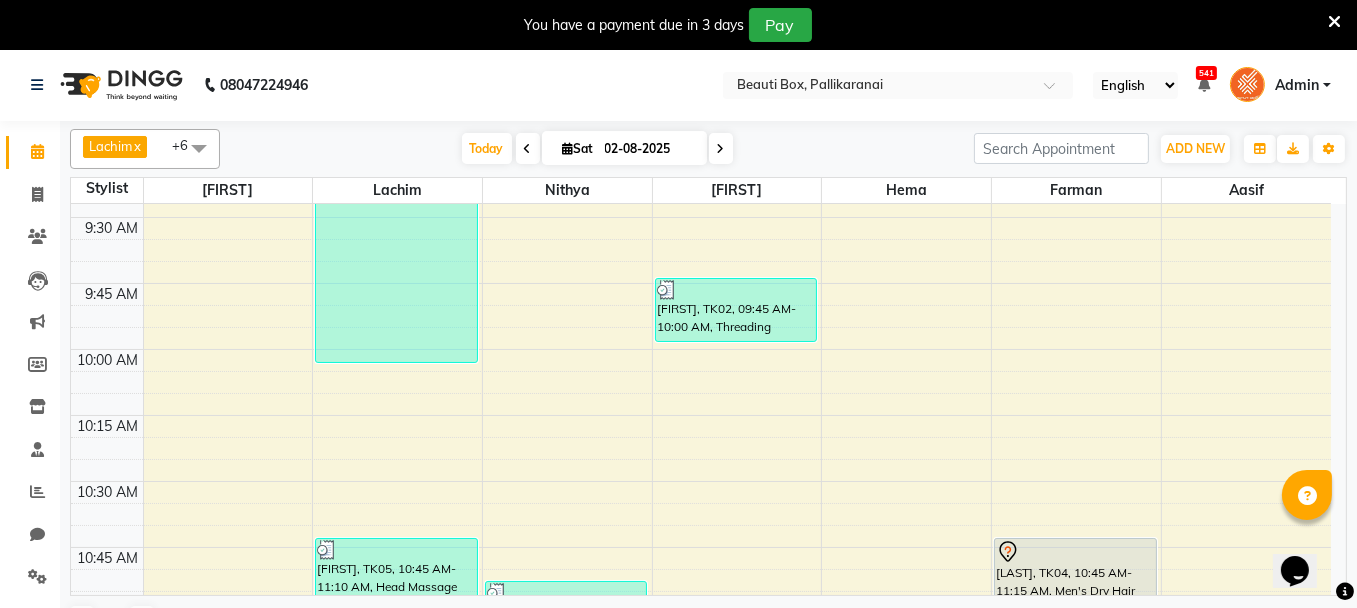 click on "8:00 AM 8:15 AM 8:30 AM 8:45 AM 9:00 AM 9:15 AM 9:30 AM 9:45 AM 10:00 AM 10:15 AM 10:30 AM 10:45 AM 11:00 AM 11:15 AM 11:30 AM 11:45 AM 12:00 PM 12:15 PM 12:30 PM 12:45 PM 1:00 PM 1:15 PM 1:30 PM 1:45 PM 2:00 PM 2:15 PM 2:30 PM 2:45 PM 3:00 PM 3:15 PM 3:30 PM 3:45 PM 4:00 PM 4:15 PM 4:30 PM 4:45 PM 5:00 PM 5:15 PM 5:30 PM 5:45 PM 6:00 PM 6:15 PM 6:30 PM 6:45 PM 7:00 PM 7:15 PM 7:30 PM 7:45 PM 8:00 PM 8:15 PM 8:30 PM 8:45 PM 9:00 PM 9:15 PM 9:30 PM 9:45 PM     [FIRST], TK01, 09:00 AM-10:05 AM, Foam Shave ,Men's Dry Hair Cut      [FIRST], TK05, 10:45 AM-11:10 AM, Head Massage without wash      [FIRST], TK03, 10:55 AM-11:10 AM, Threading     [FIRST], TK02, 09:45 AM-10:00 AM, Threading     [LAST], TK04, 10:45 AM-11:15 AM, Men's Dry Hair Cut" at bounding box center (701, 1669) 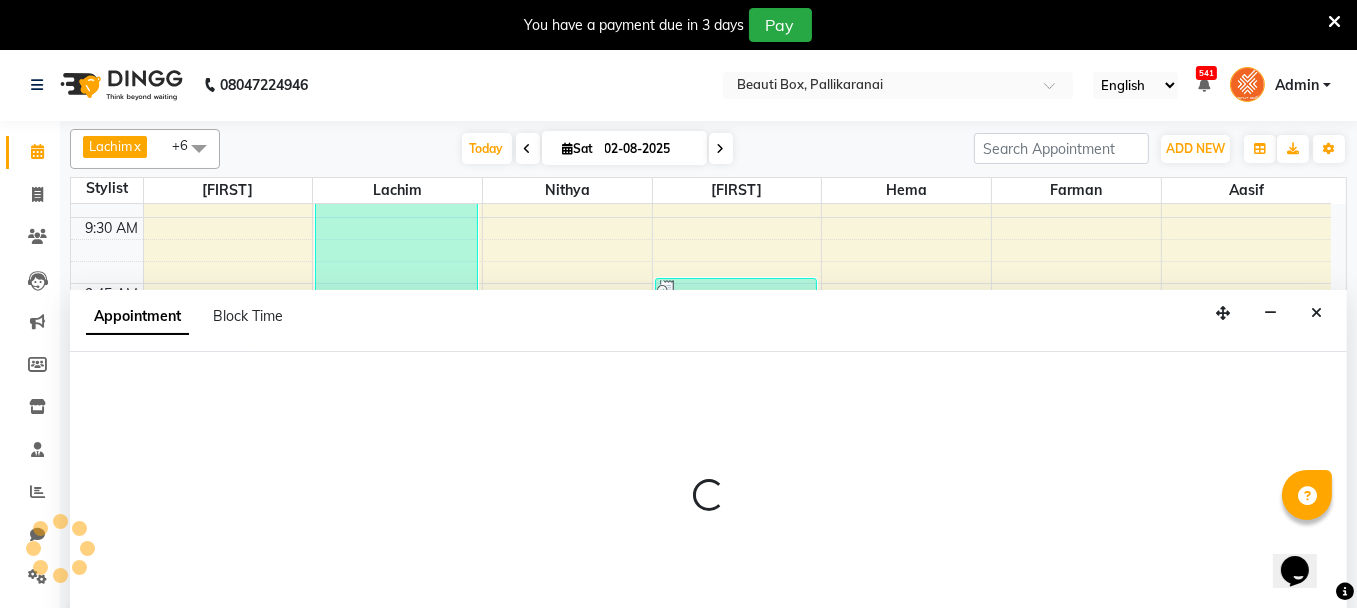 scroll, scrollTop: 49, scrollLeft: 0, axis: vertical 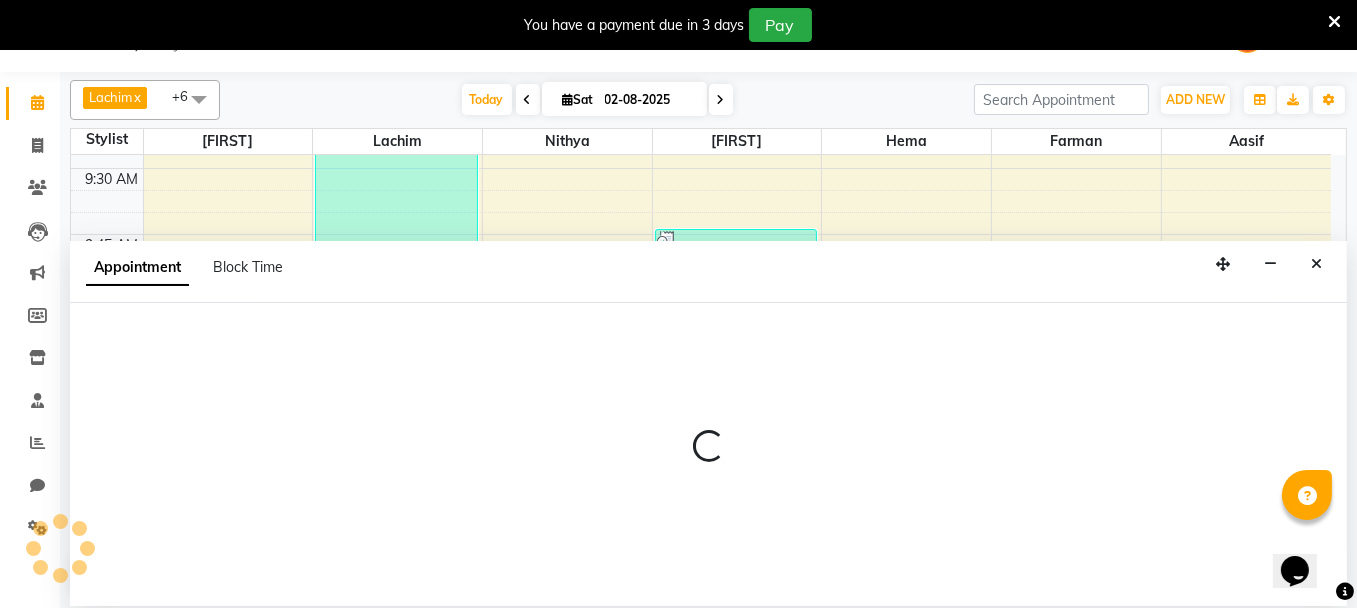 select on "9763" 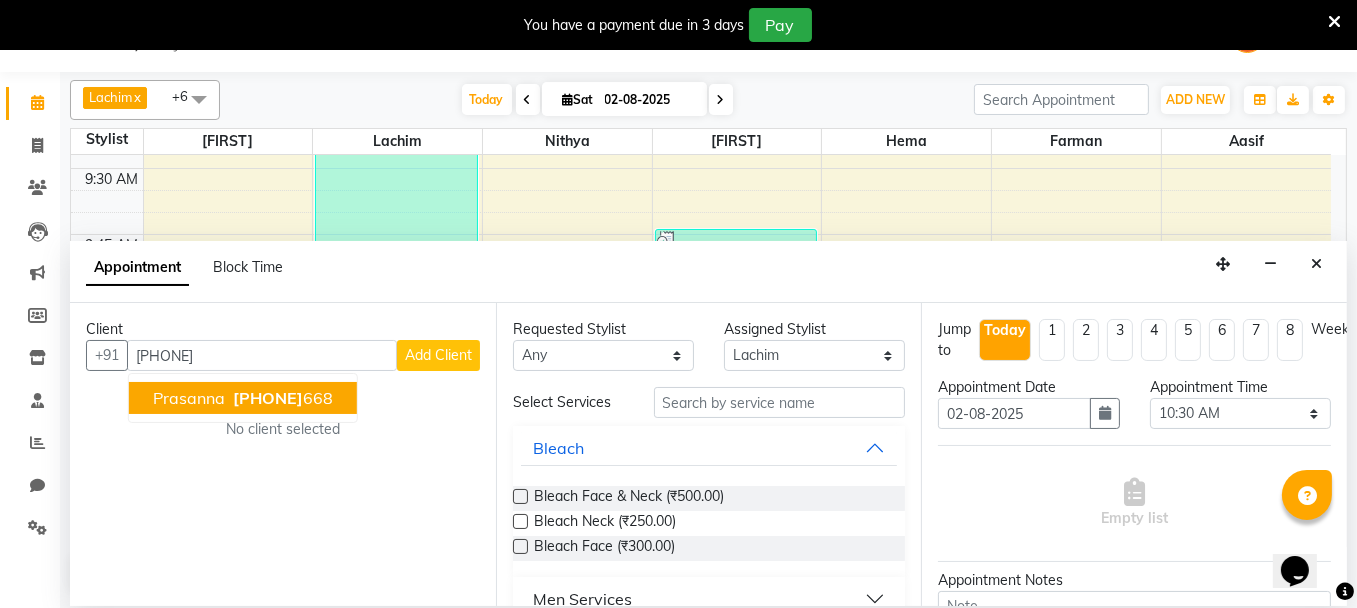 click on "[PHONE]" at bounding box center (268, 398) 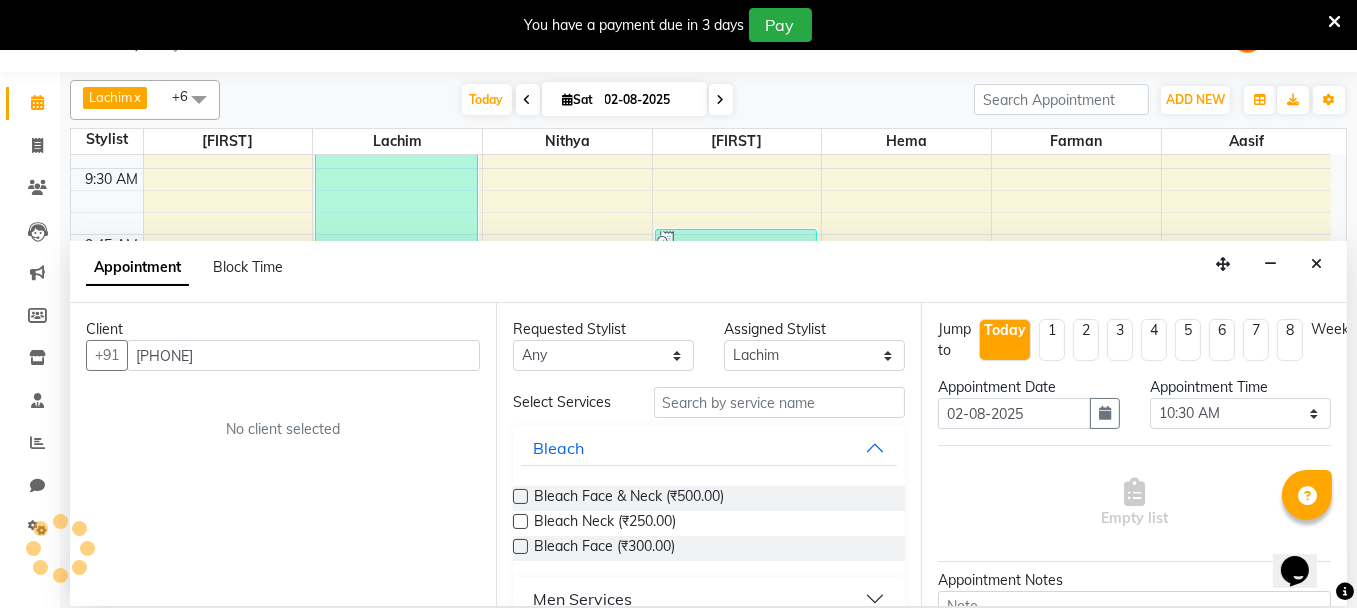 type on "[PHONE]" 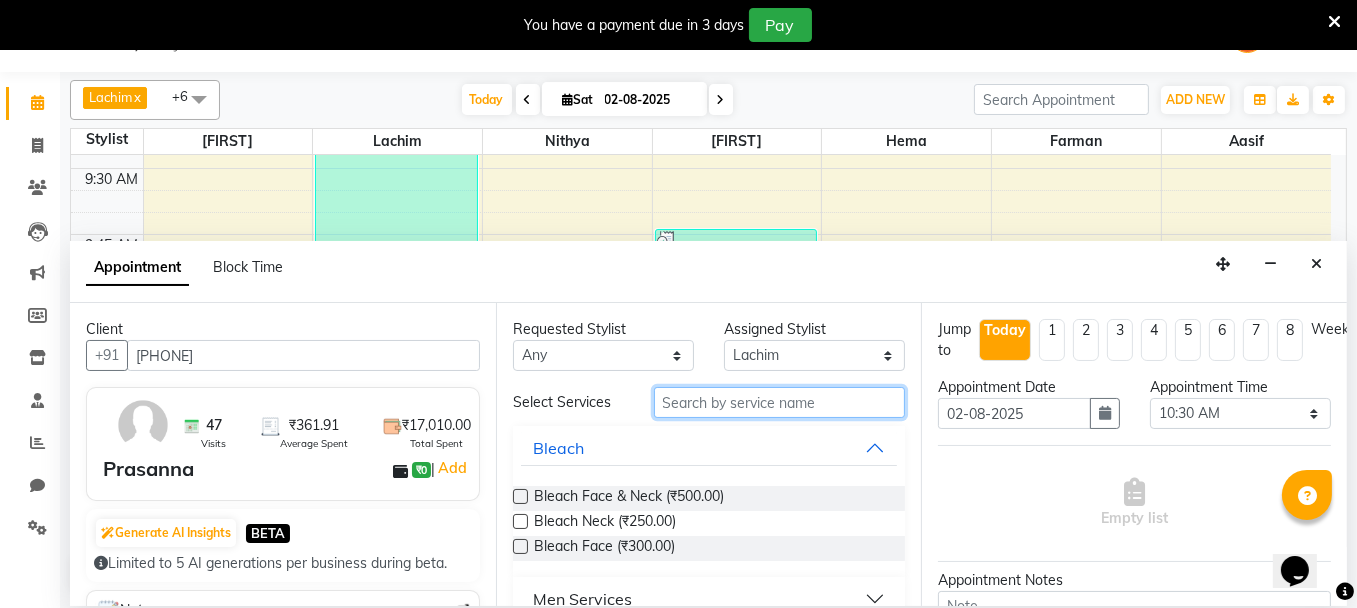 click at bounding box center [780, 402] 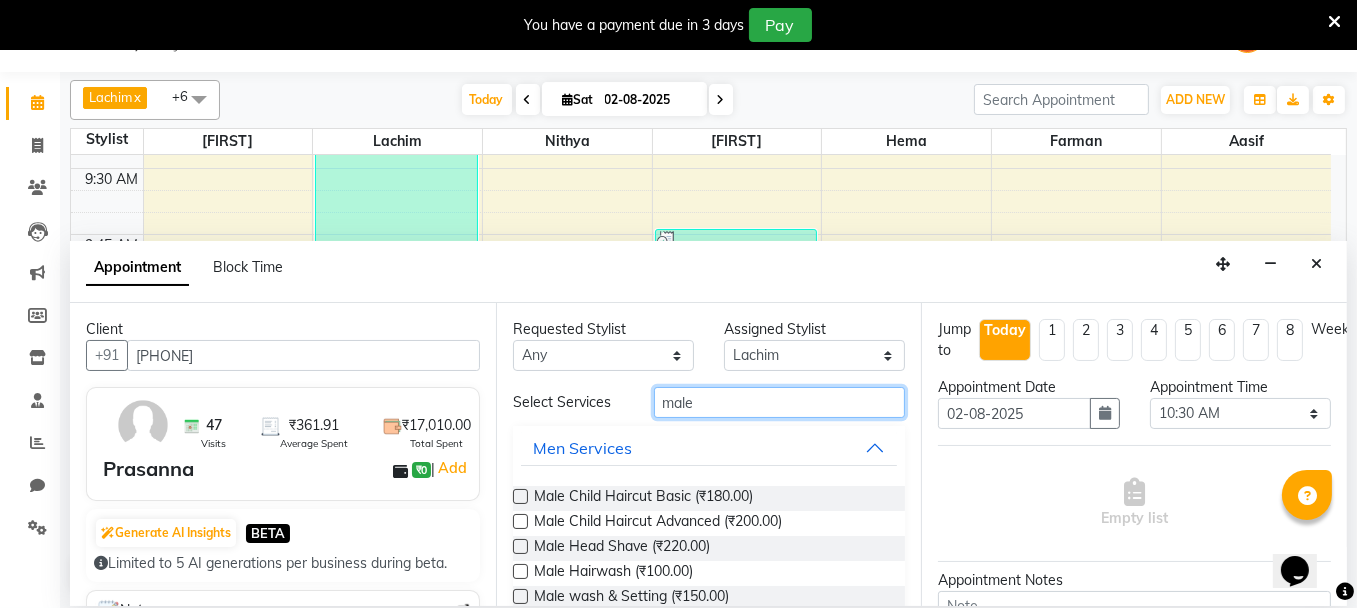 type on "male" 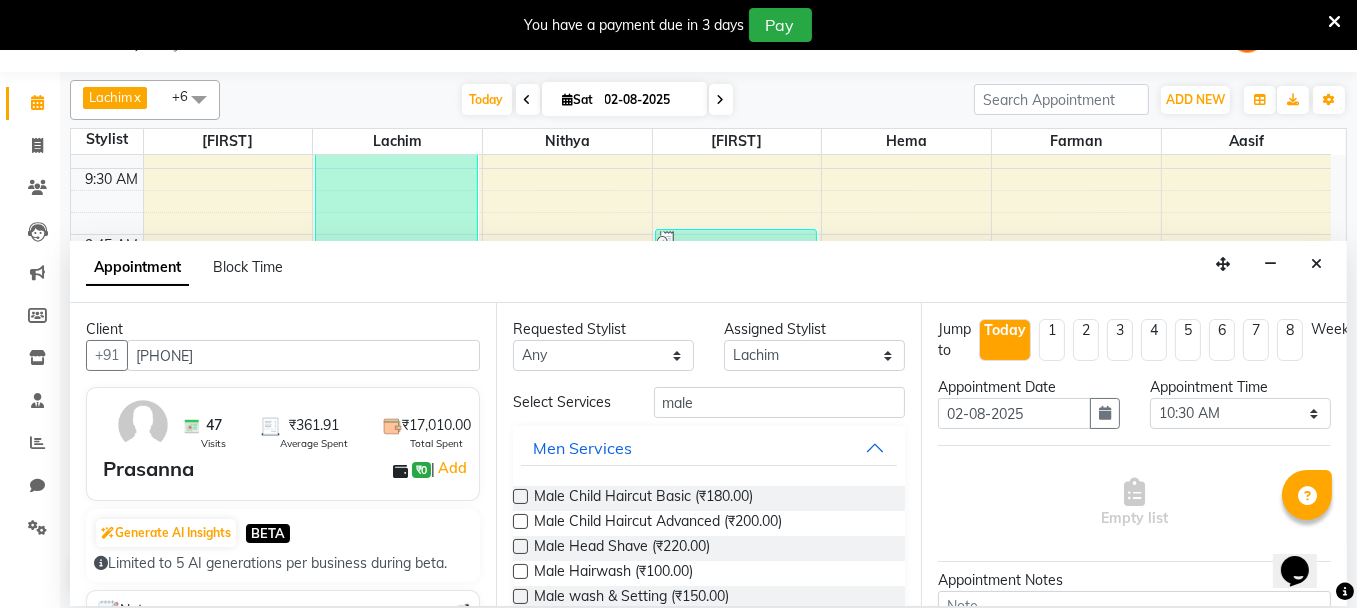 click at bounding box center [520, 496] 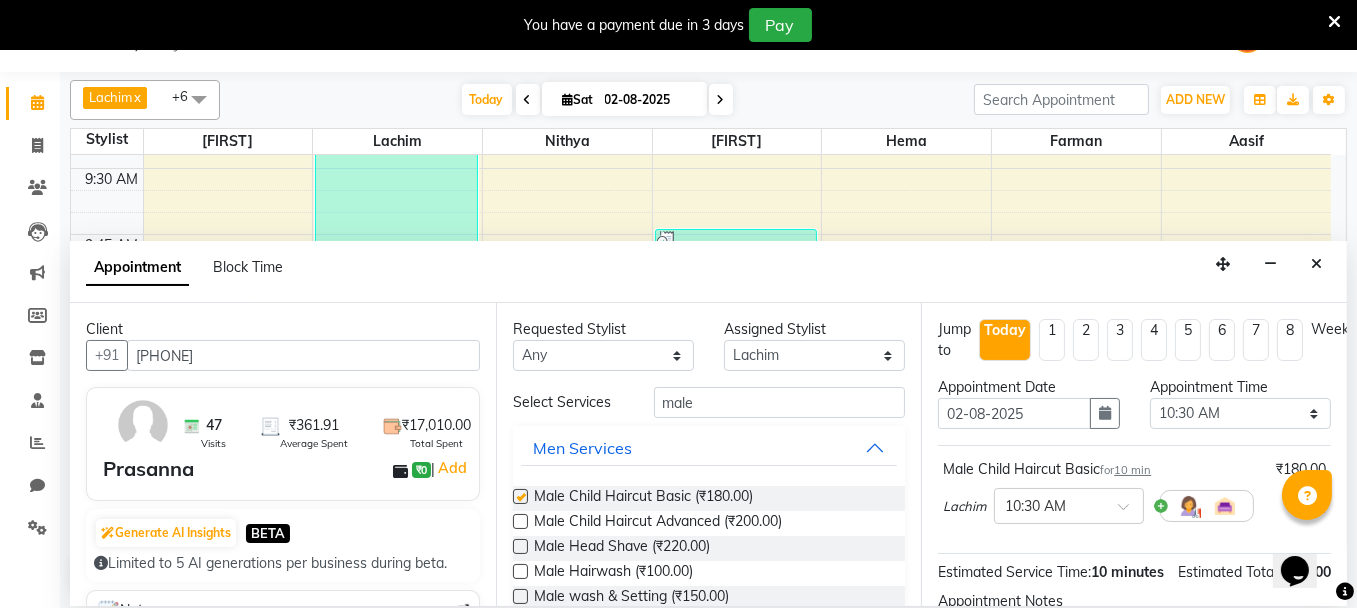 checkbox on "false" 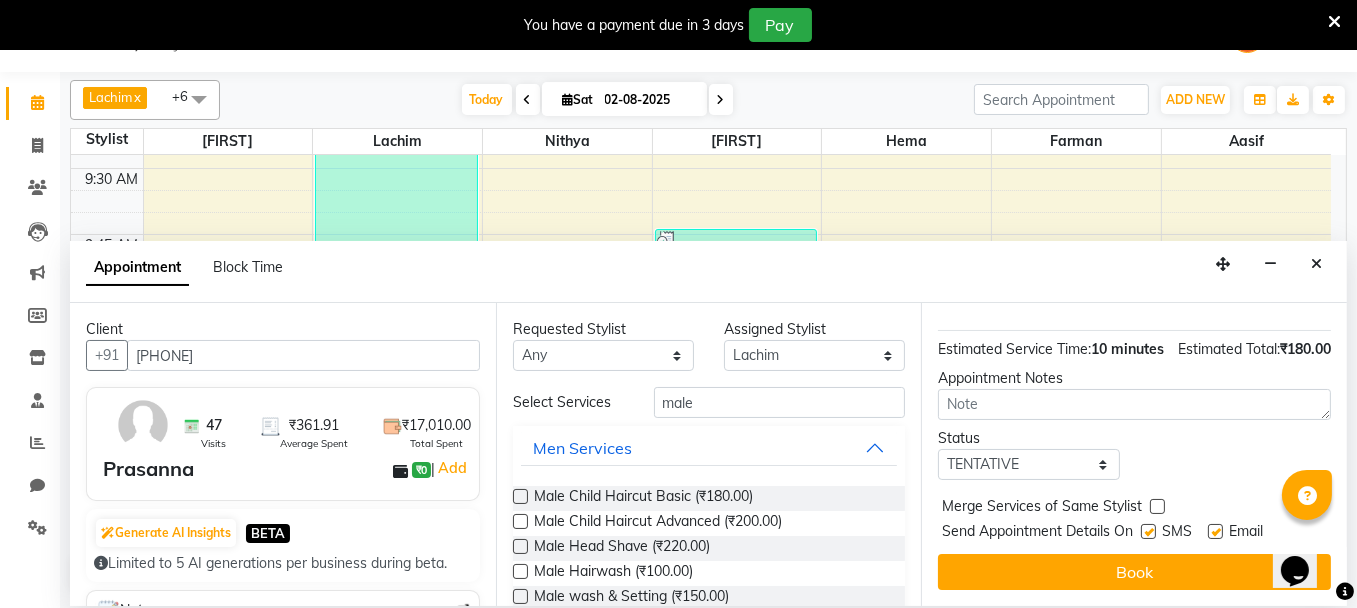 scroll, scrollTop: 252, scrollLeft: 0, axis: vertical 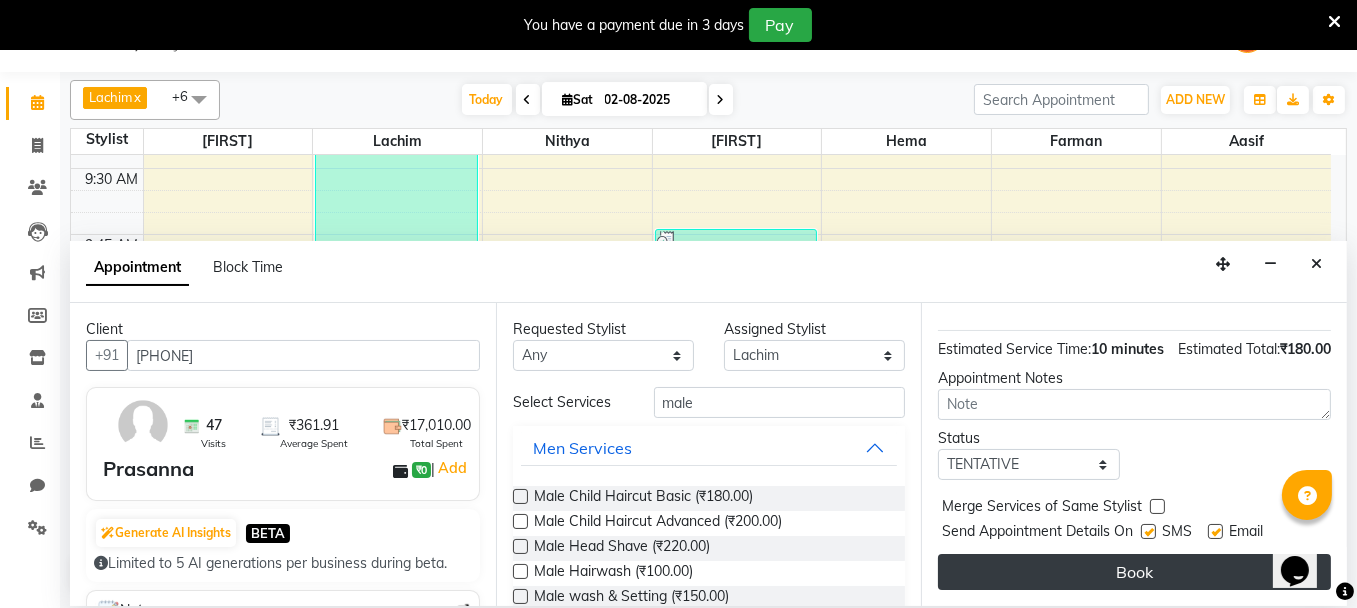 click on "Book" at bounding box center (1134, 572) 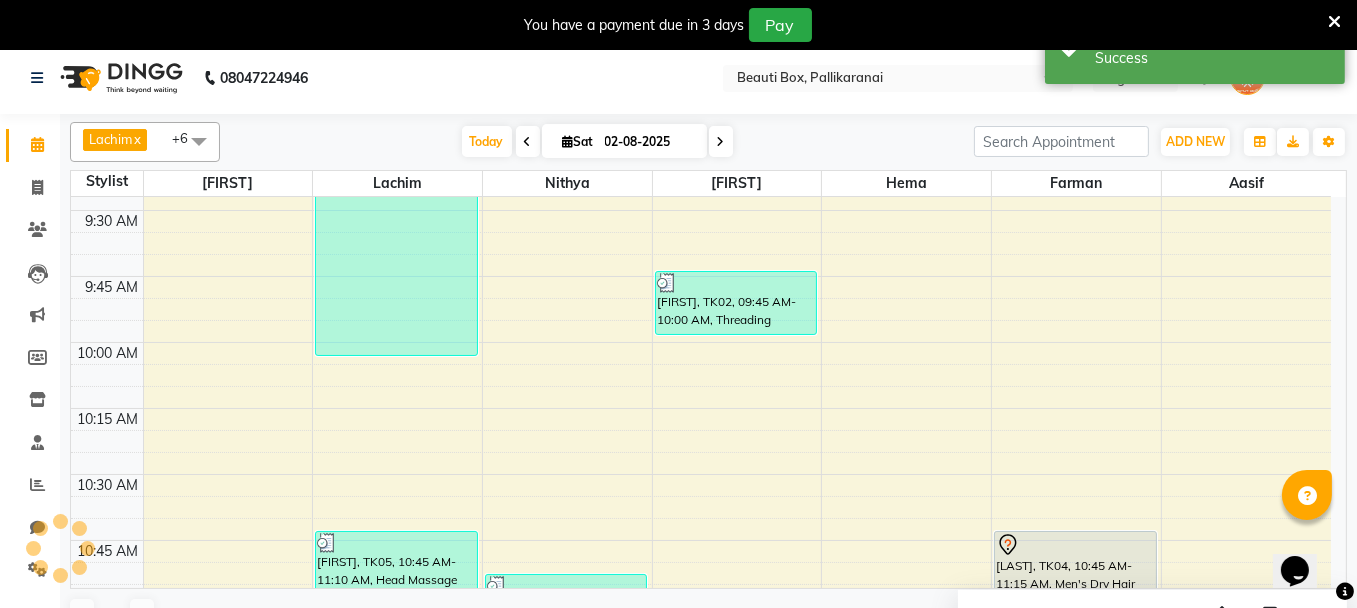 scroll, scrollTop: 0, scrollLeft: 0, axis: both 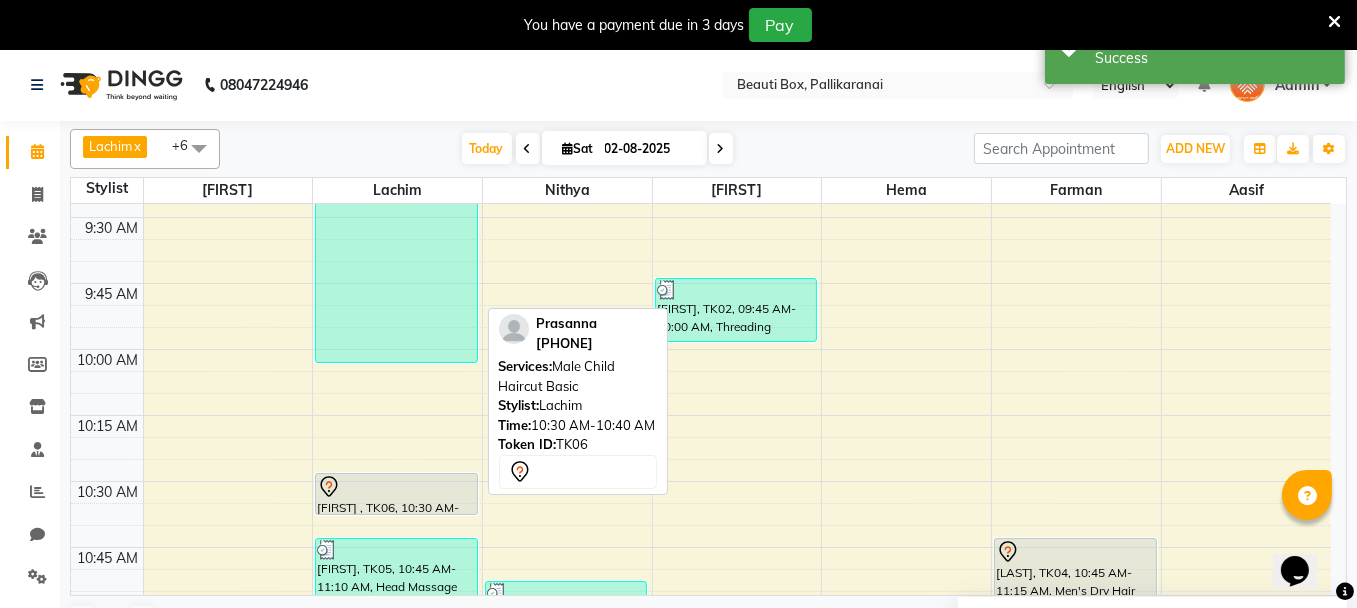 click at bounding box center [396, 487] 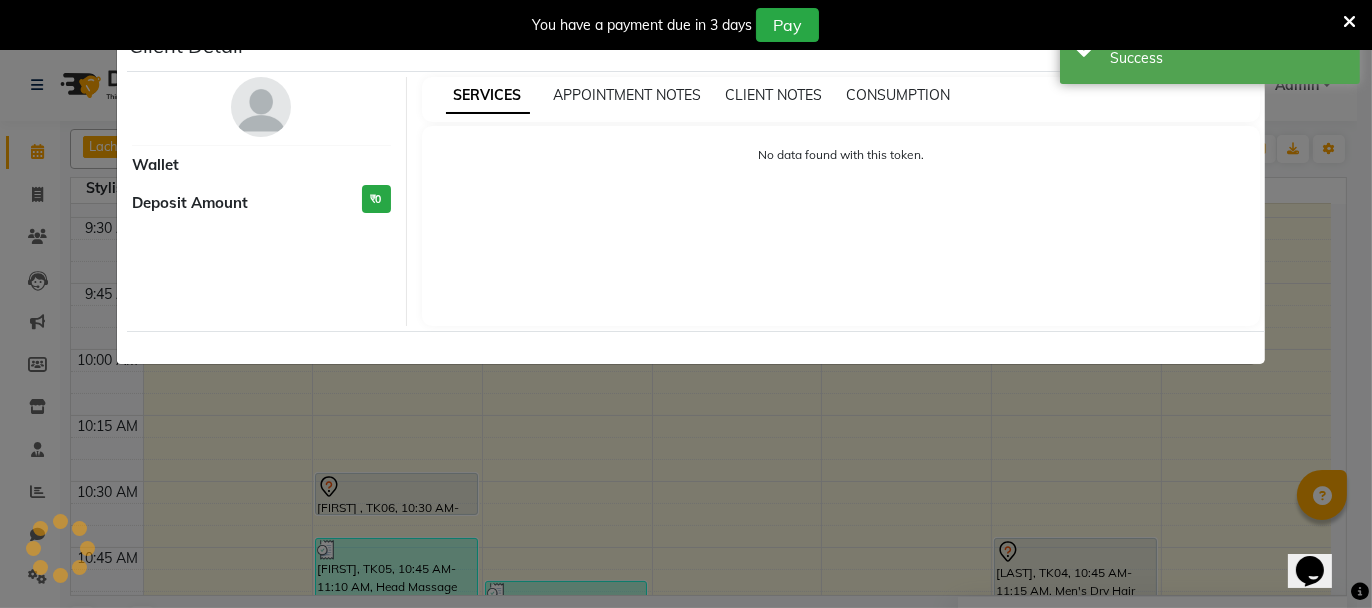select on "7" 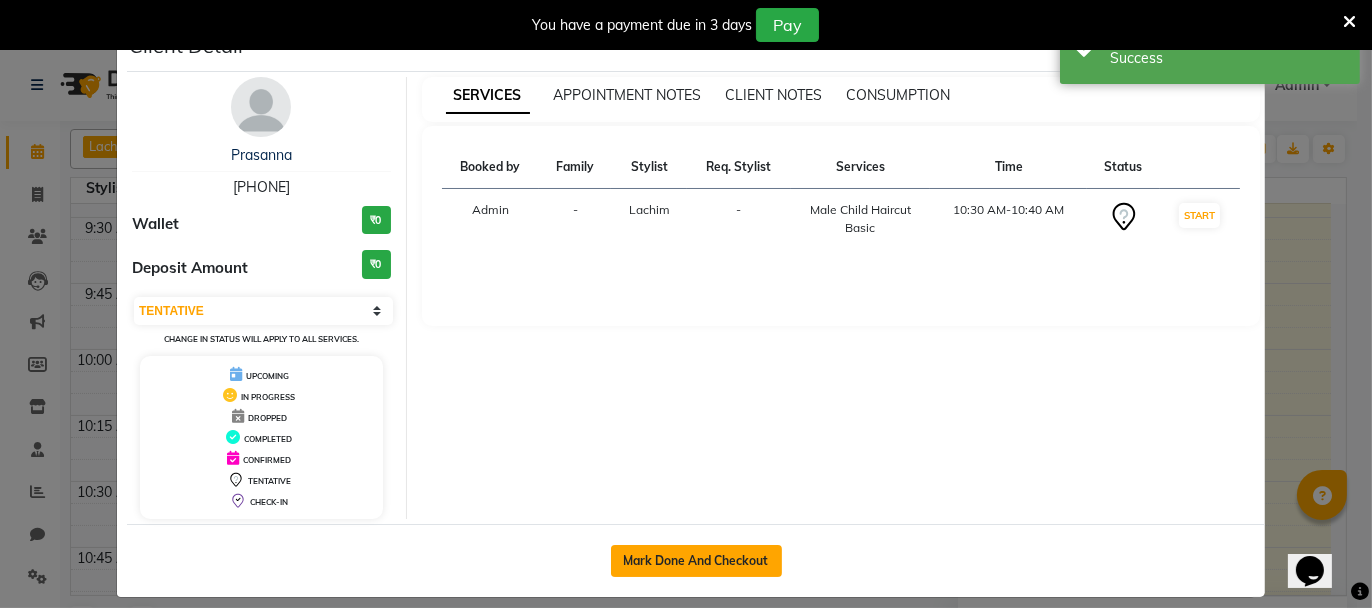 click on "Mark Done And Checkout" 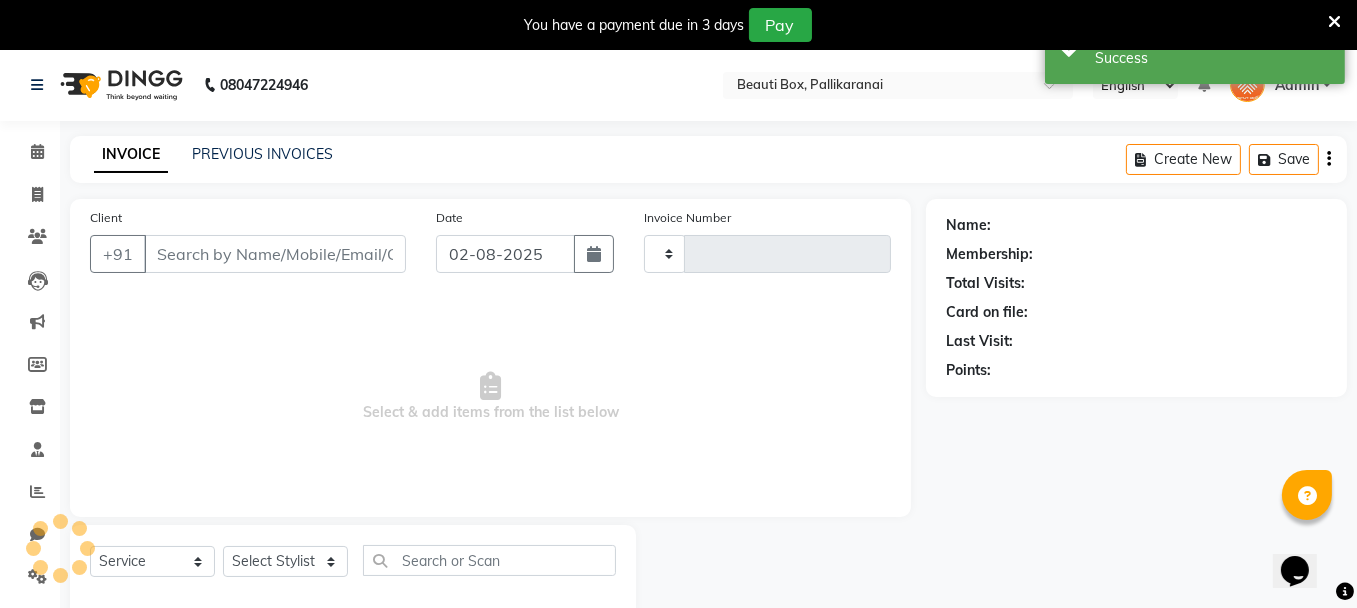 type on "1931" 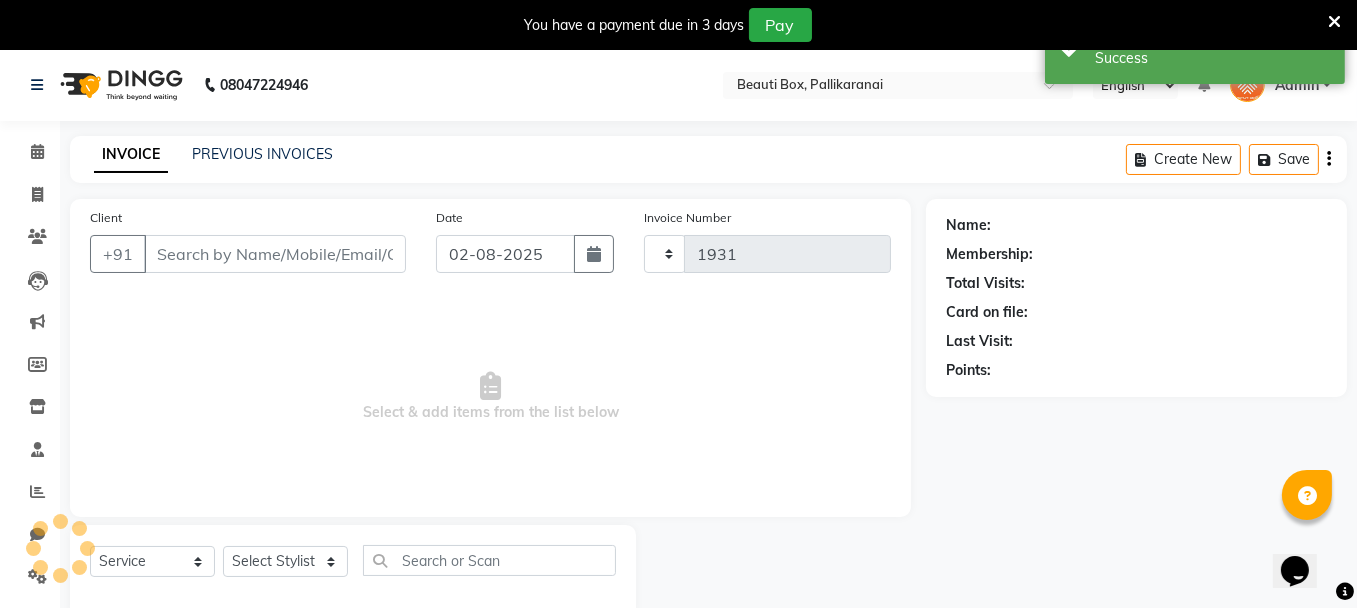 select on "11" 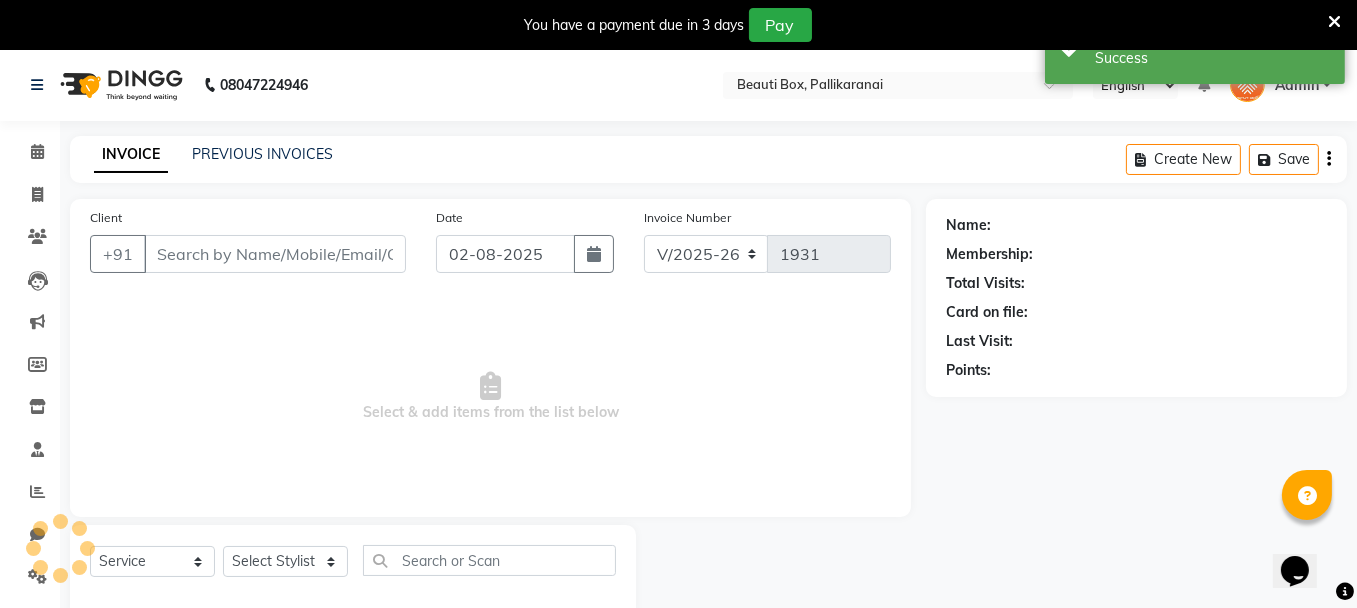 type on "[PHONE]" 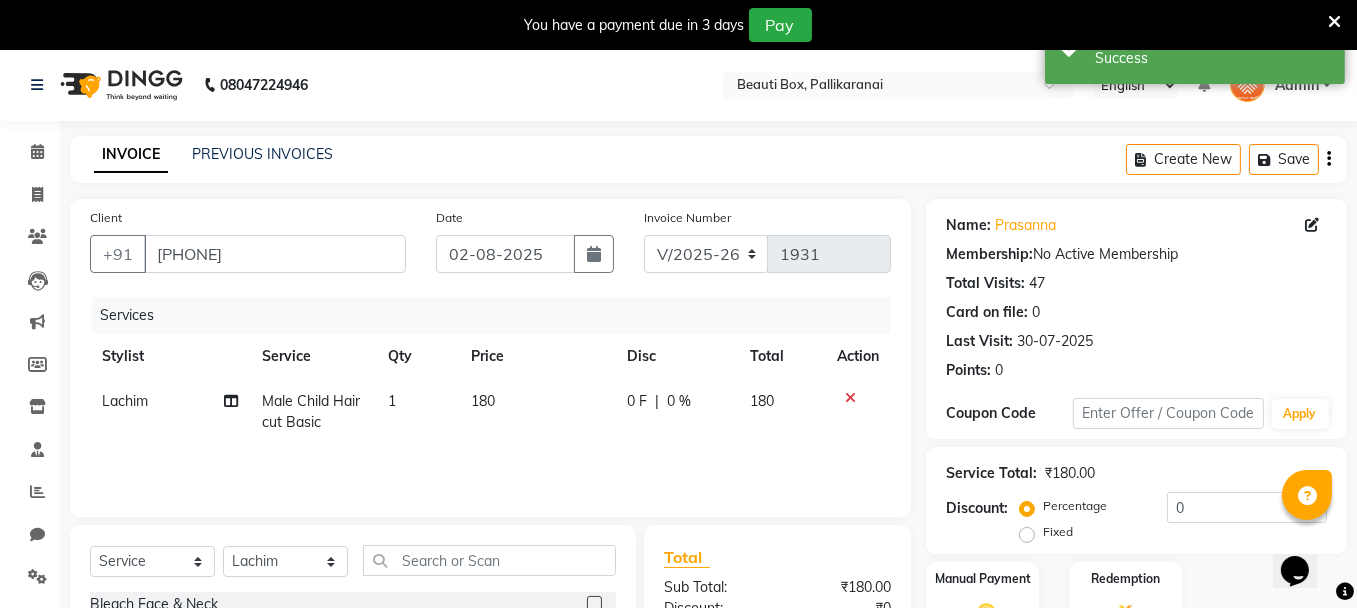 click on "180" 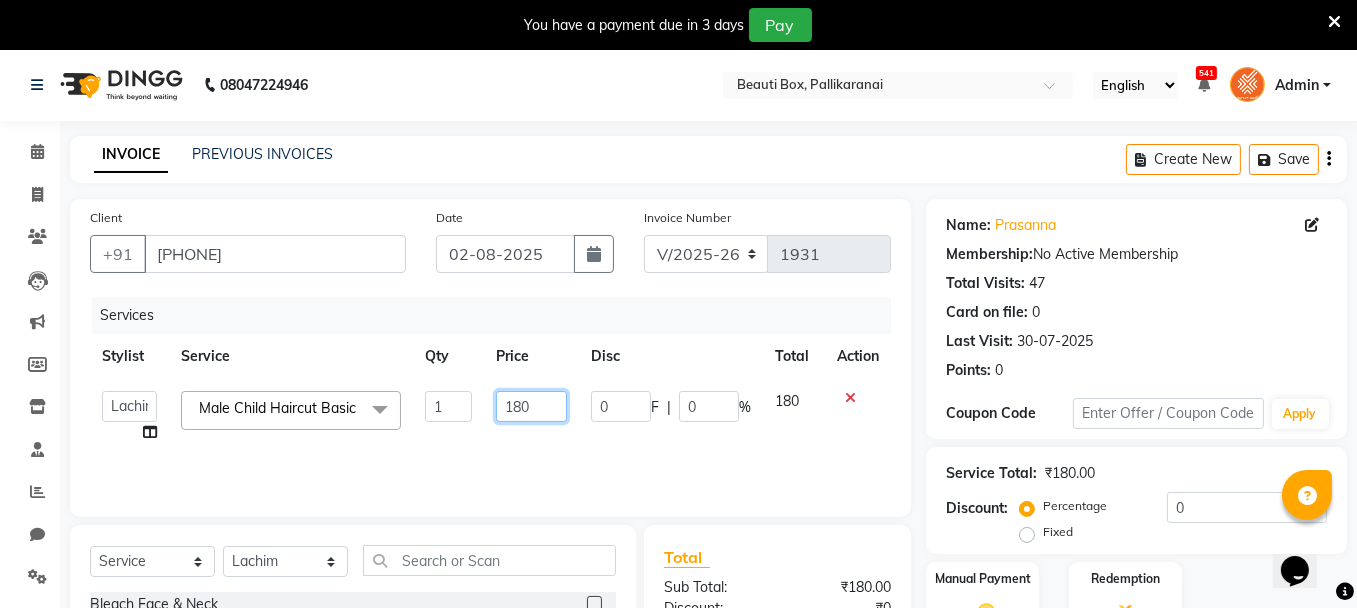click on "180" 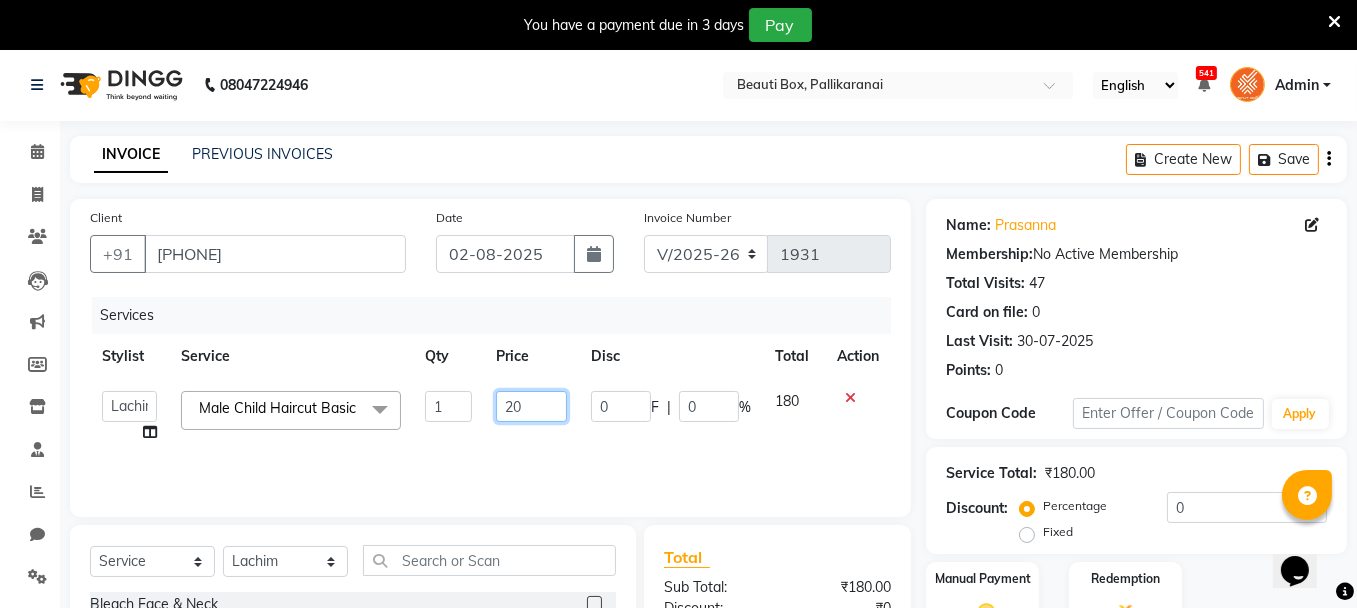 type on "200" 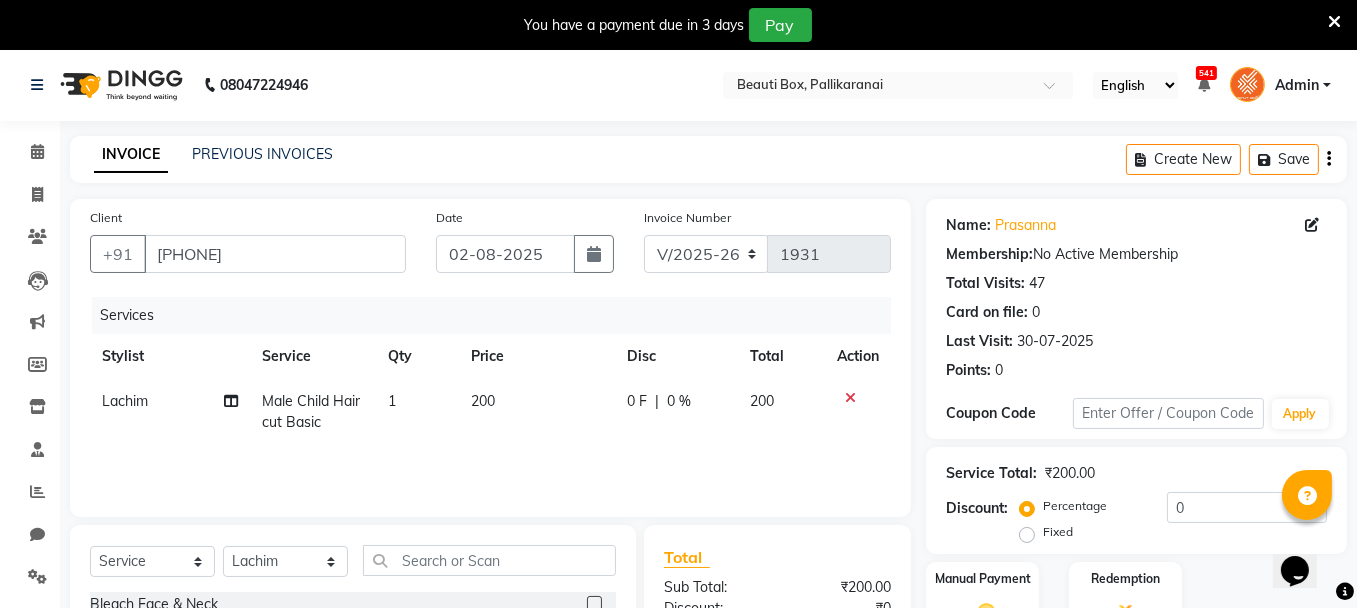click on "200" 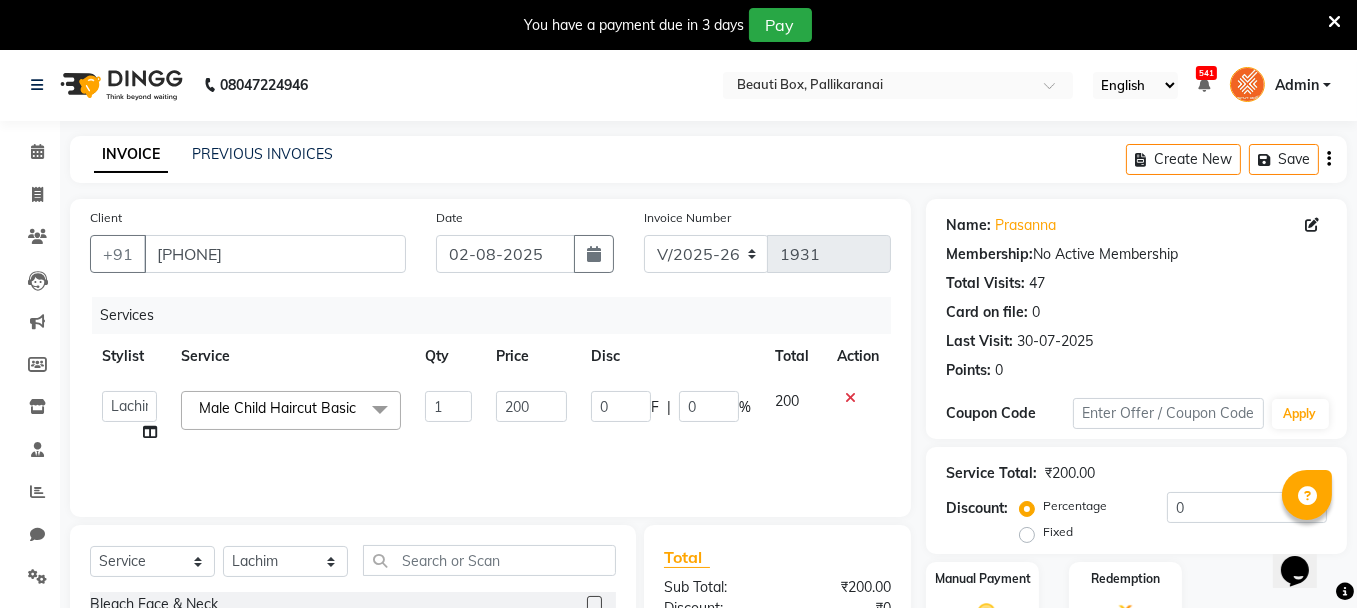 scroll, scrollTop: 240, scrollLeft: 0, axis: vertical 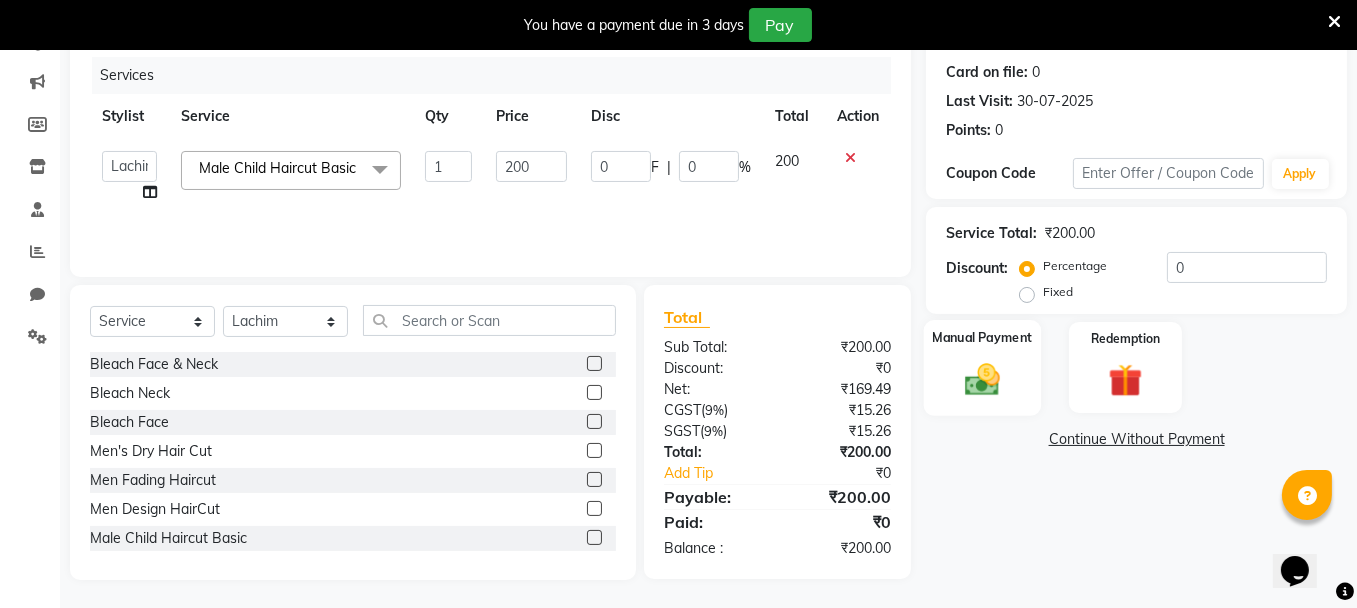 click on "Manual Payment" 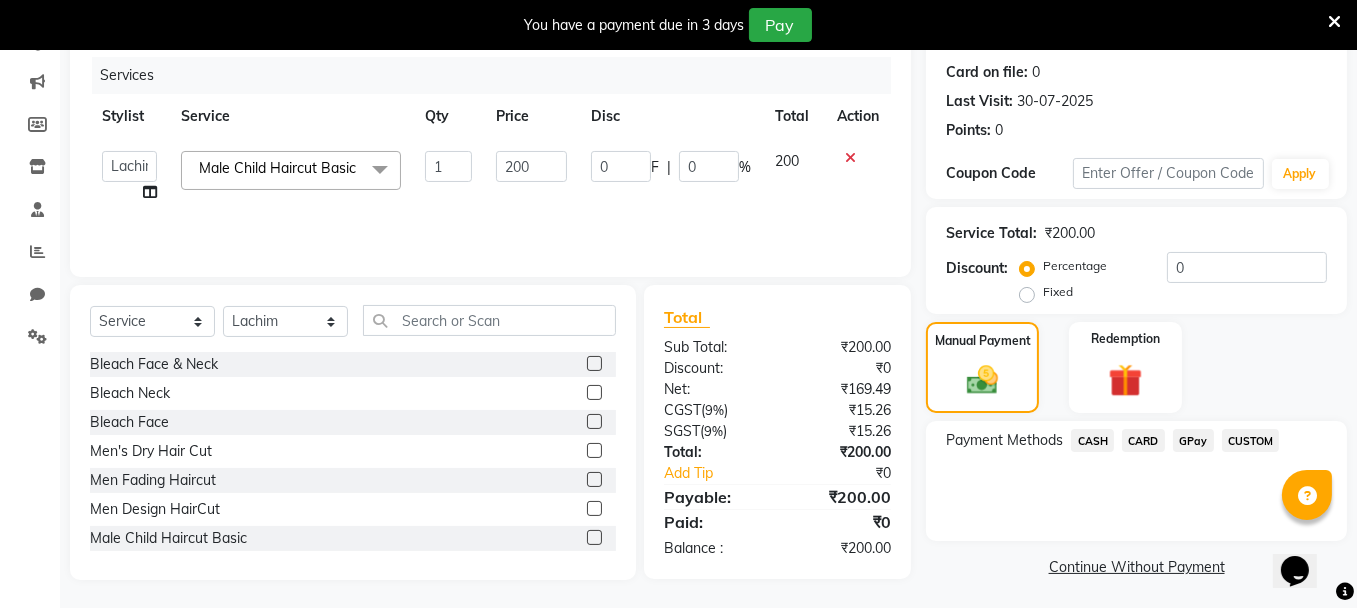 click on "GPay" 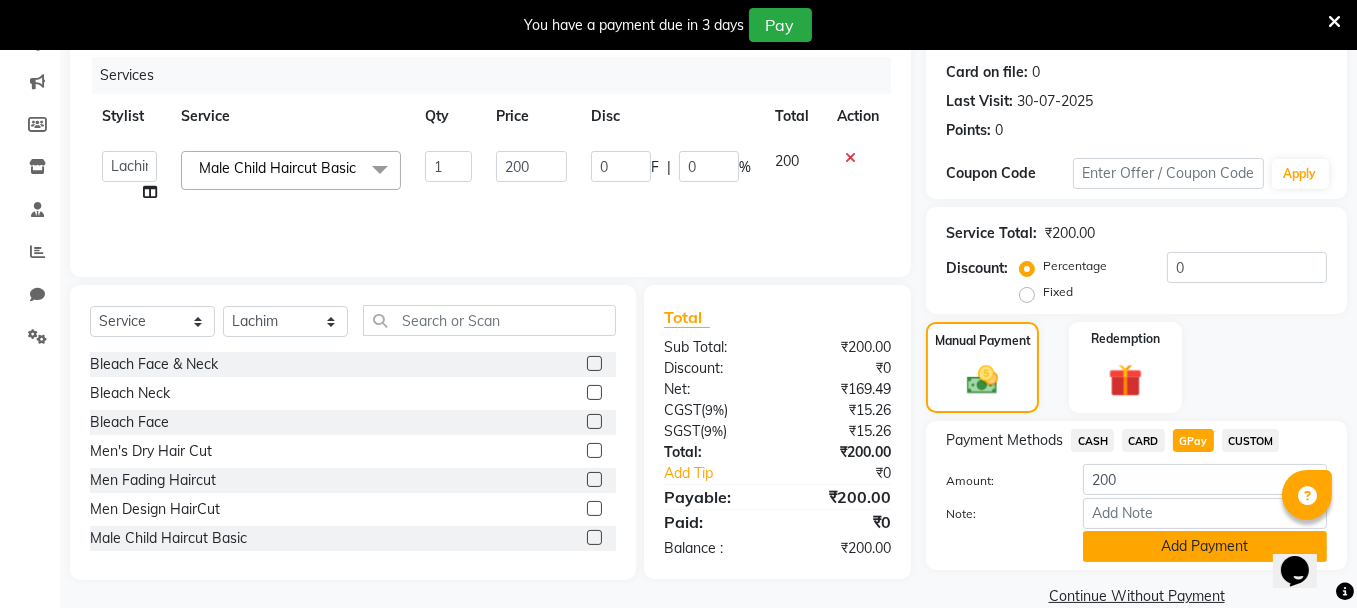 click on "Add Payment" 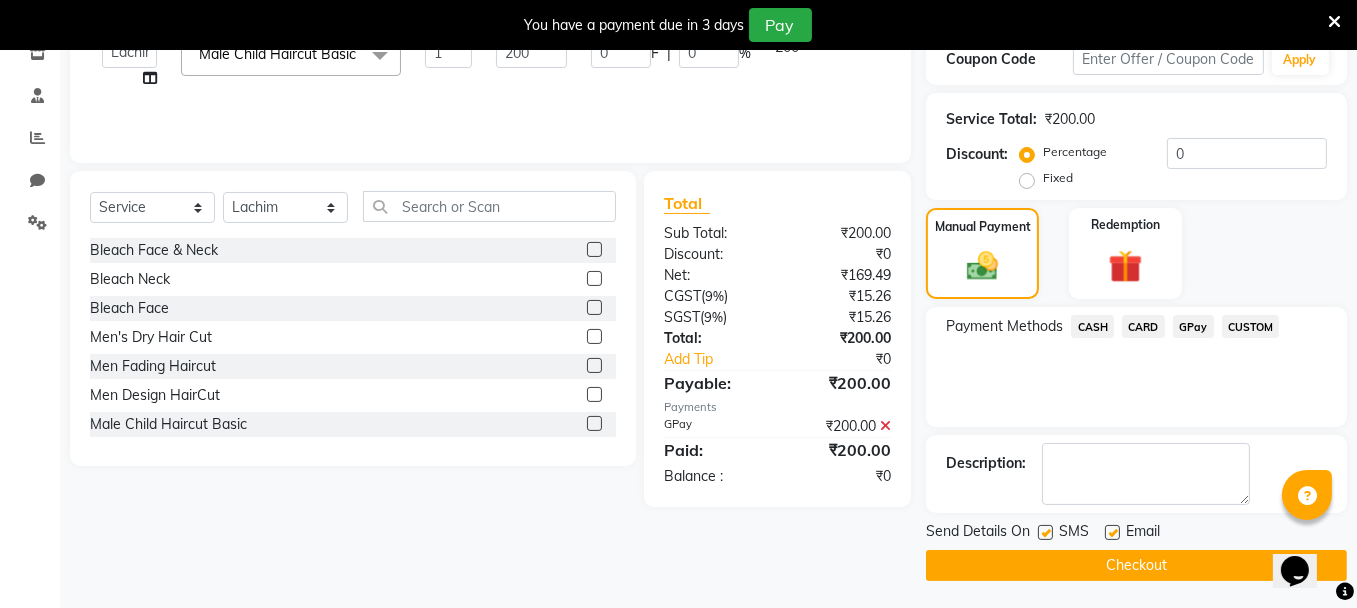 scroll, scrollTop: 355, scrollLeft: 0, axis: vertical 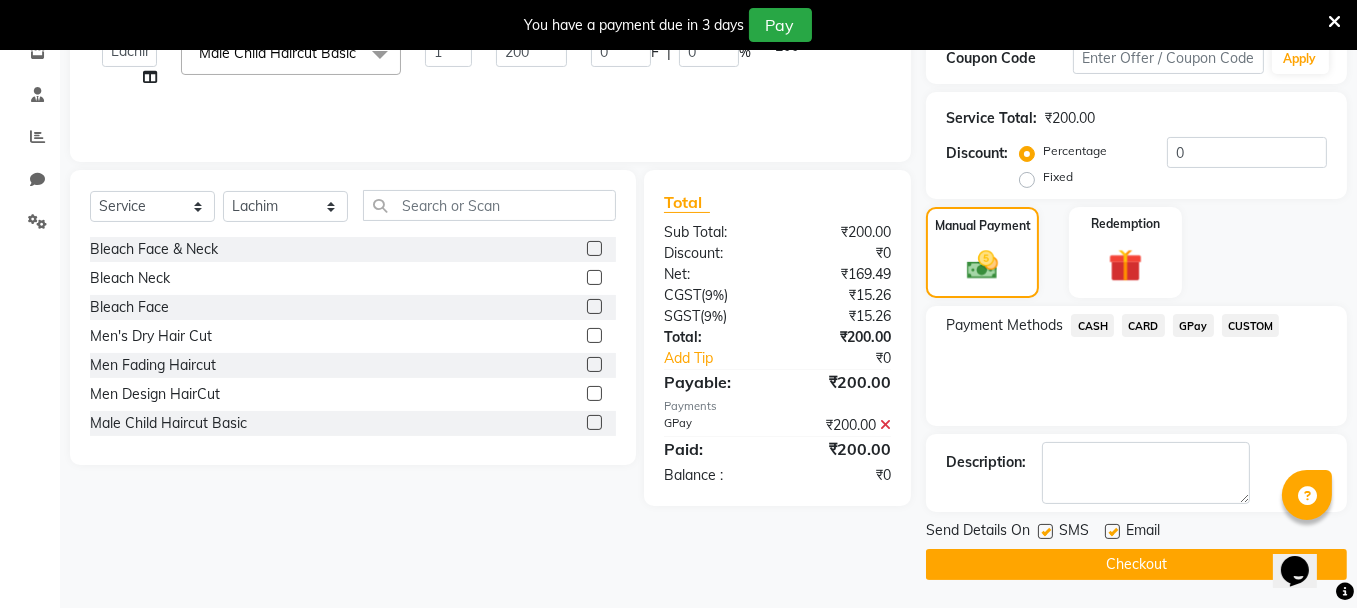 click on "Checkout" 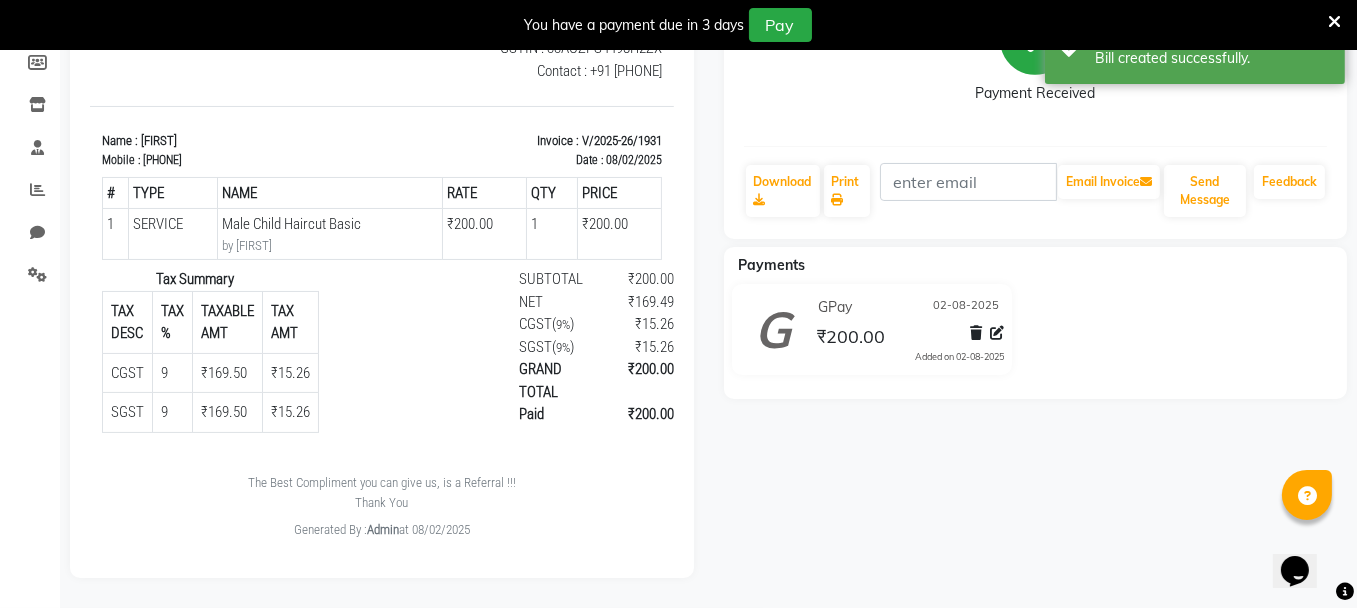 scroll, scrollTop: 0, scrollLeft: 0, axis: both 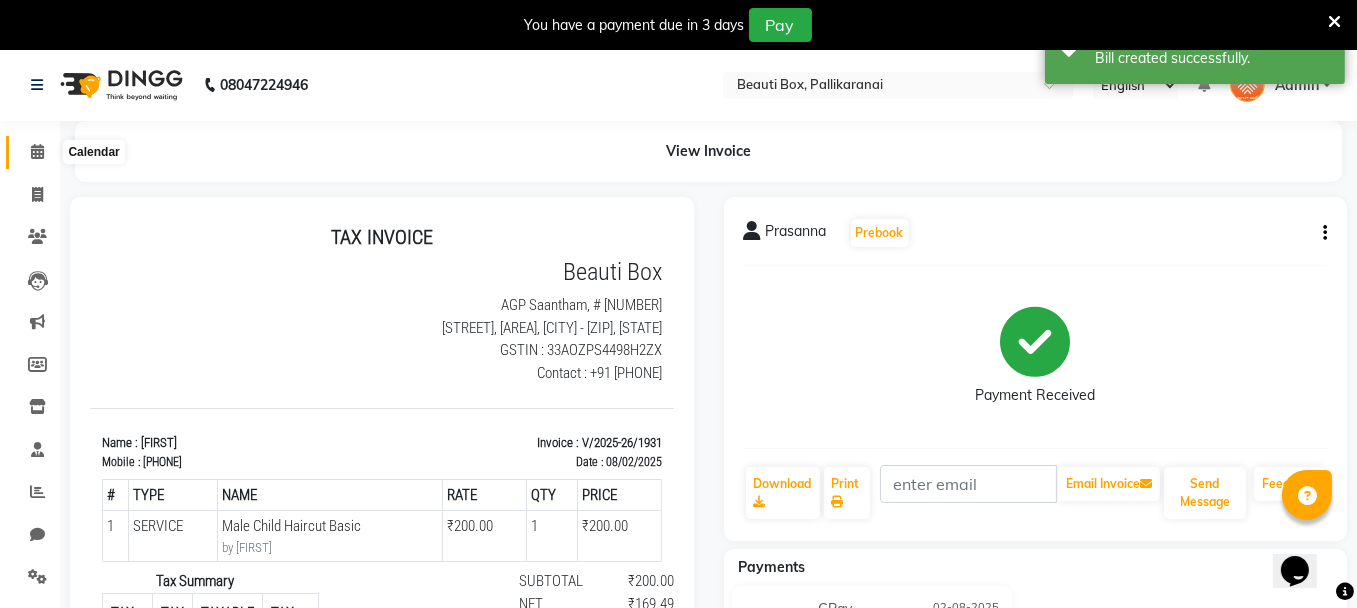 click 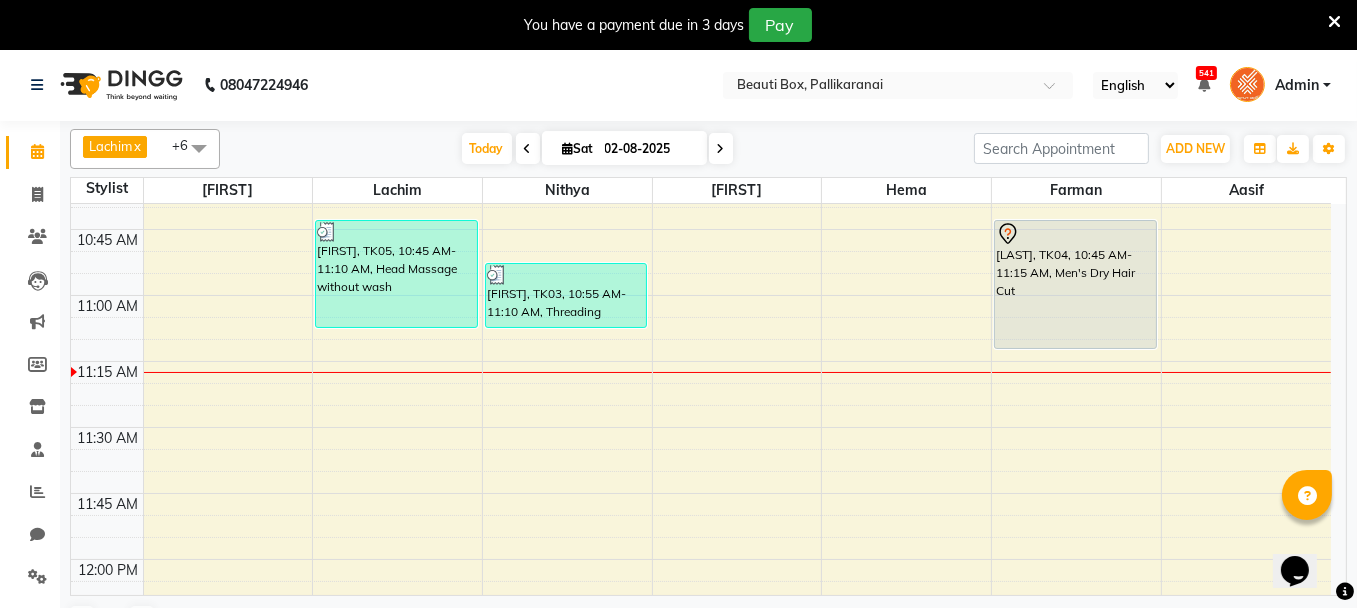 scroll, scrollTop: 600, scrollLeft: 0, axis: vertical 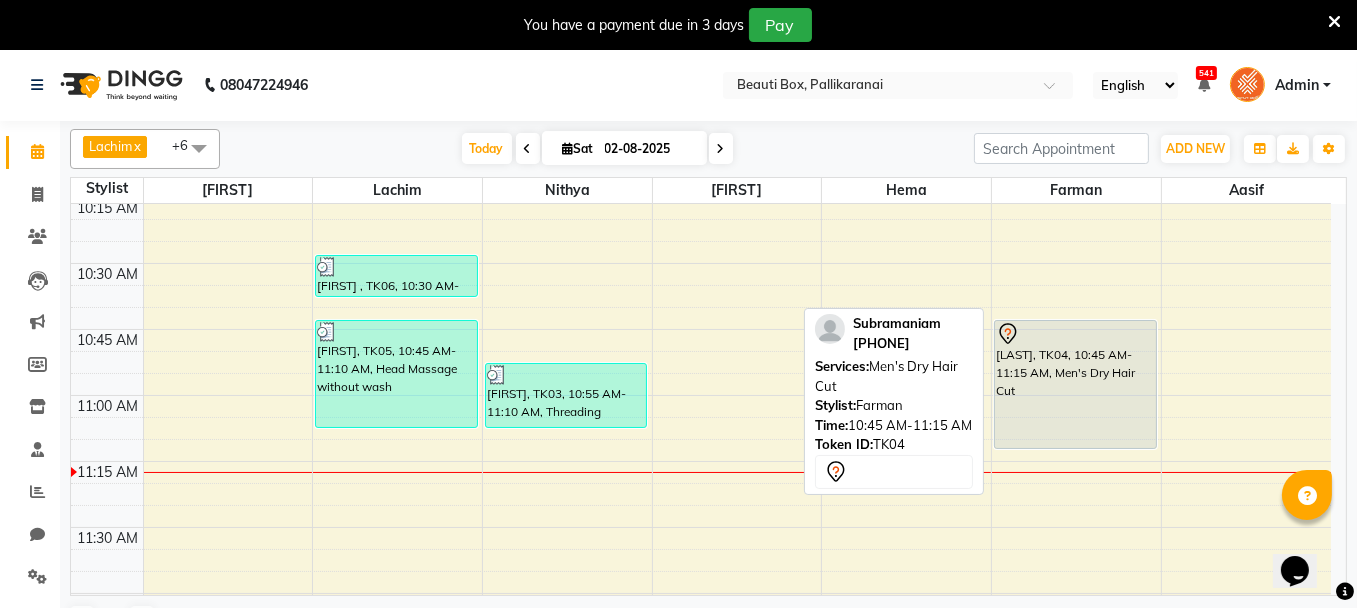 click on "[LAST], TK04, 10:45 AM-11:15 AM, Men's Dry Hair Cut" at bounding box center (1075, 384) 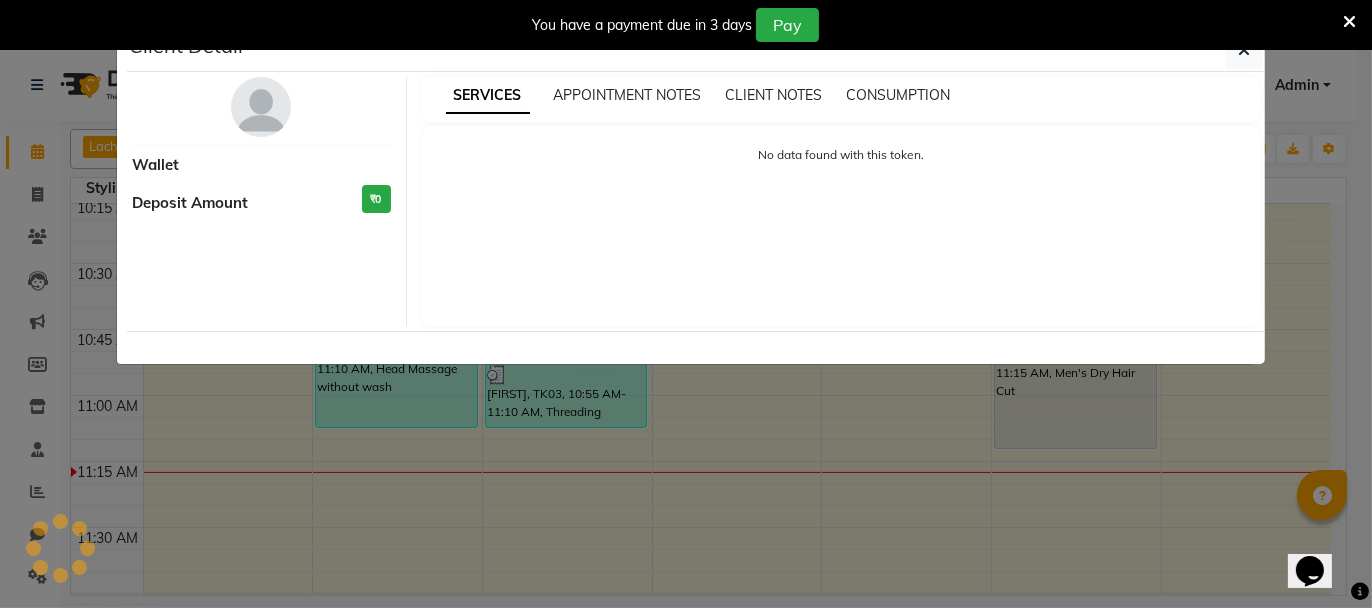 select on "7" 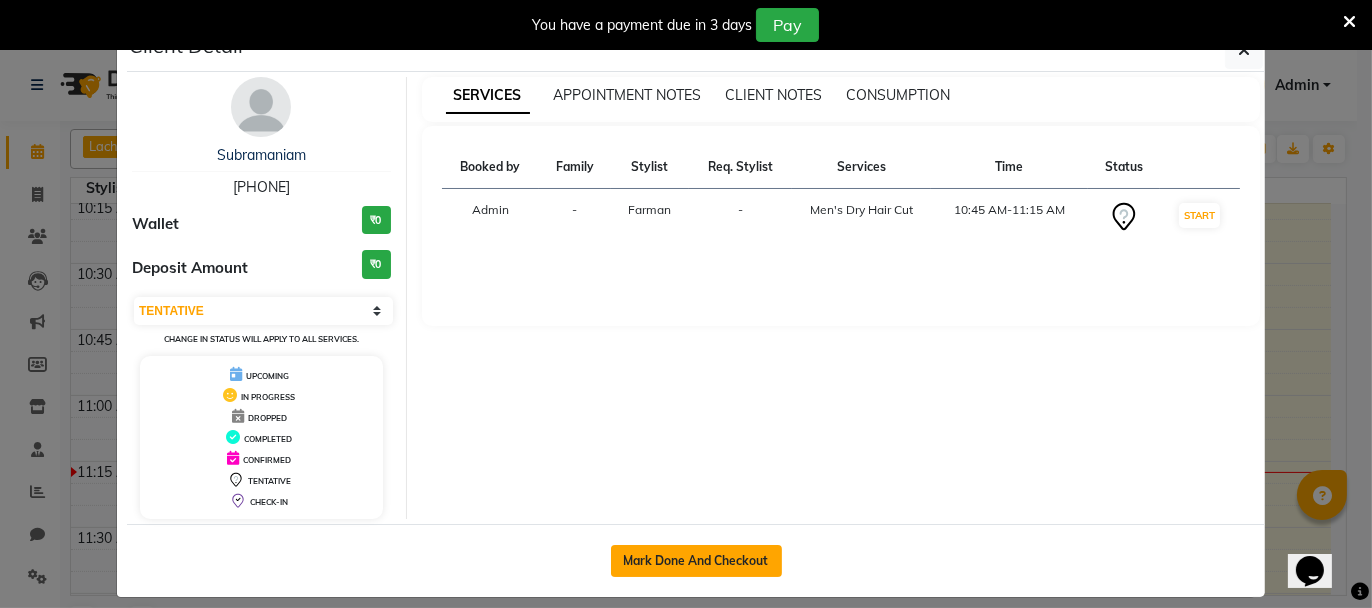 click on "Mark Done And Checkout" 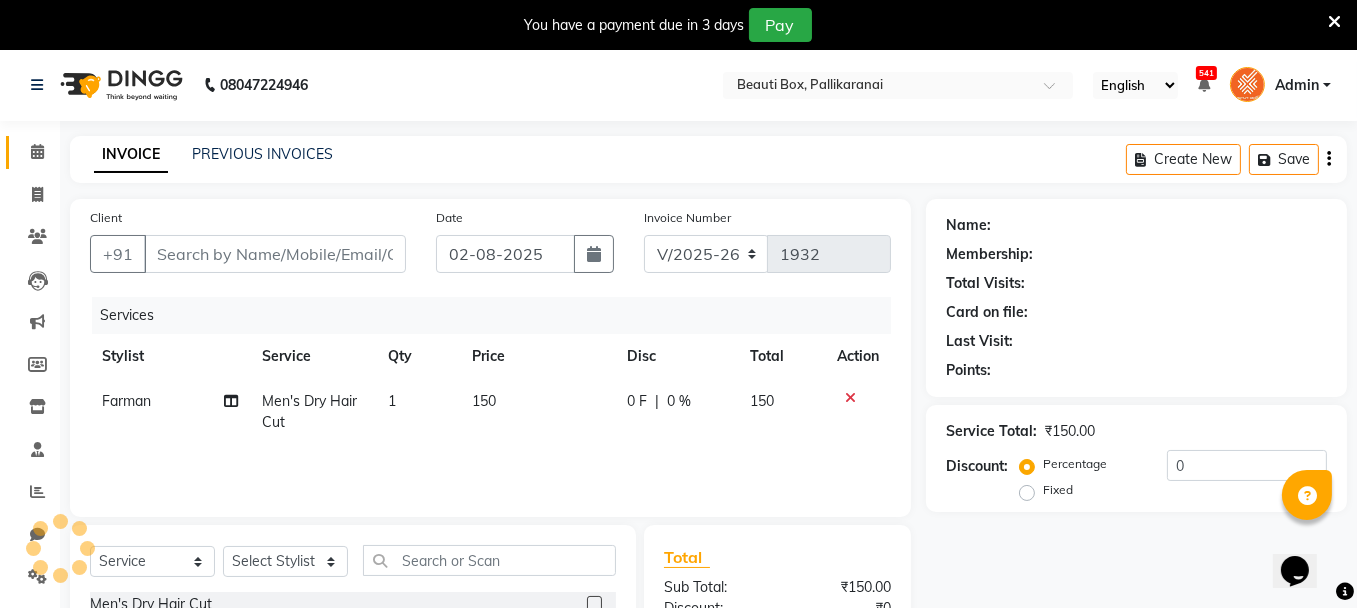 type on "[PHONE]" 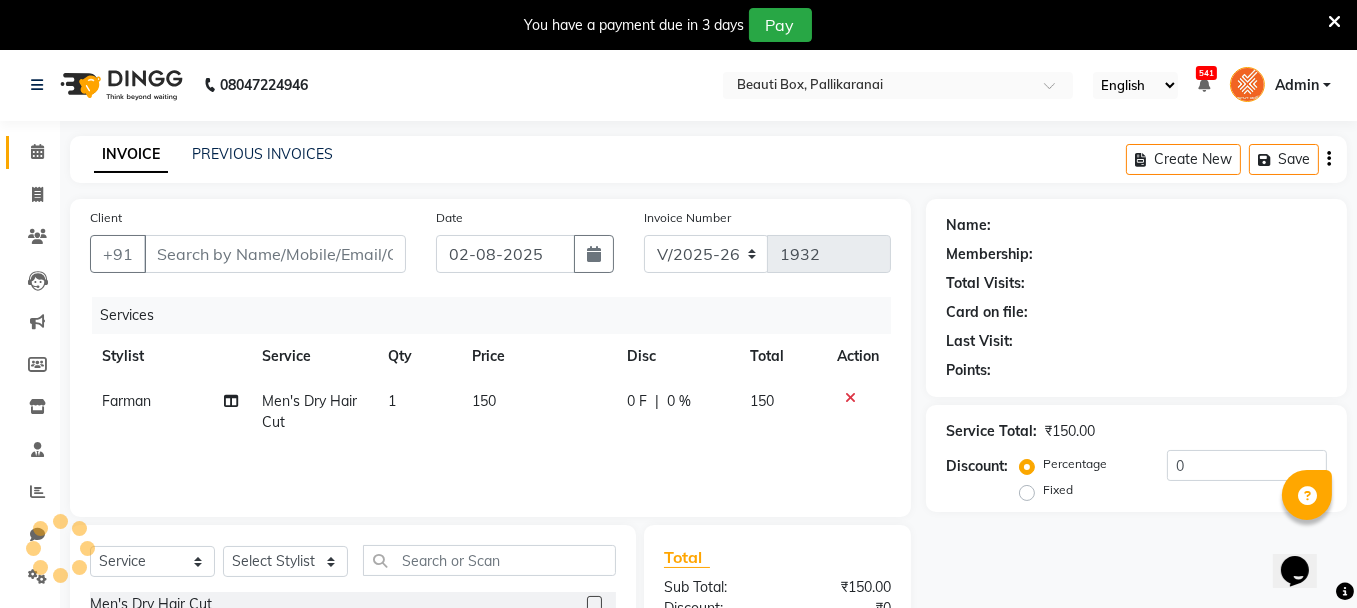 select on "[NUMBER]" 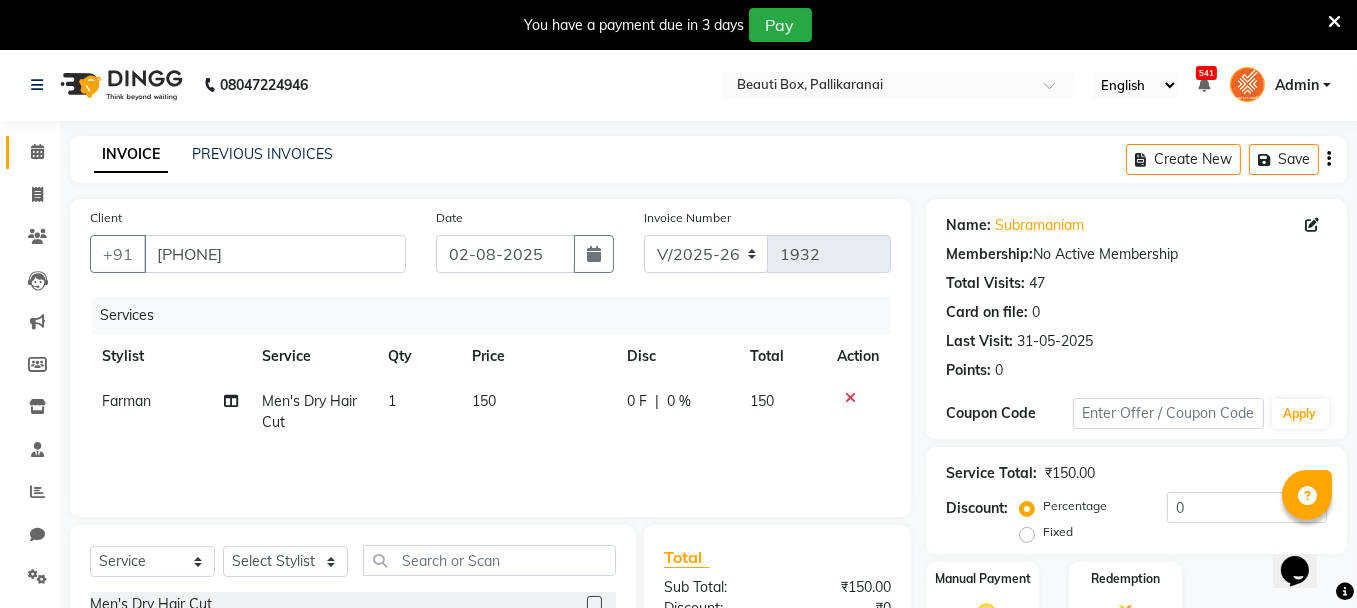 scroll, scrollTop: 240, scrollLeft: 0, axis: vertical 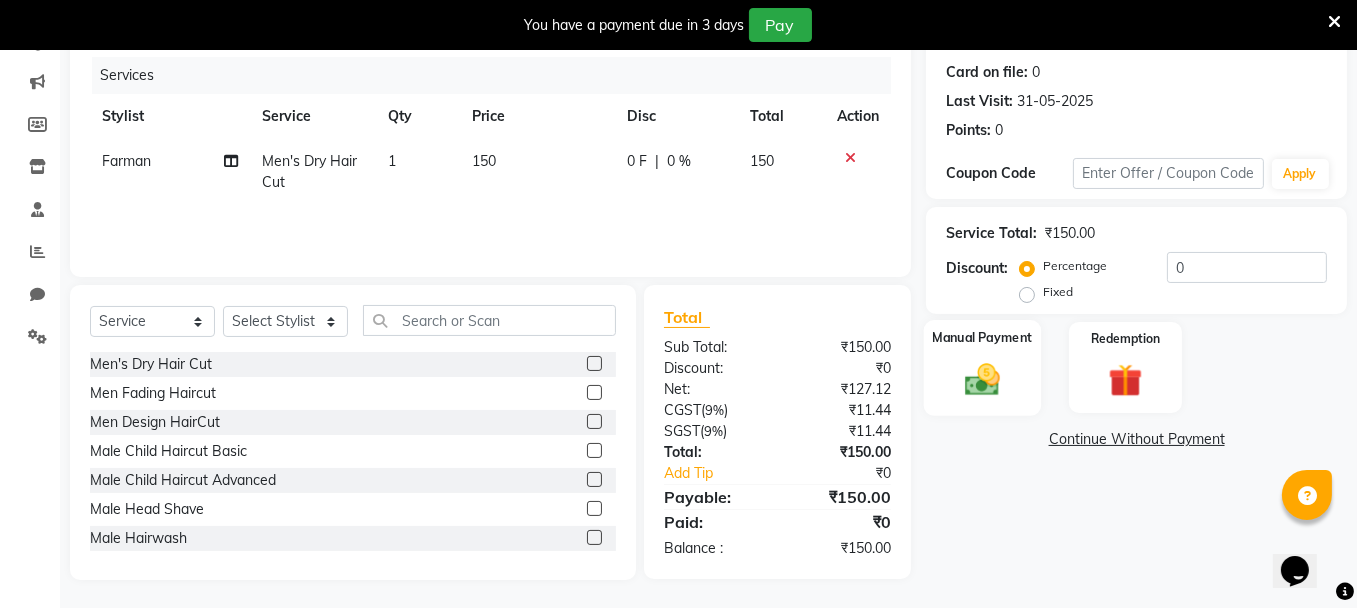 click 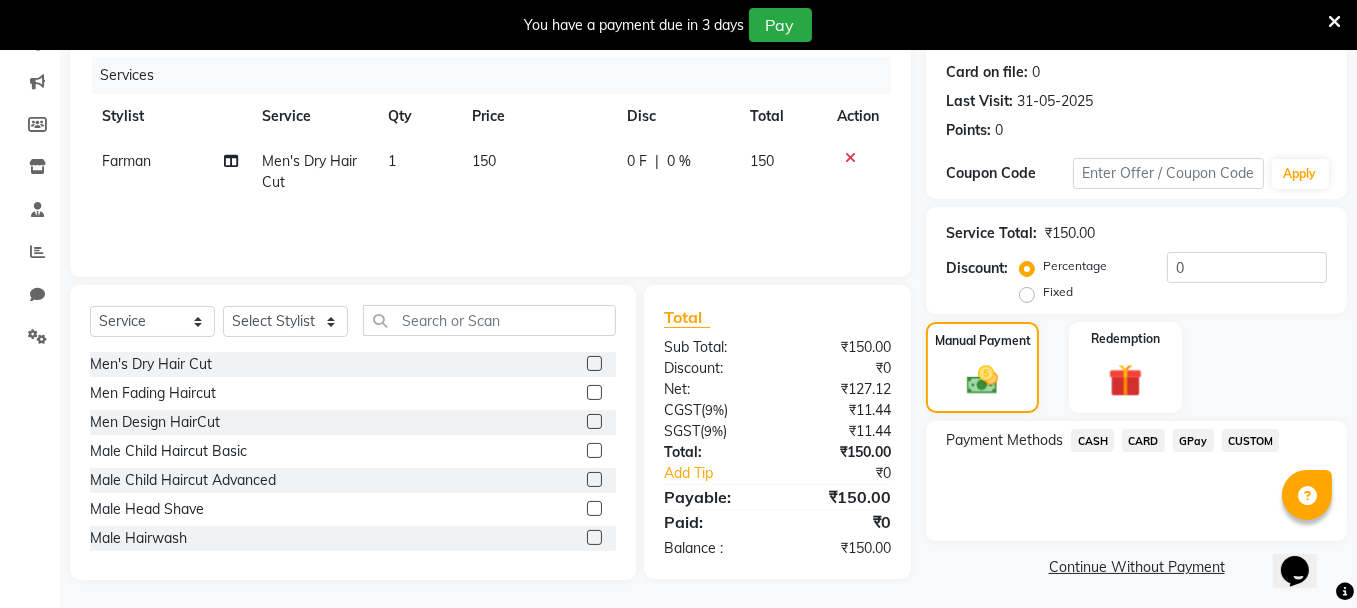 click on "GPay" 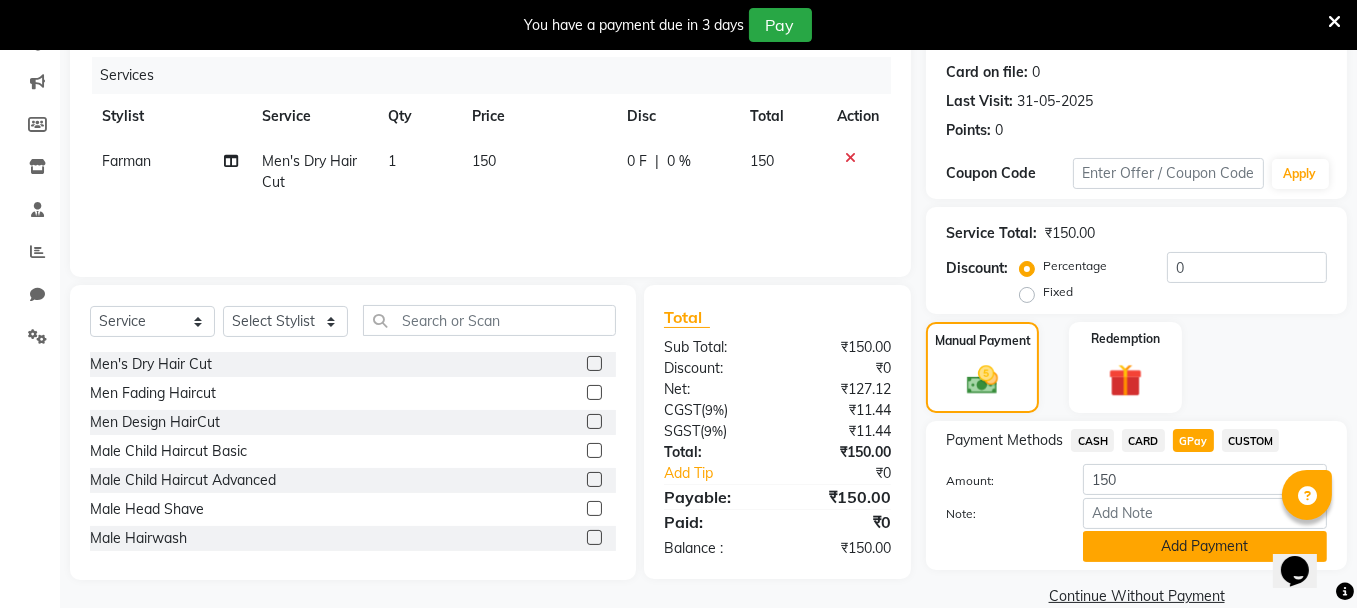 click on "Add Payment" 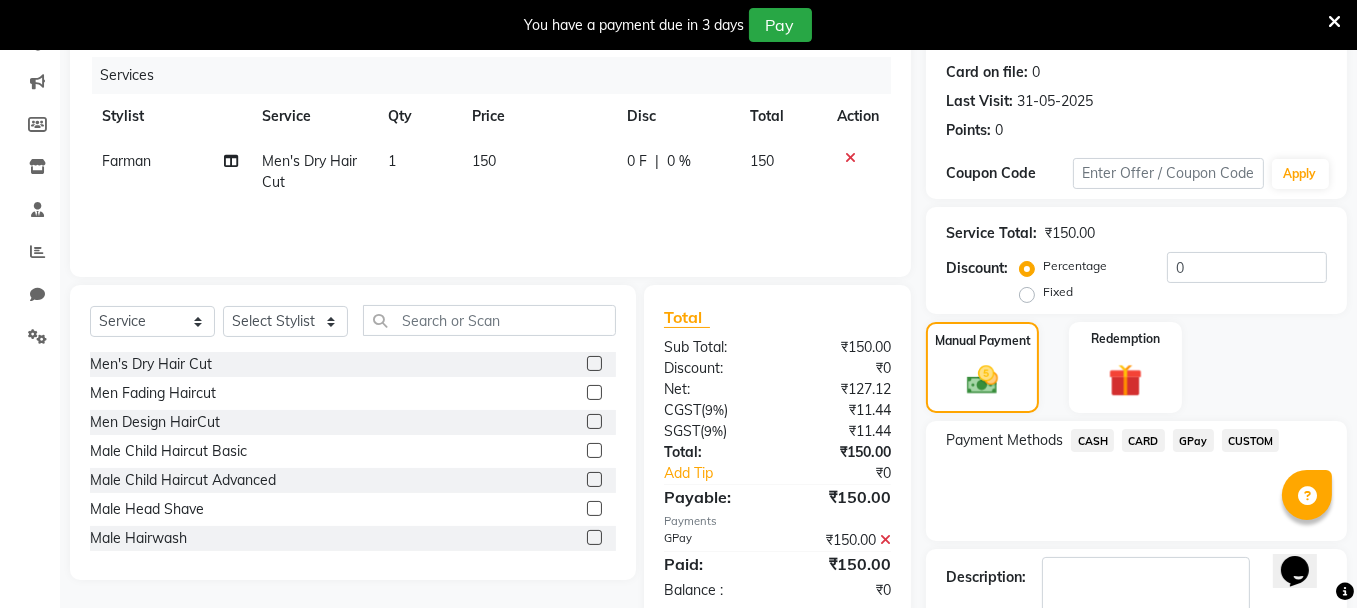 scroll, scrollTop: 355, scrollLeft: 0, axis: vertical 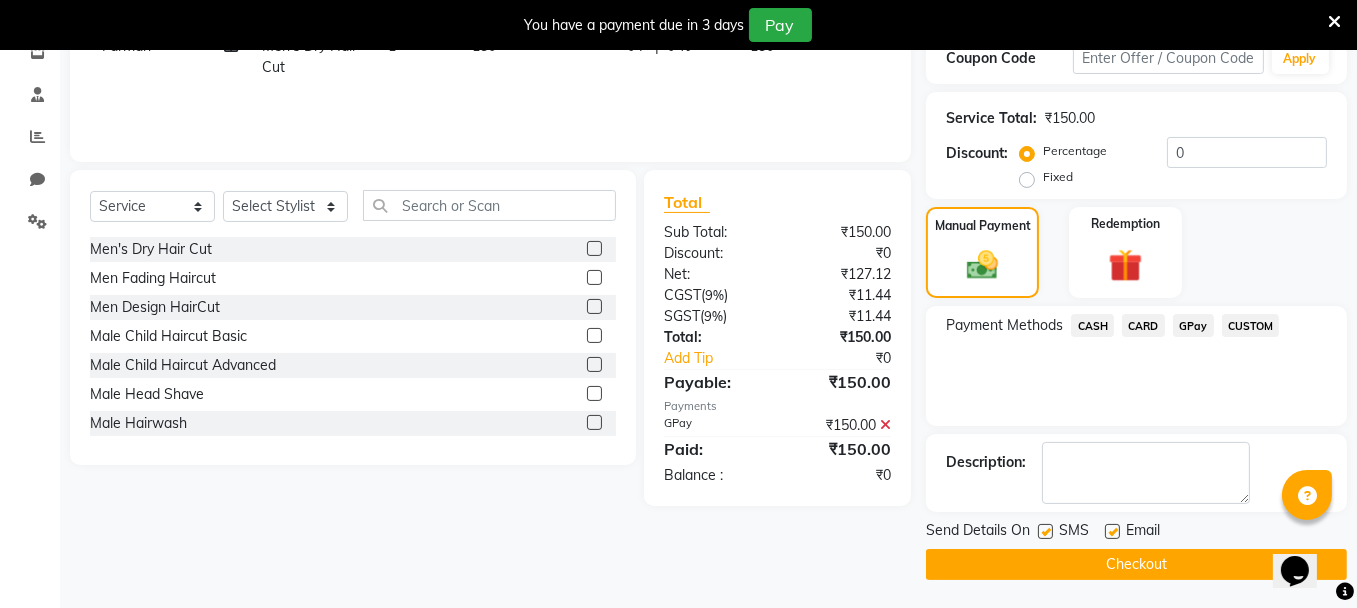 click on "Checkout" 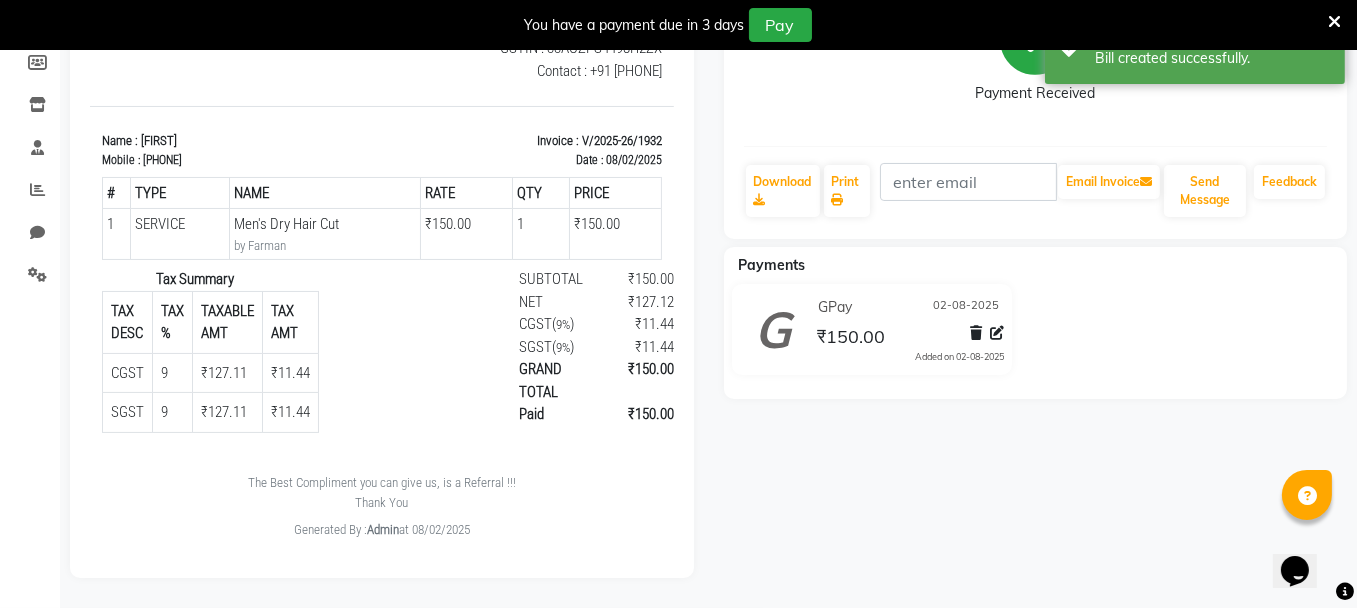 scroll, scrollTop: 0, scrollLeft: 0, axis: both 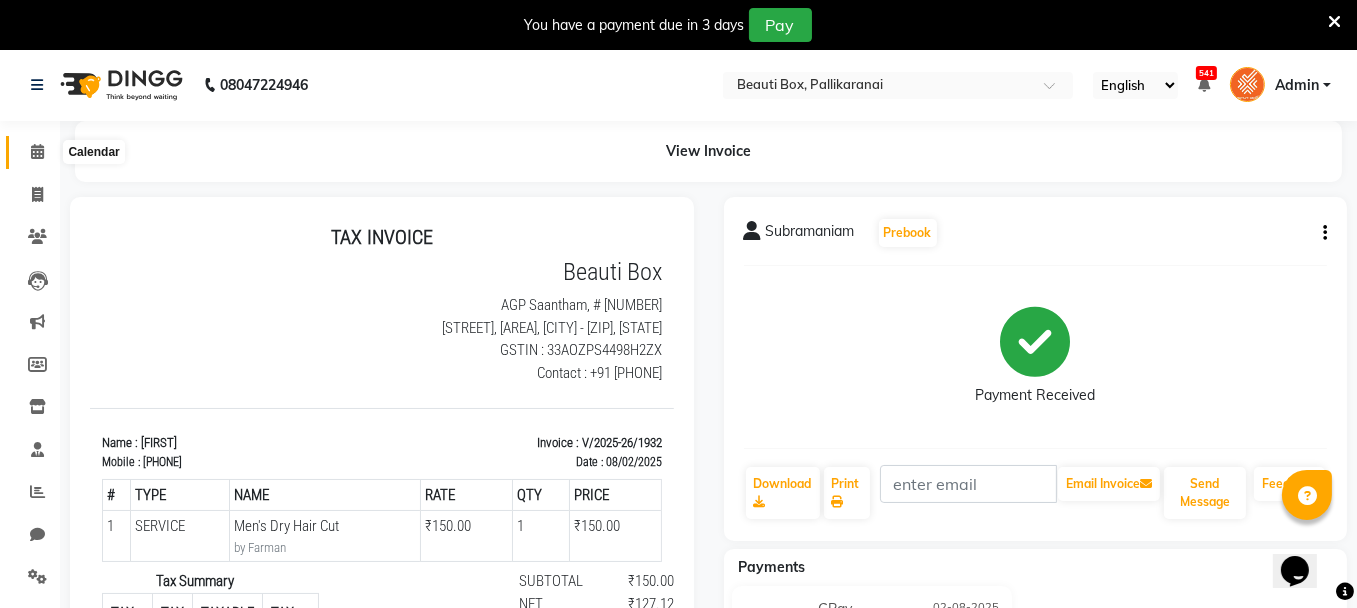 click 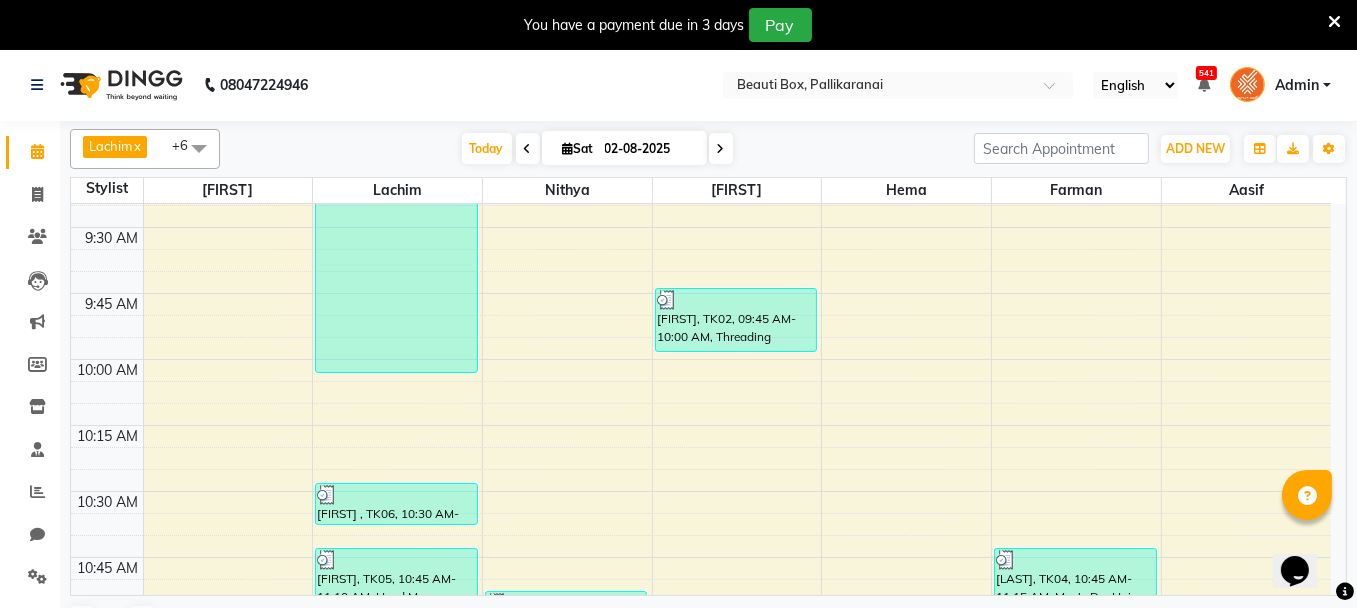 scroll, scrollTop: 400, scrollLeft: 0, axis: vertical 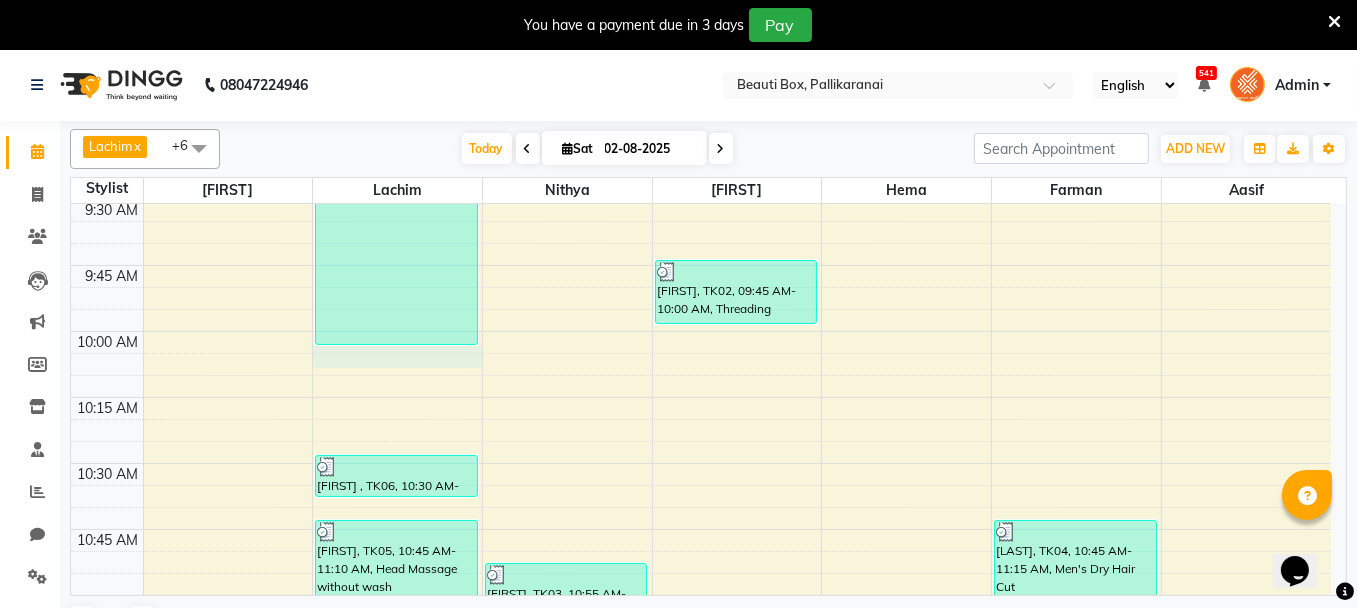 click on "8:00 AM 8:15 AM 8:30 AM 8:45 AM 9:00 AM 9:15 AM 9:30 AM 9:45 AM 10:00 AM 10:15 AM 10:30 AM 10:45 AM 11:00 AM 11:15 AM 11:30 AM 11:45 AM 12:00 PM 12:15 PM 12:30 PM 12:45 PM 1:00 PM 1:15 PM 1:30 PM 1:45 PM 2:00 PM 2:15 PM 2:30 PM 2:45 PM 3:00 PM 3:15 PM 3:30 PM 3:45 PM 4:00 PM 4:15 PM 4:30 PM 4:45 PM 5:00 PM 5:15 PM 5:30 PM 5:45 PM 6:00 PM 6:15 PM 6:30 PM 6:45 PM 7:00 PM 7:15 PM 7:30 PM 7:45 PM 8:00 PM 8:15 PM 8:30 PM 8:45 PM 9:00 PM 9:15 PM 9:30 PM 9:45 PM     [FIRST], TK01, 09:00 AM-10:05 AM, Foam Shave ,Men's Dry Hair Cut      [FIRST] , TK06, 10:30 AM-10:40 AM, Male Child Haircut Basic      [FIRST], TK05, 10:45 AM-11:10 AM, Head Massage without wash      [FIRST], TK03, 10:55 AM-11:10 AM, Threading     [FIRST], TK02, 09:45 AM-10:00 AM, Threading     [LAST], TK04, 10:45 AM-11:15 AM, Men's Dry Hair Cut" at bounding box center [701, 1651] 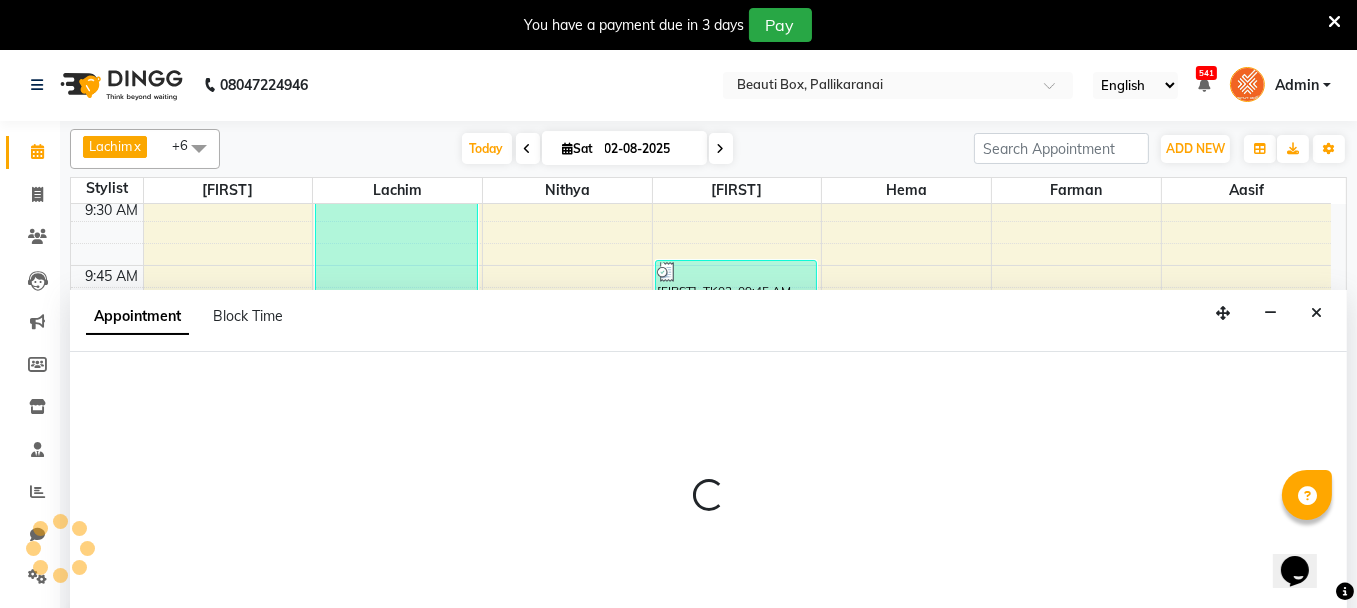 scroll, scrollTop: 49, scrollLeft: 0, axis: vertical 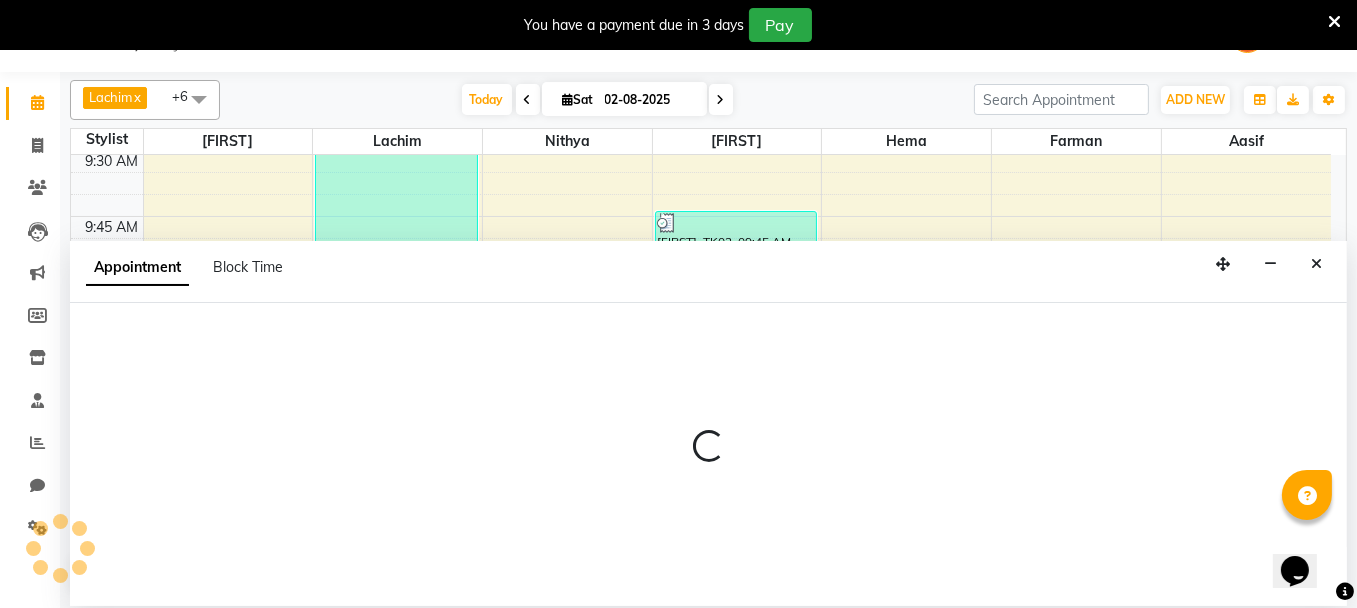 select on "9763" 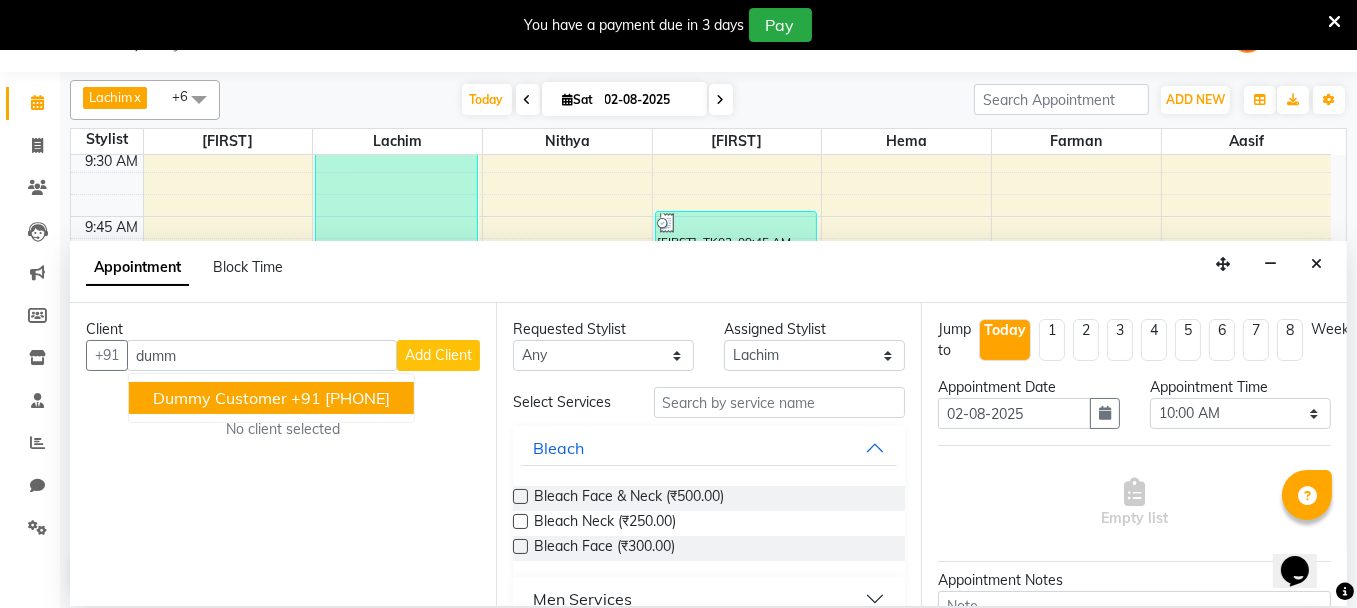 click on "Dummy Customer" at bounding box center [220, 398] 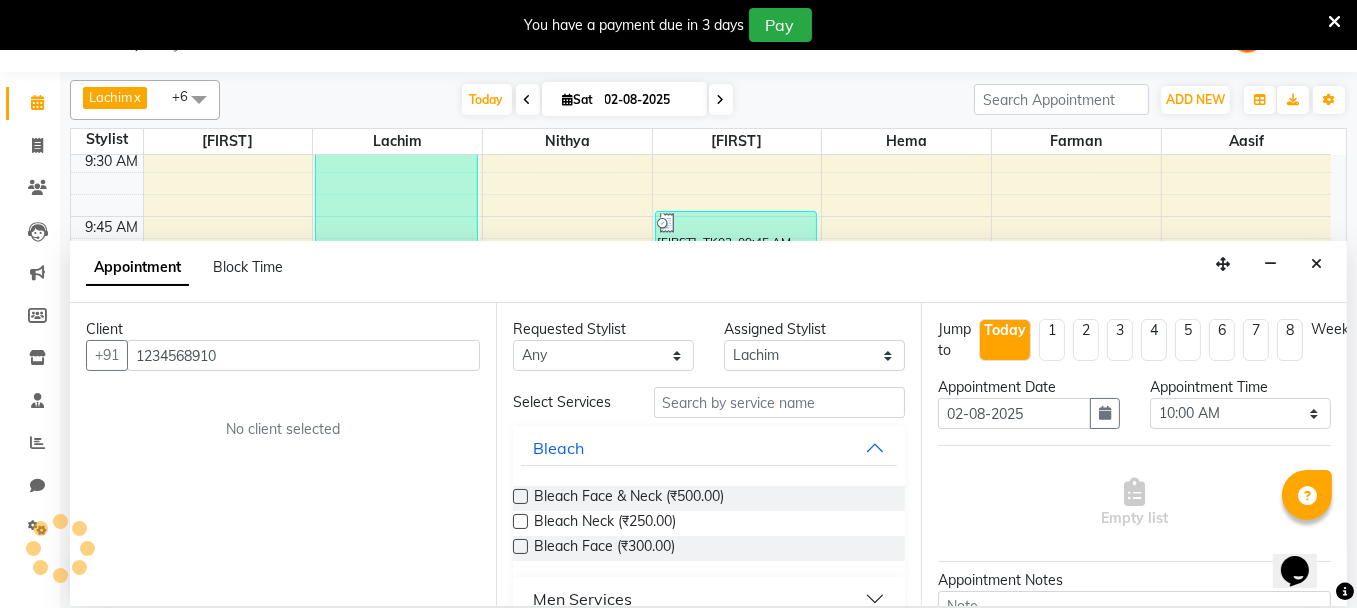 type on "1234568910" 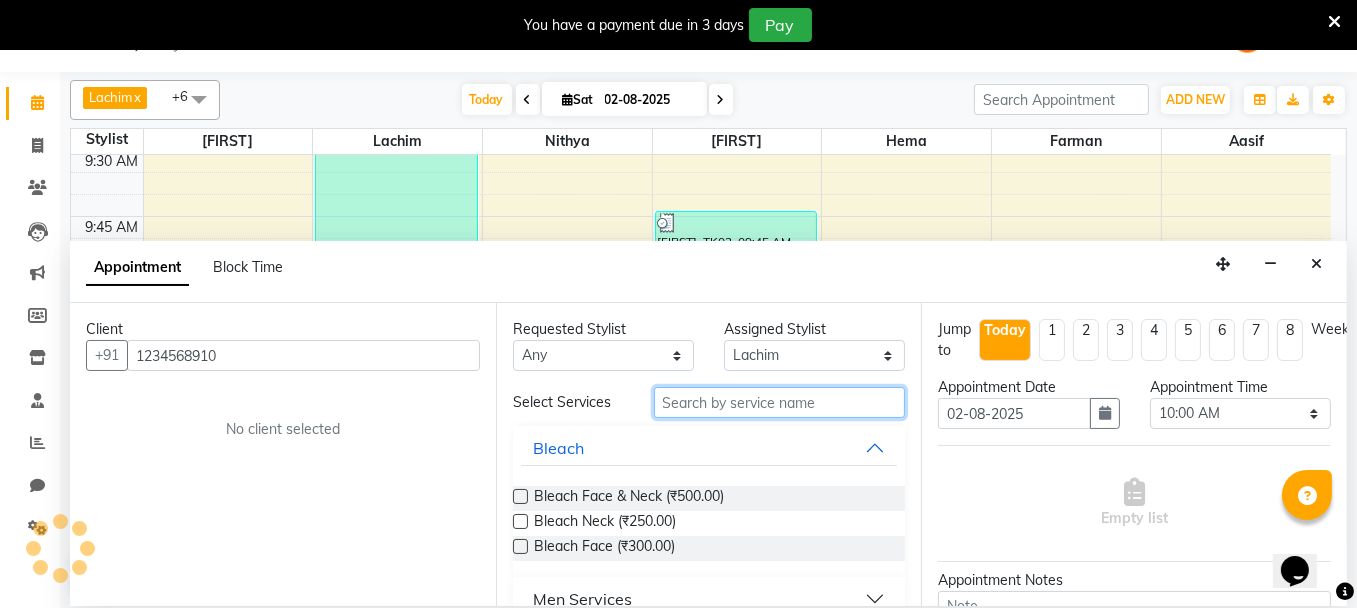 click at bounding box center (780, 402) 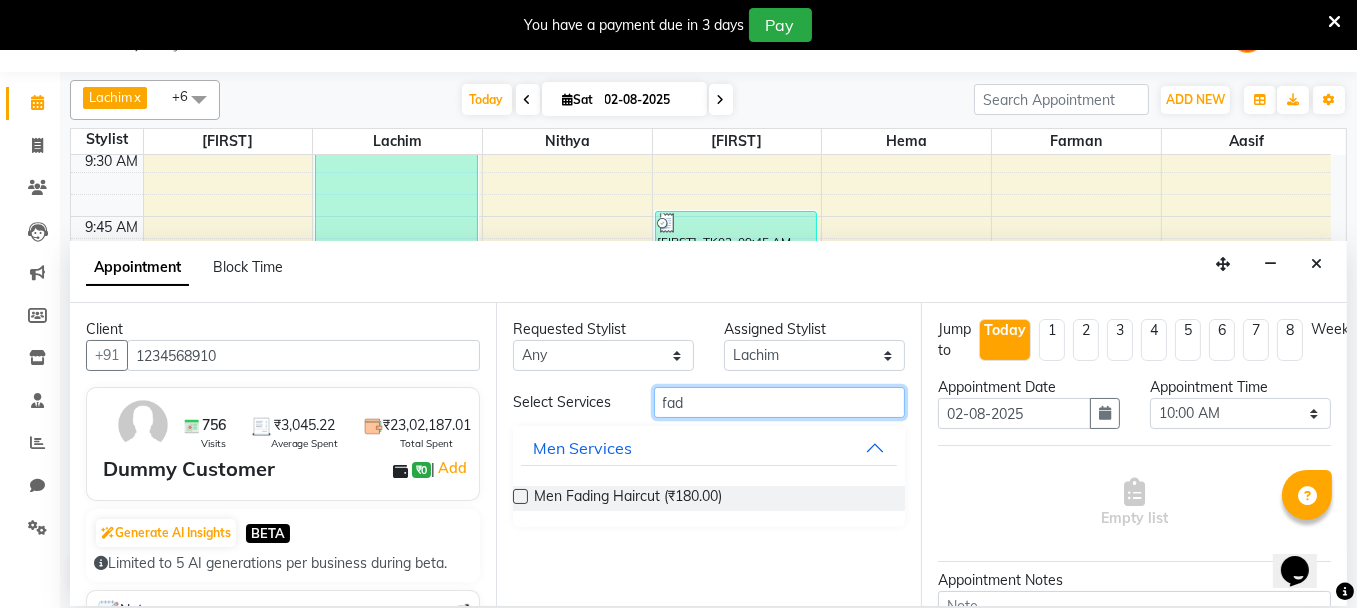 type on "fad" 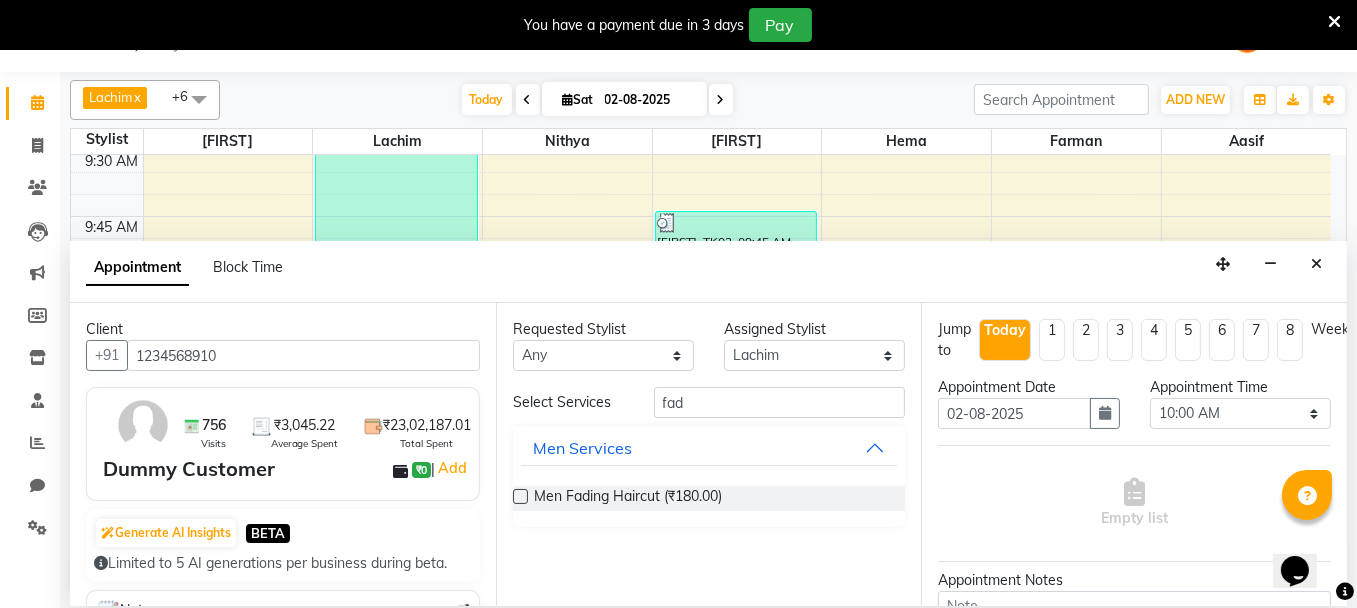 click at bounding box center [520, 496] 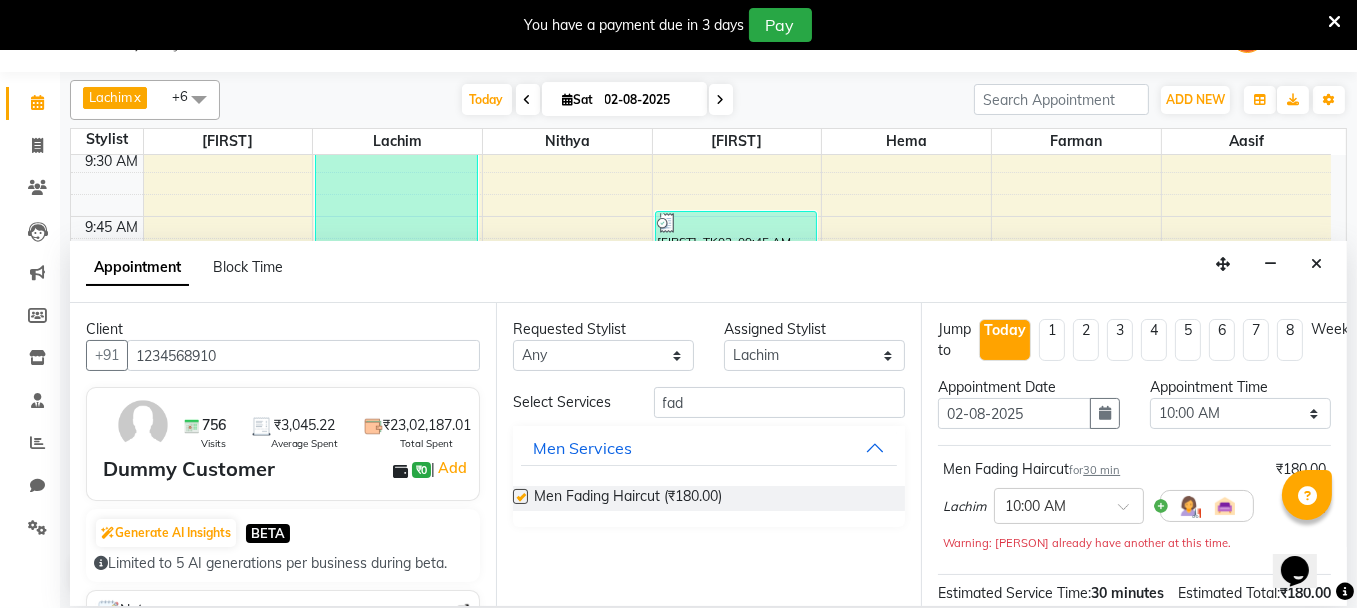 checkbox on "false" 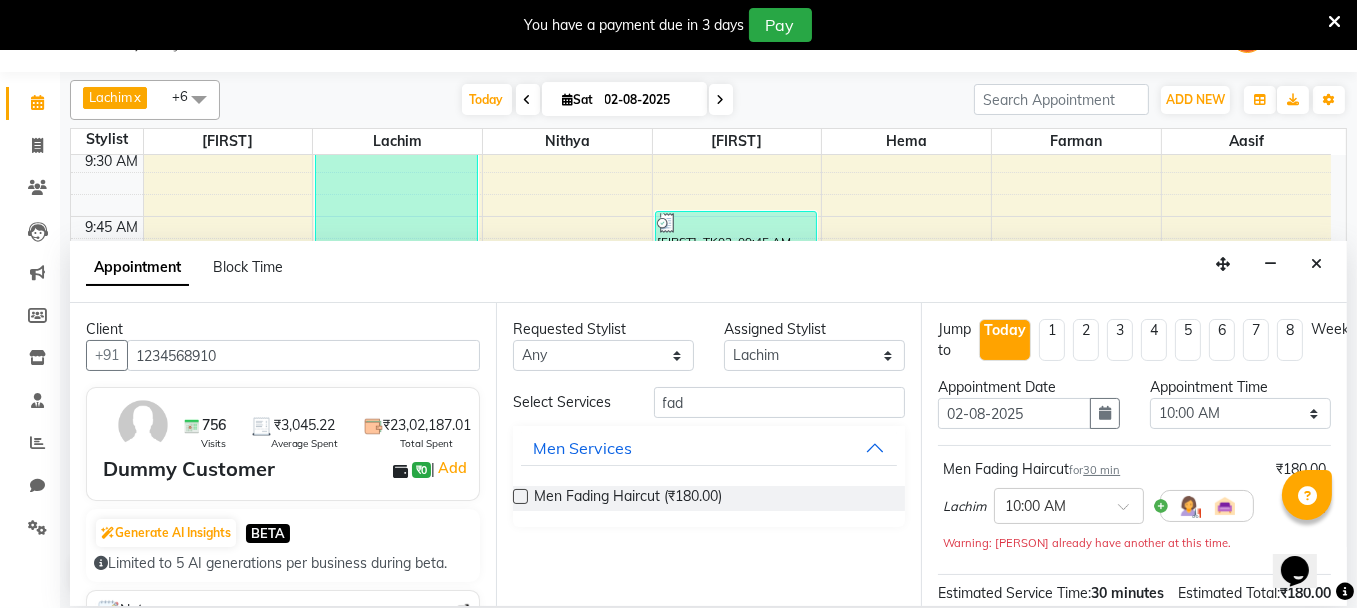 scroll, scrollTop: 252, scrollLeft: 0, axis: vertical 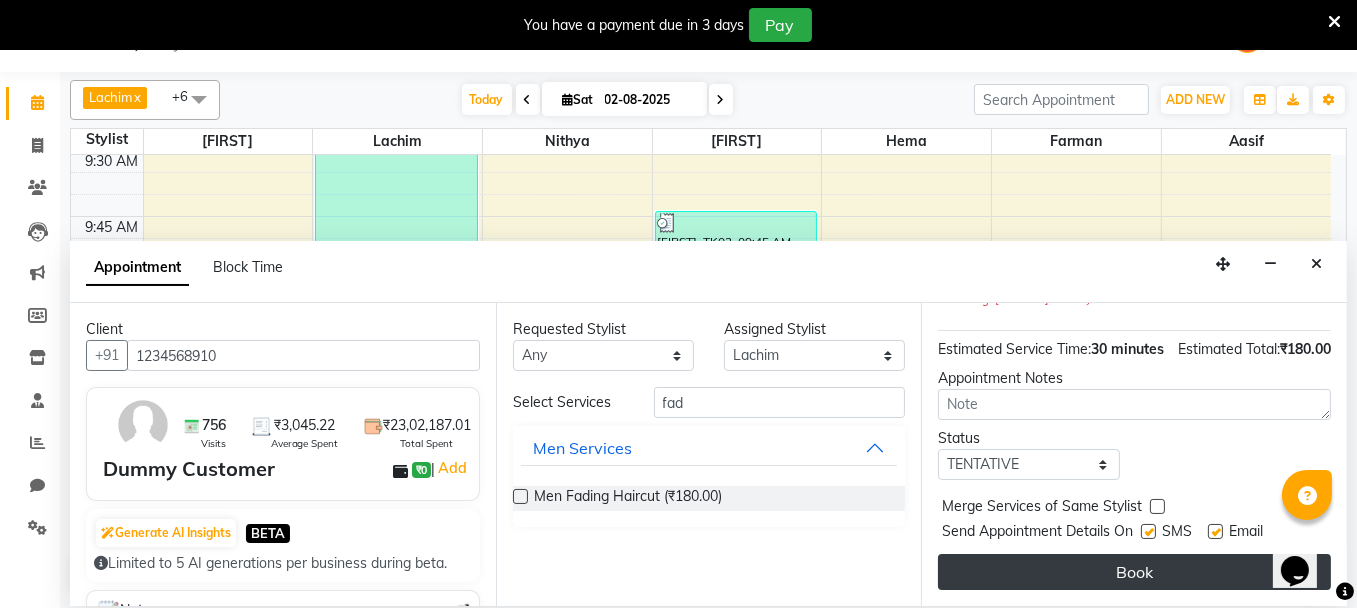 click on "Book" at bounding box center (1134, 572) 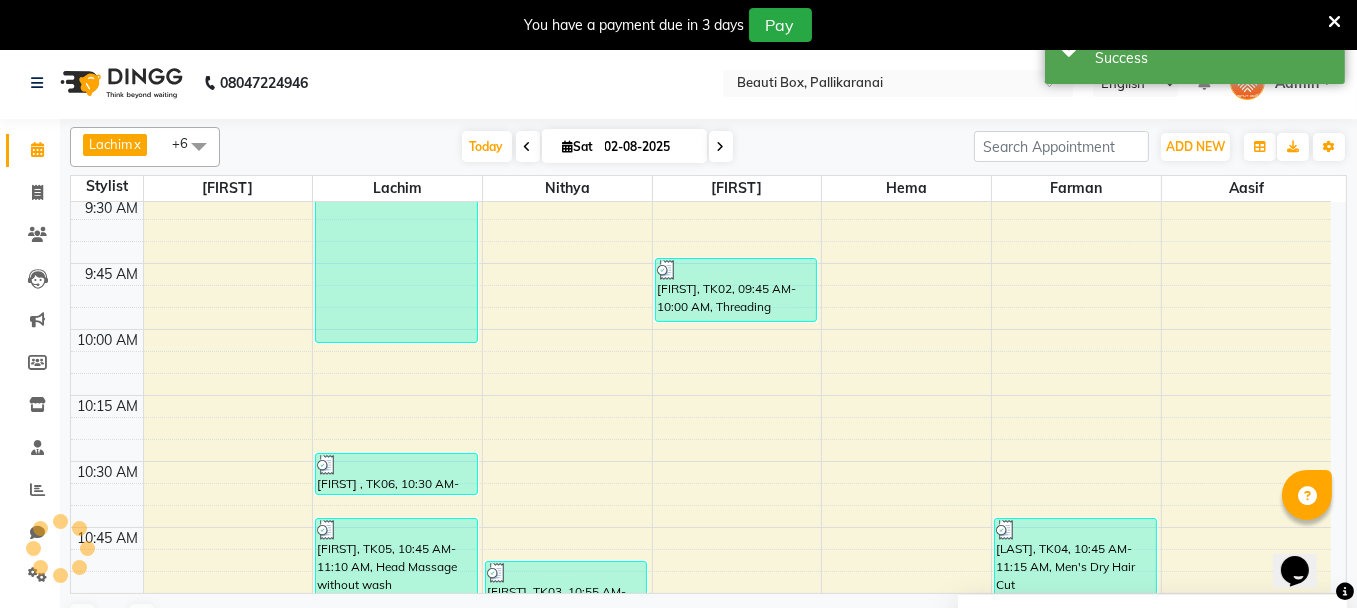 scroll, scrollTop: 0, scrollLeft: 0, axis: both 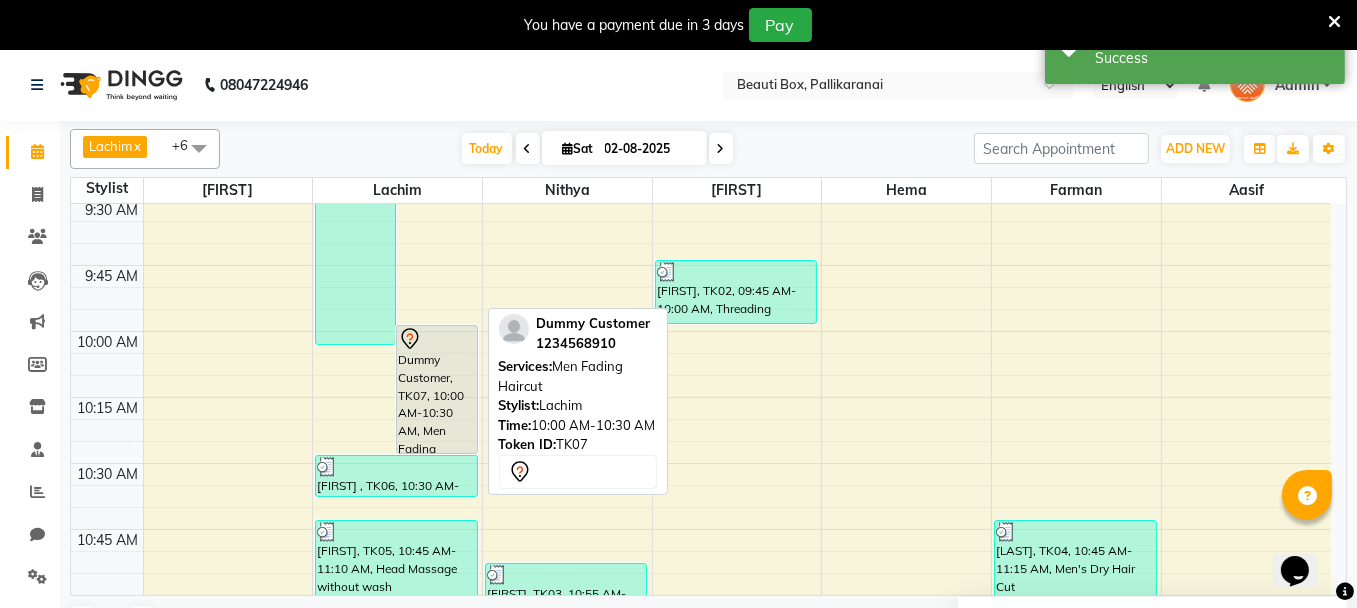 click on "Dummy Customer, TK07, 10:00 AM-10:30 AM, Men Fading Haircut" at bounding box center (436, 389) 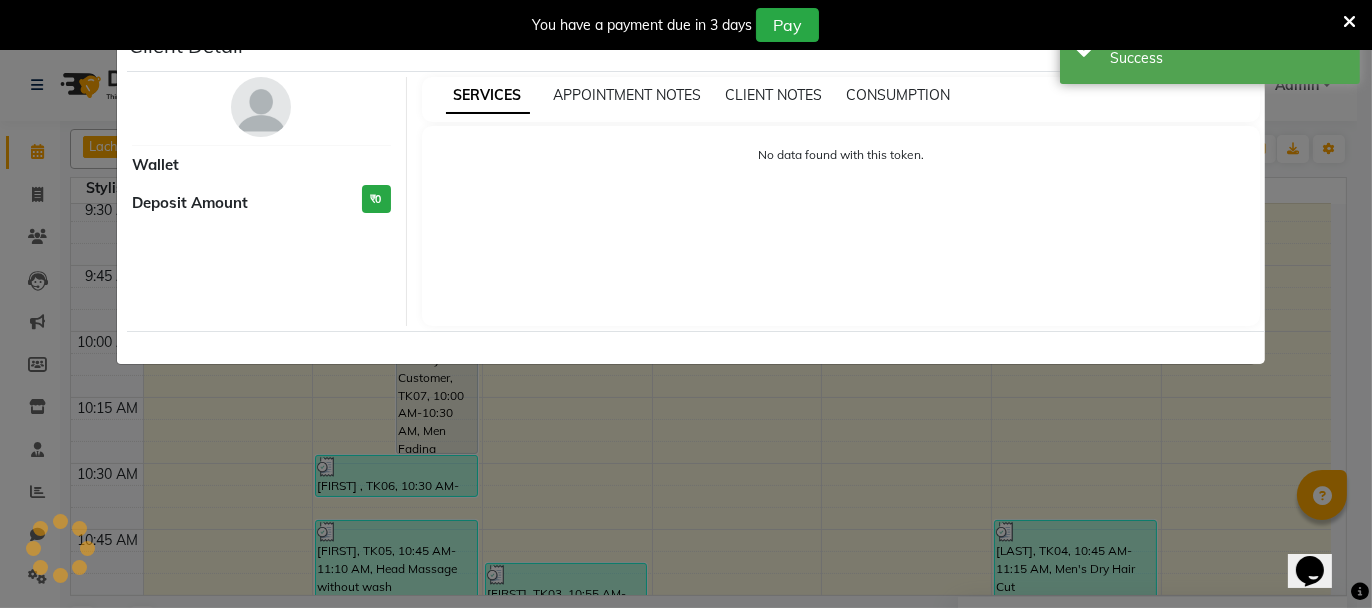 select on "7" 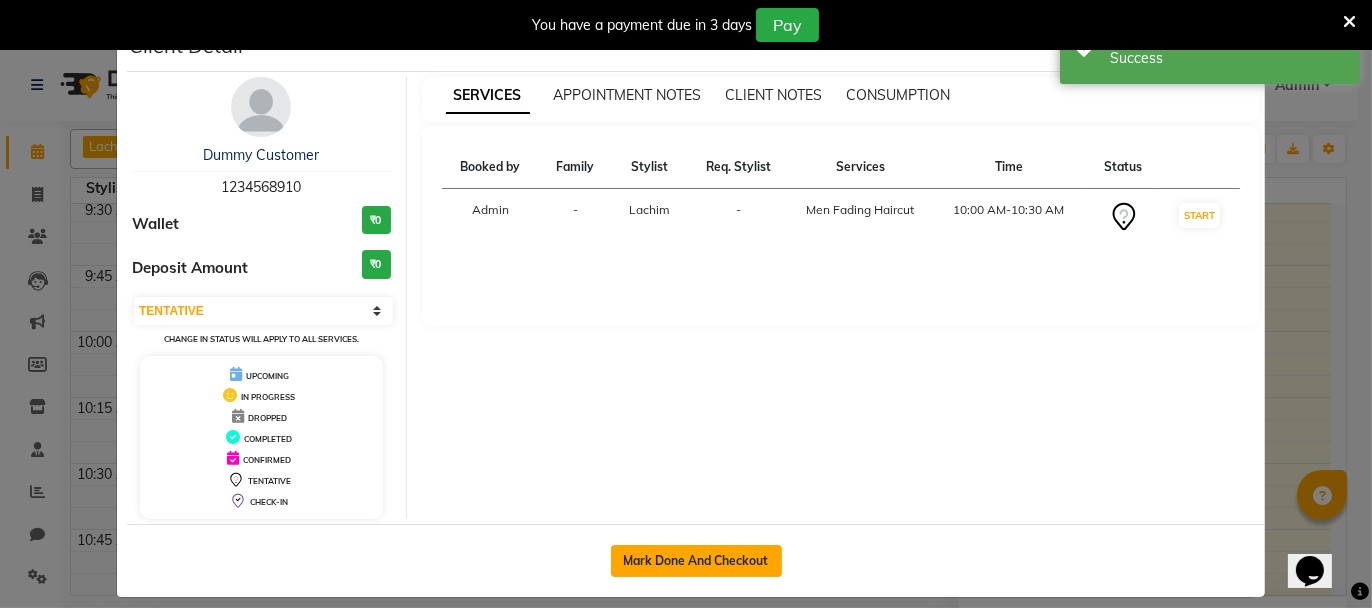 click on "Mark Done And Checkout" 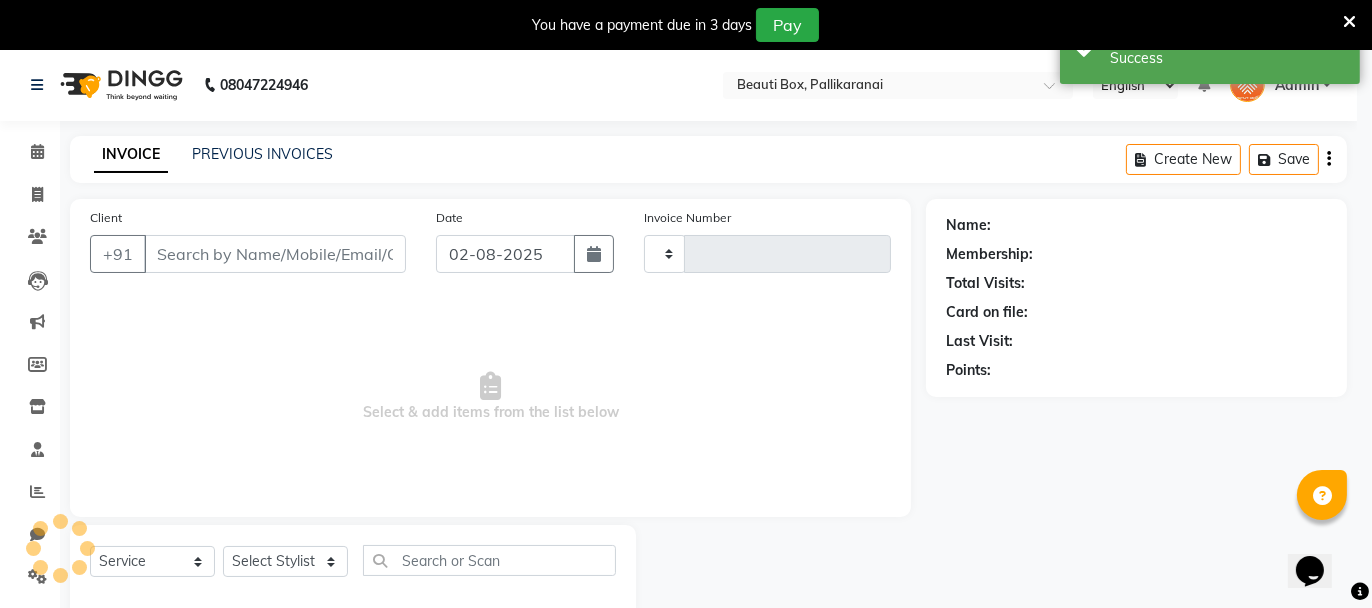 type on "1933" 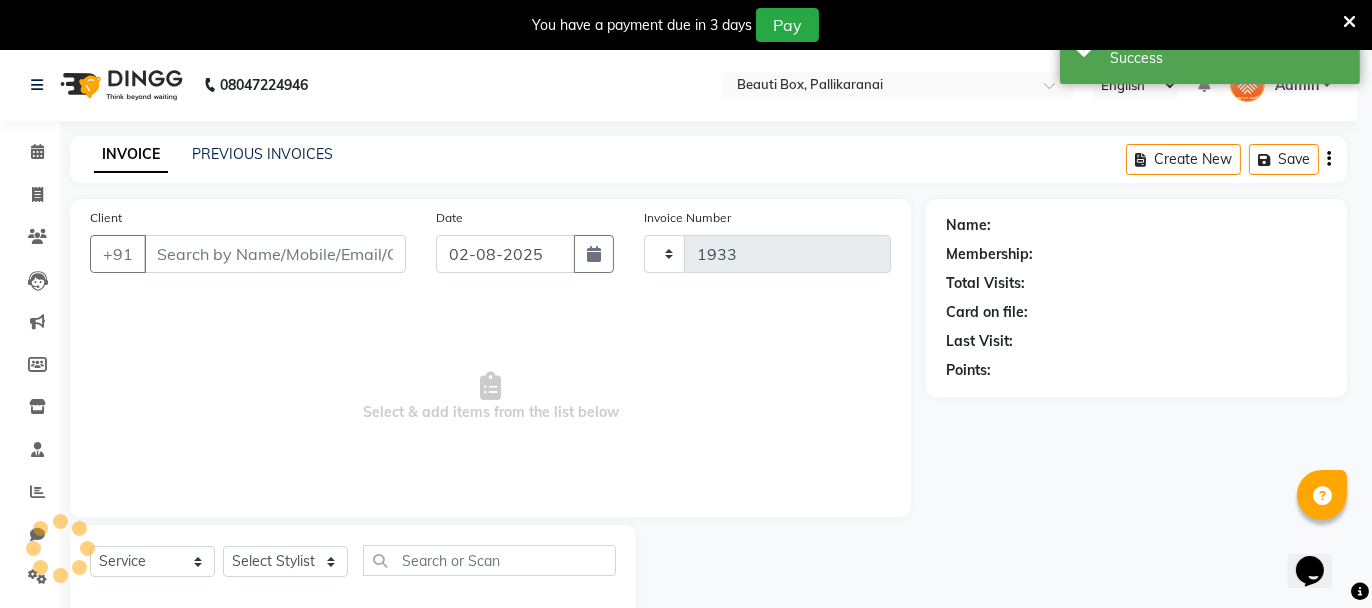 select on "11" 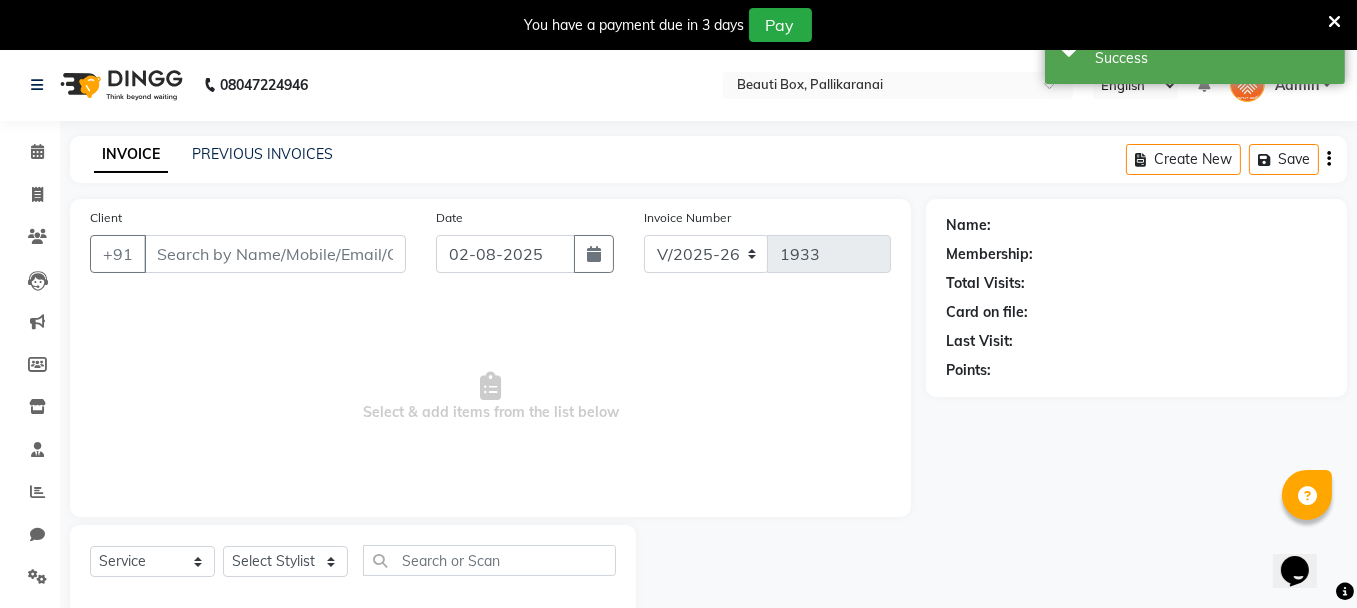 type on "1234568910" 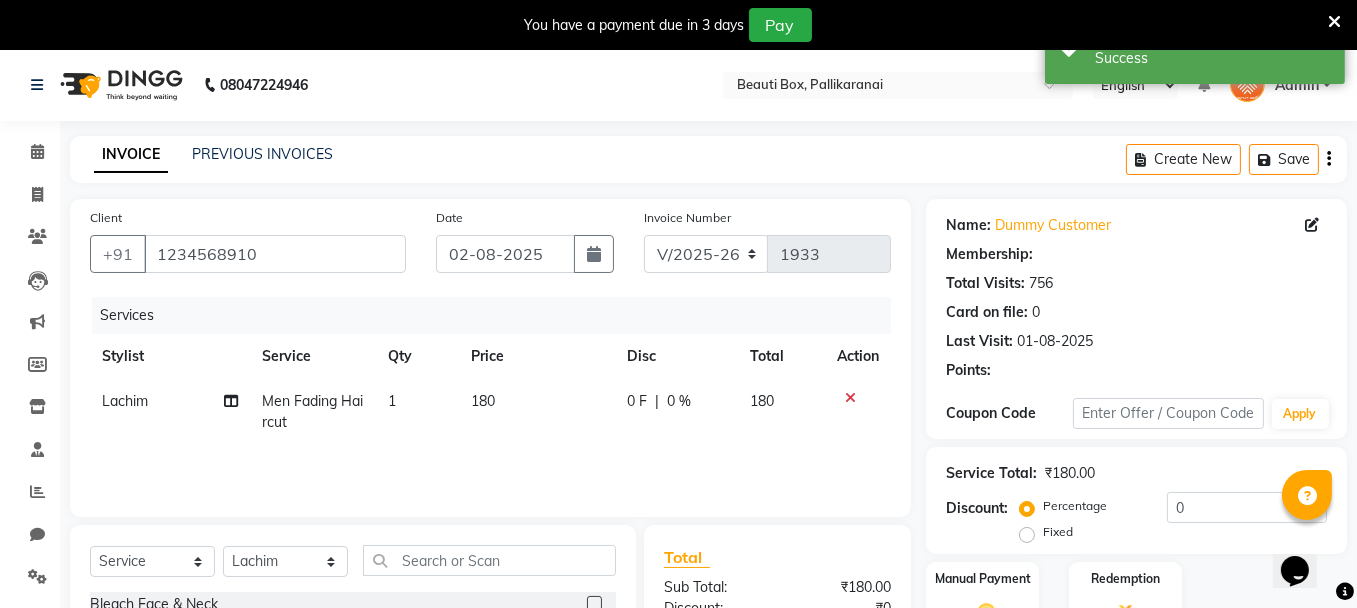 scroll, scrollTop: 240, scrollLeft: 0, axis: vertical 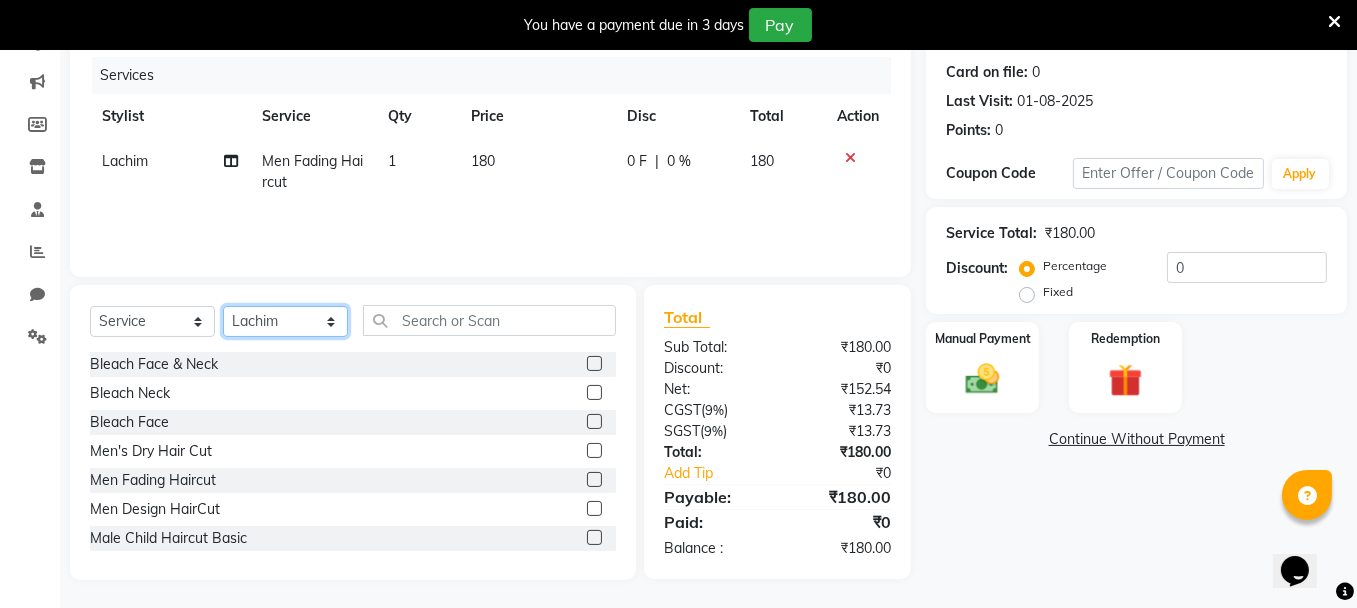 click on "Select Stylist [FIRST] [FIRST] [FIRST] [FIRST] [FIRST] [FIRST] [FIRST] [FIRST] [FIRST] [FIRST] [FIRST] [FIRST] [FIRST] [FIRST] [FIRST] [FIRST] [FIRST] [FIRST]" 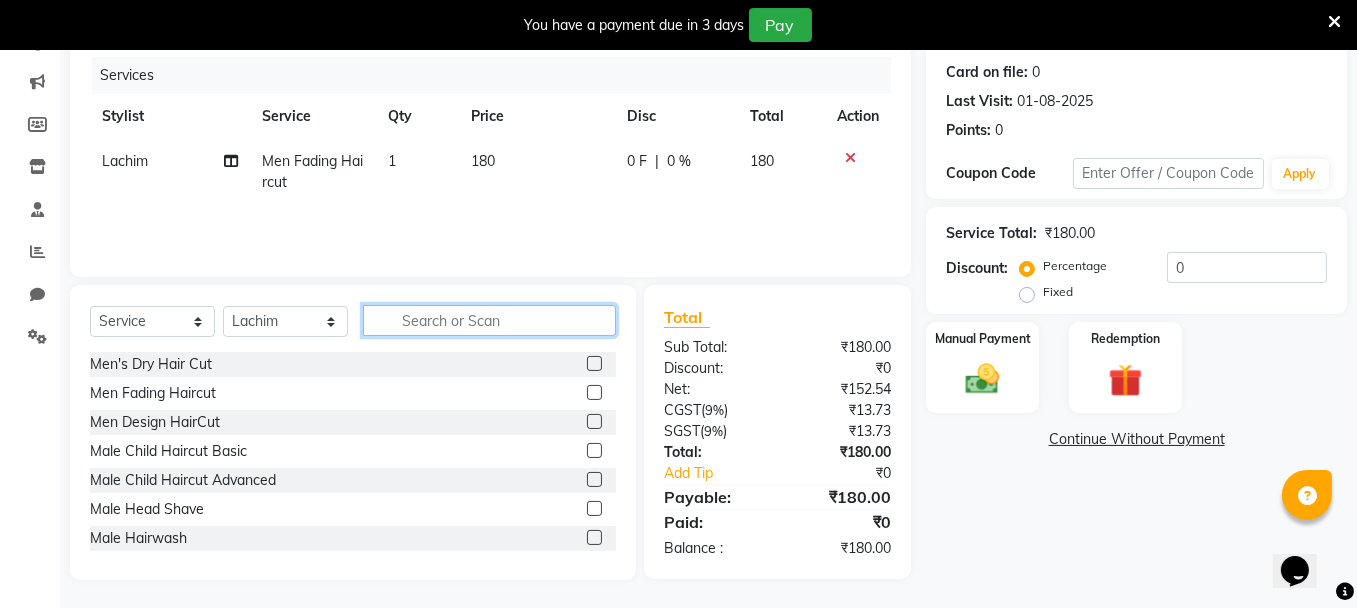 click 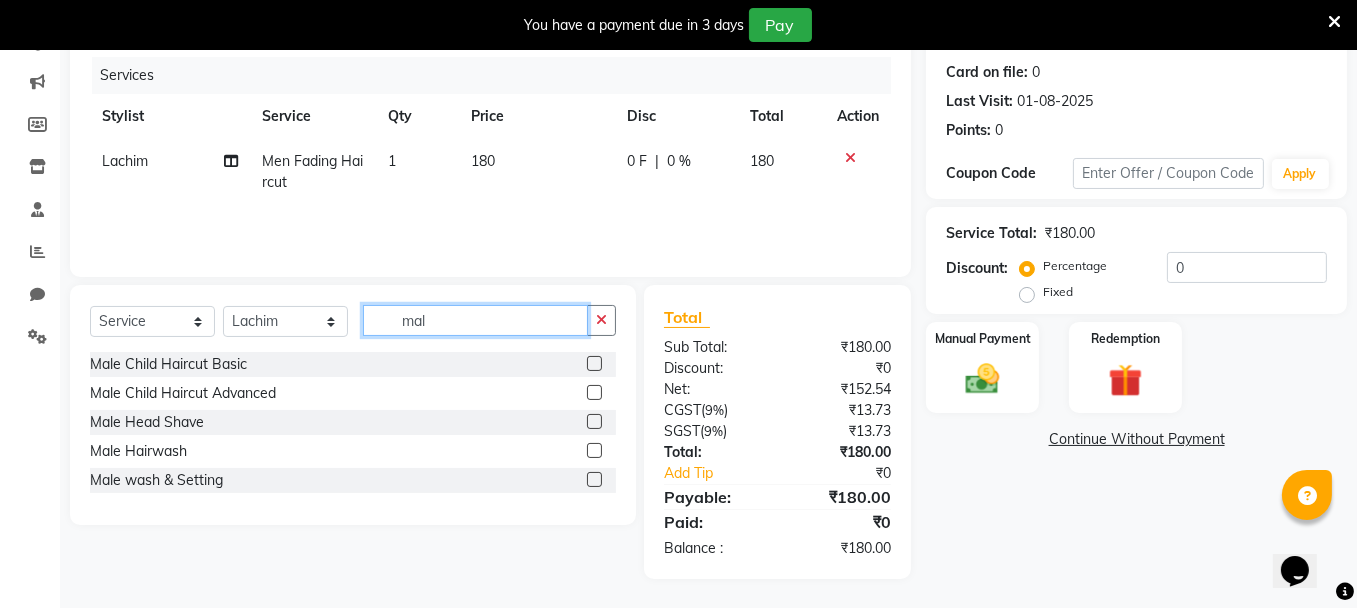 scroll, scrollTop: 239, scrollLeft: 0, axis: vertical 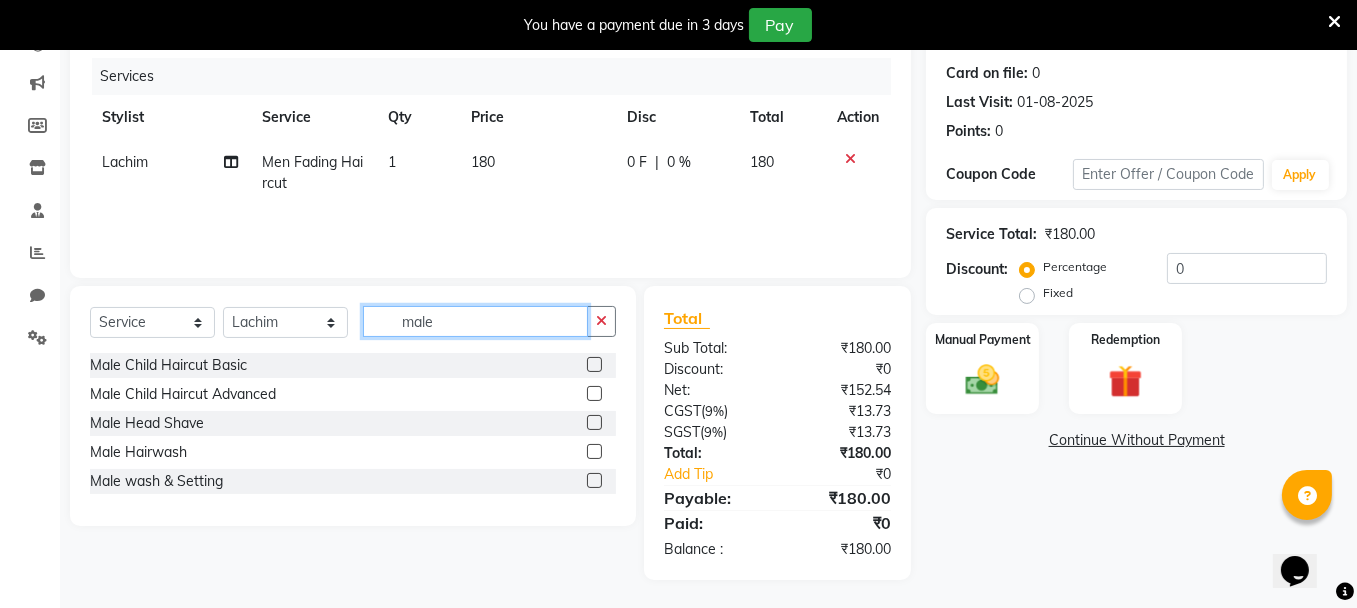 type on "male" 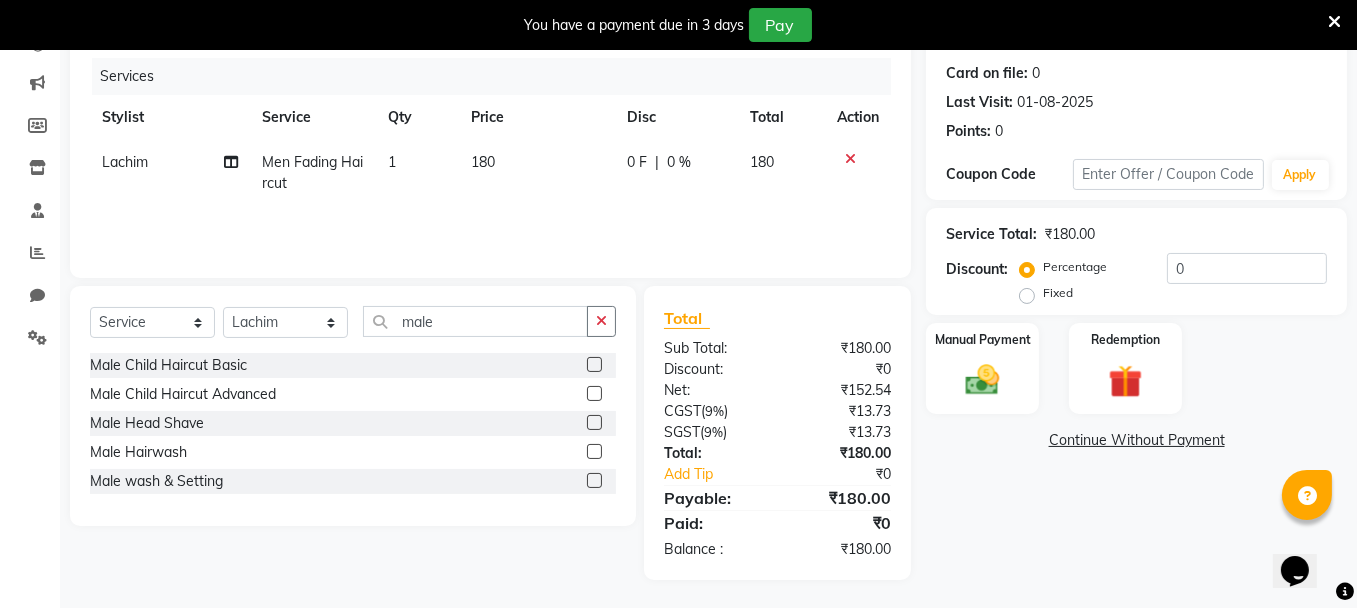 click 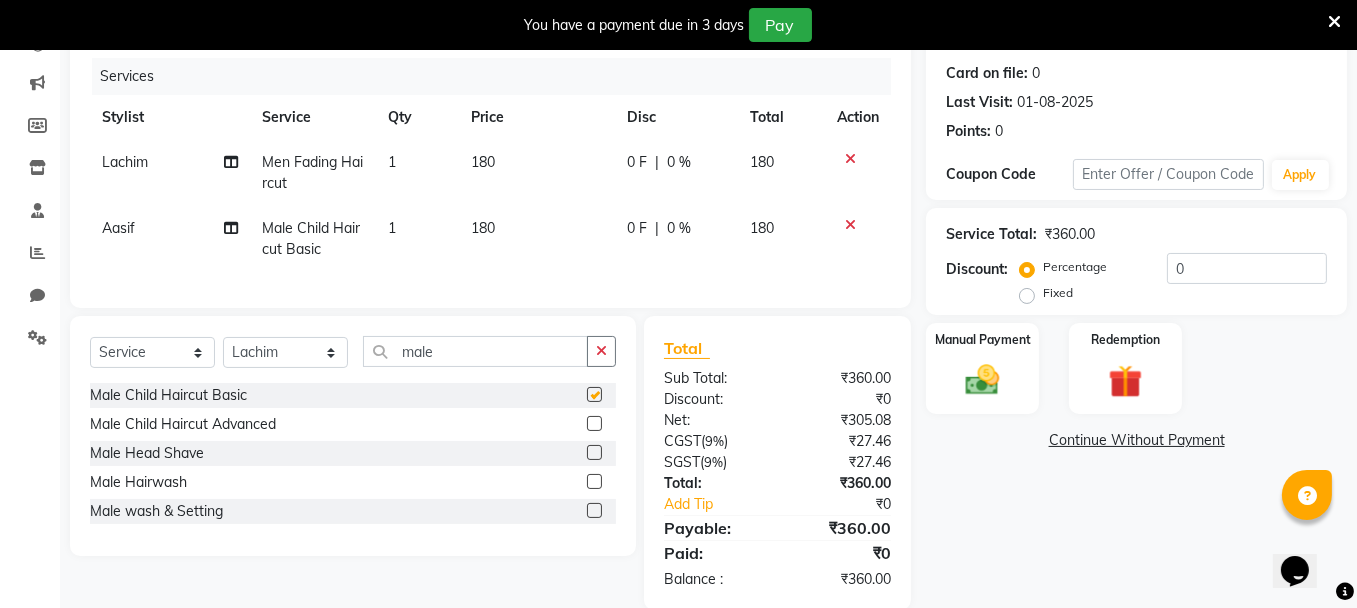 checkbox on "false" 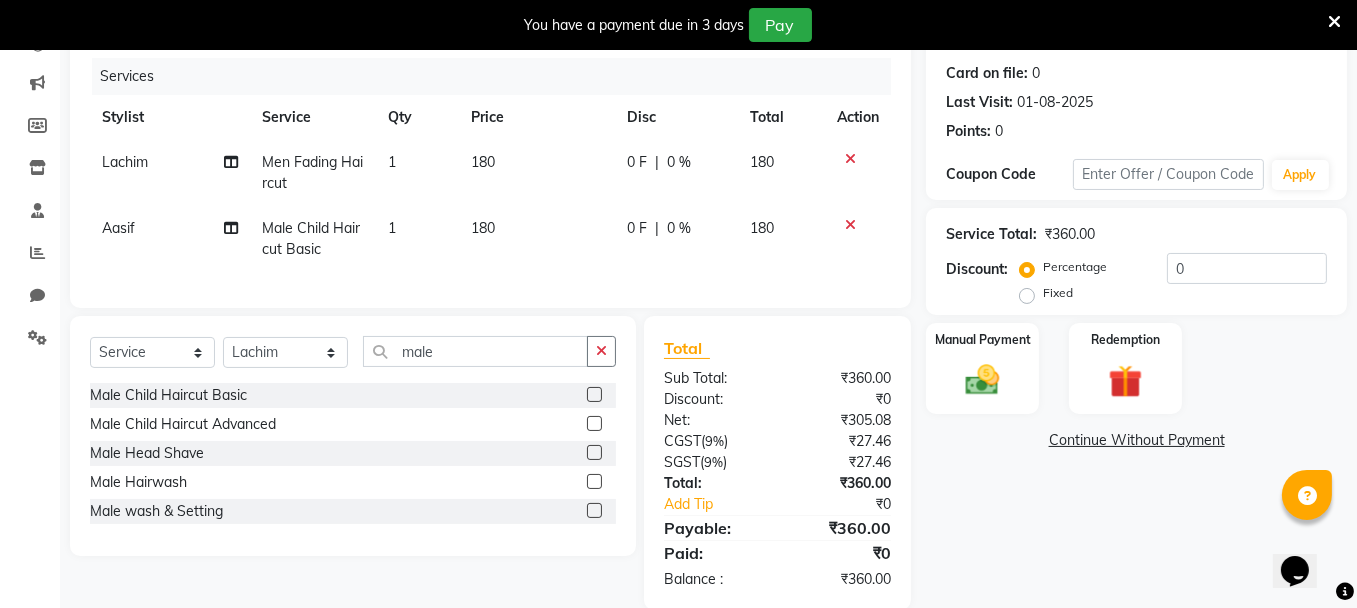 click on "180" 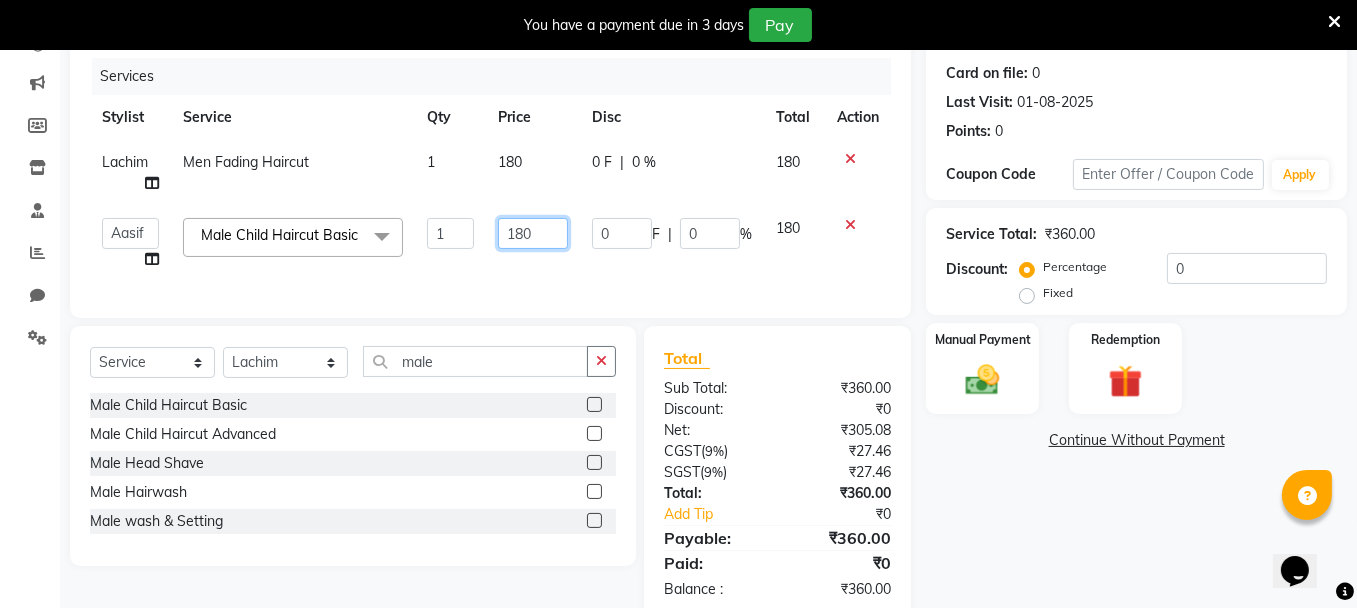 click on "180" 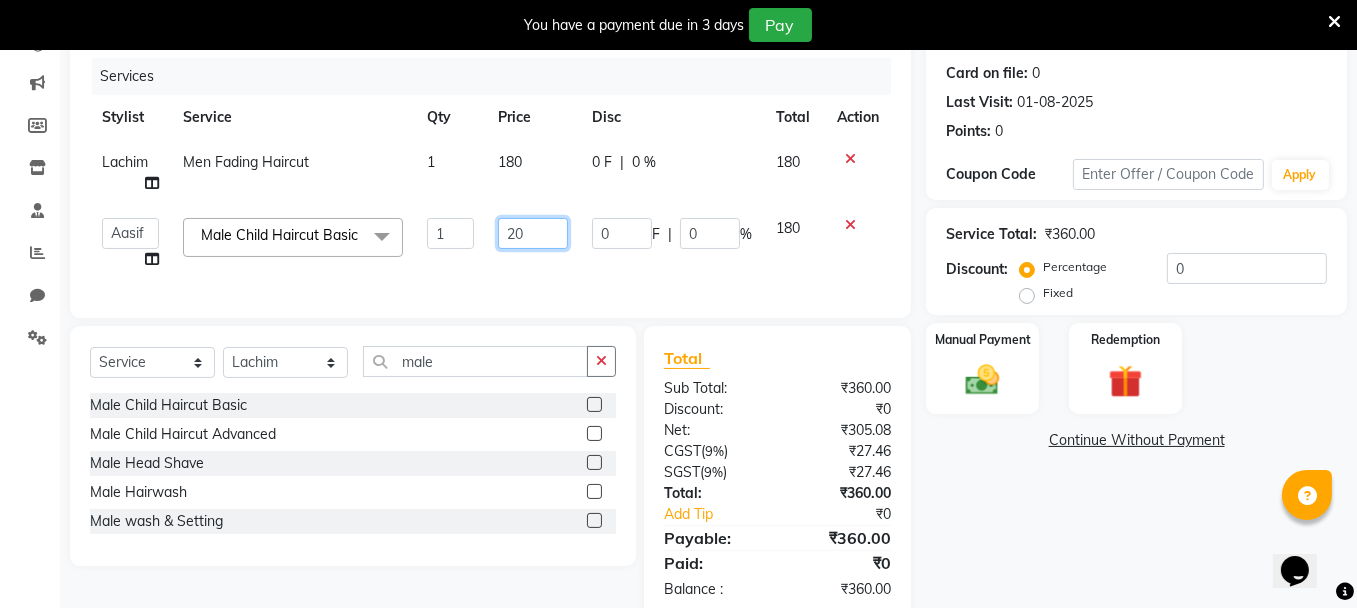 type on "200" 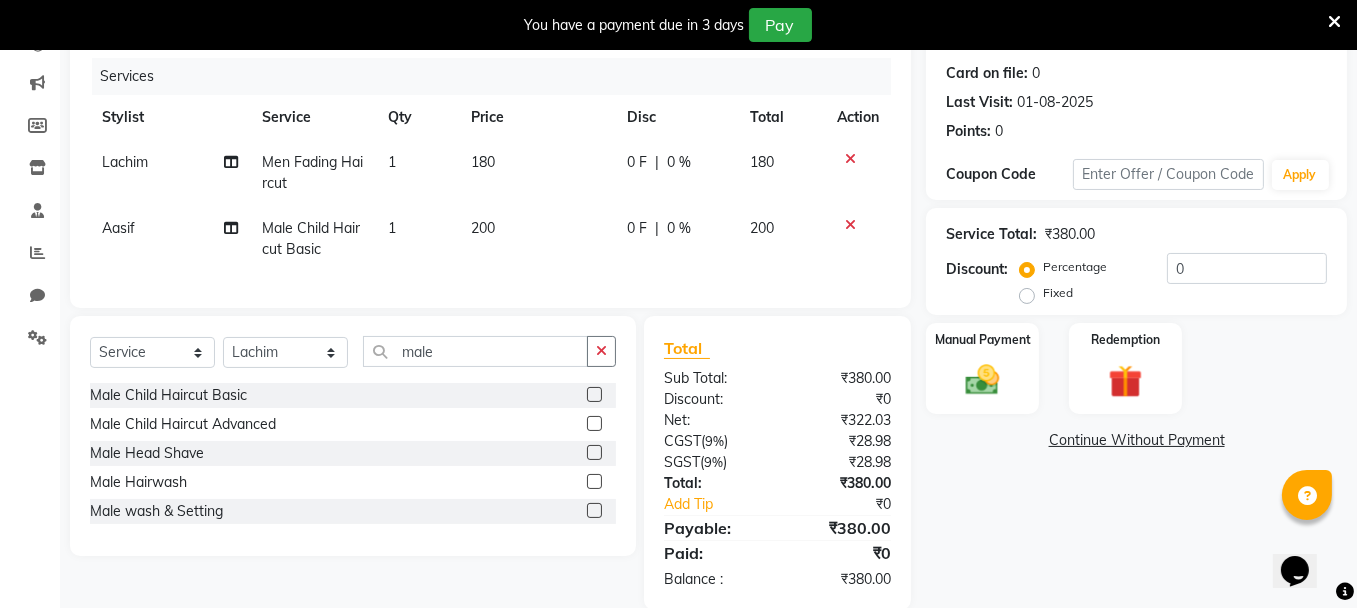drag, startPoint x: 464, startPoint y: 268, endPoint x: 400, endPoint y: 224, distance: 77.665955 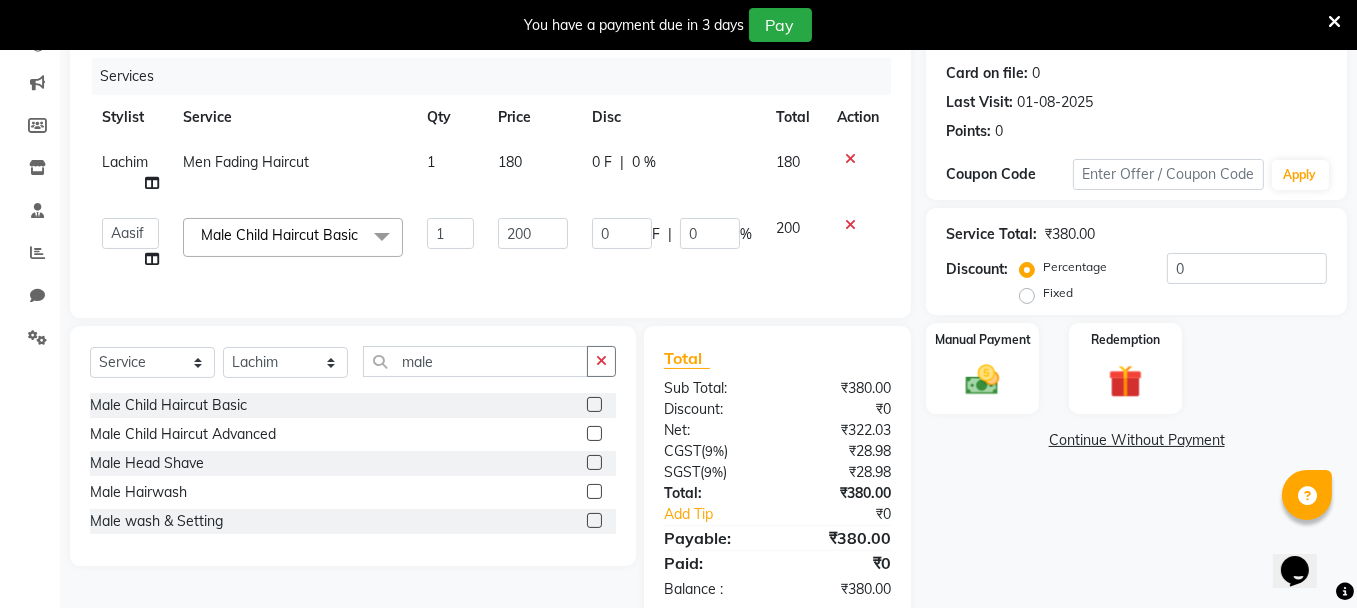 click 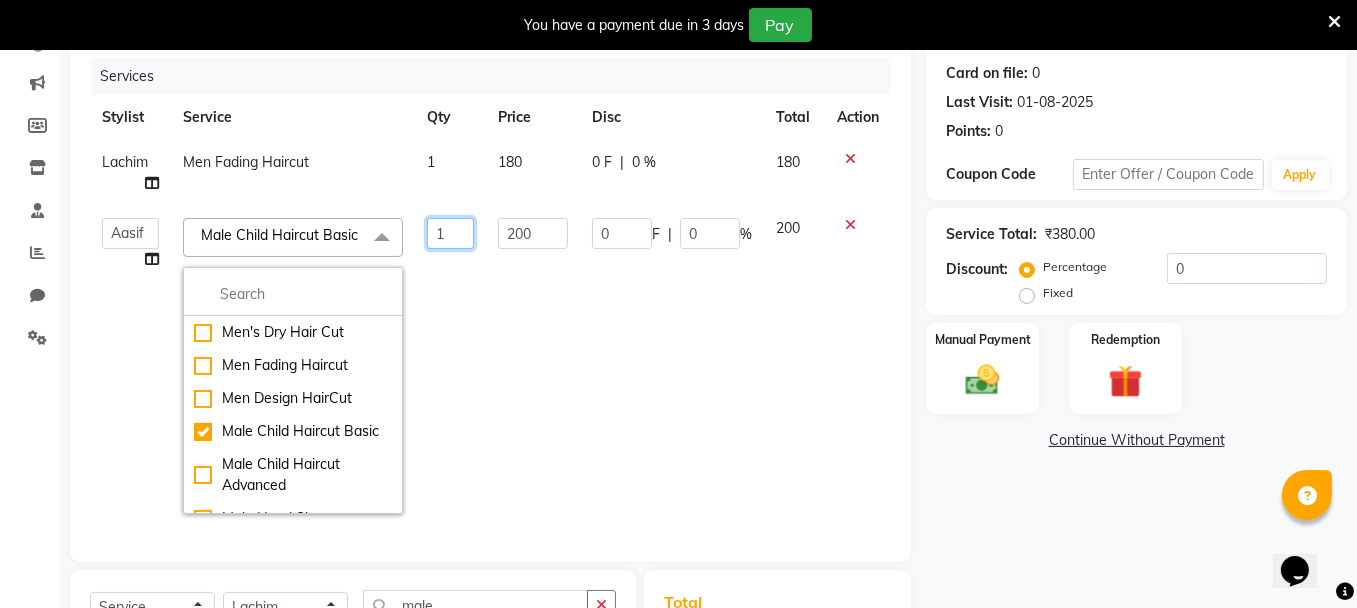 click on "1" 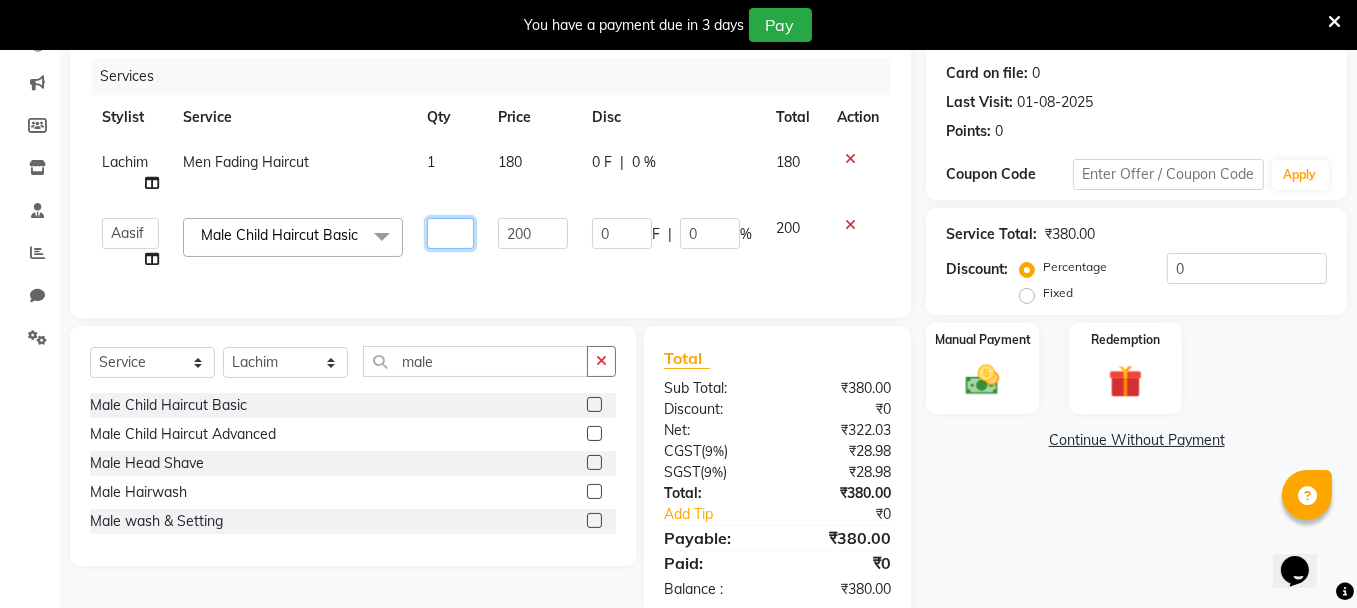 type on "2" 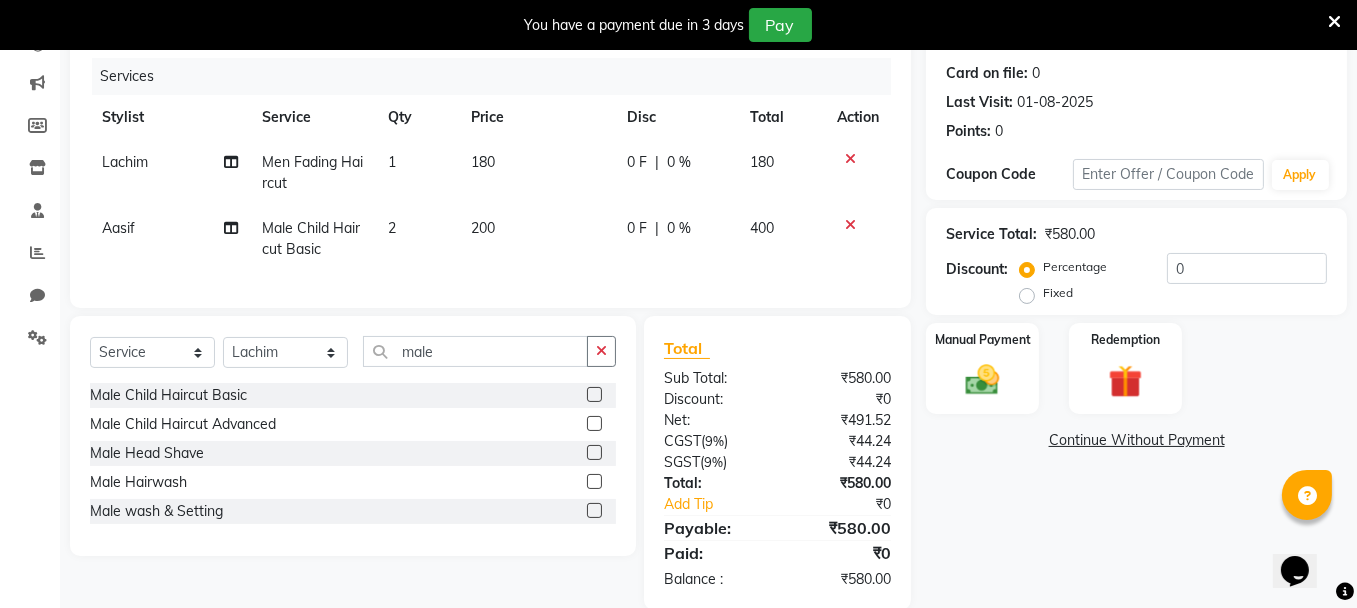 click on "Services Stylist Service Qty Price Disc Total Action [PERSON] Men Fading Haircut  1 180 0 F | 0 % 180 [FIRST] Male Child Haircut Basic  2 200 0 F | 0 % 400" 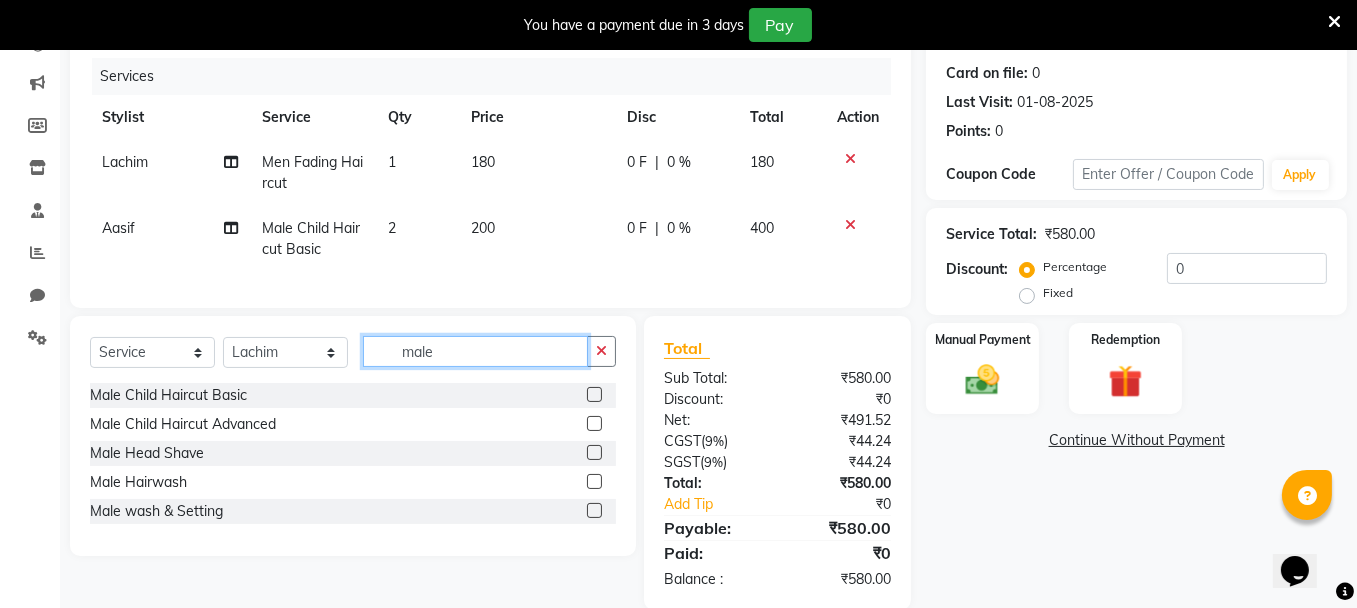 click on "male" 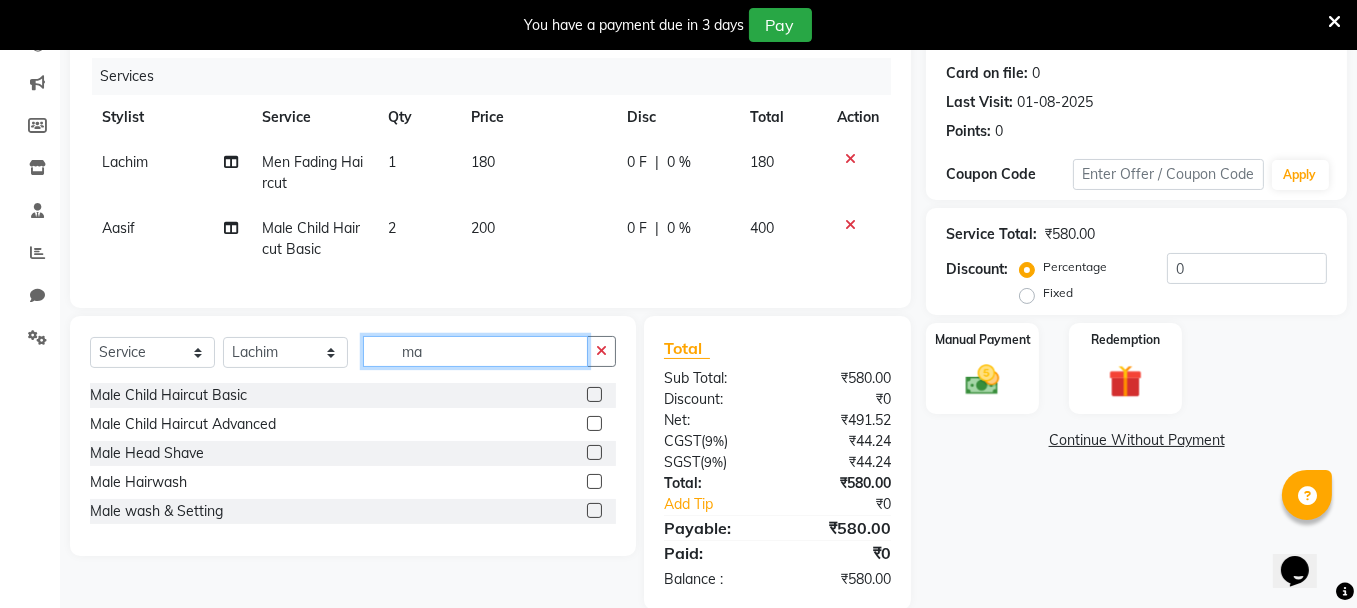 type on "m" 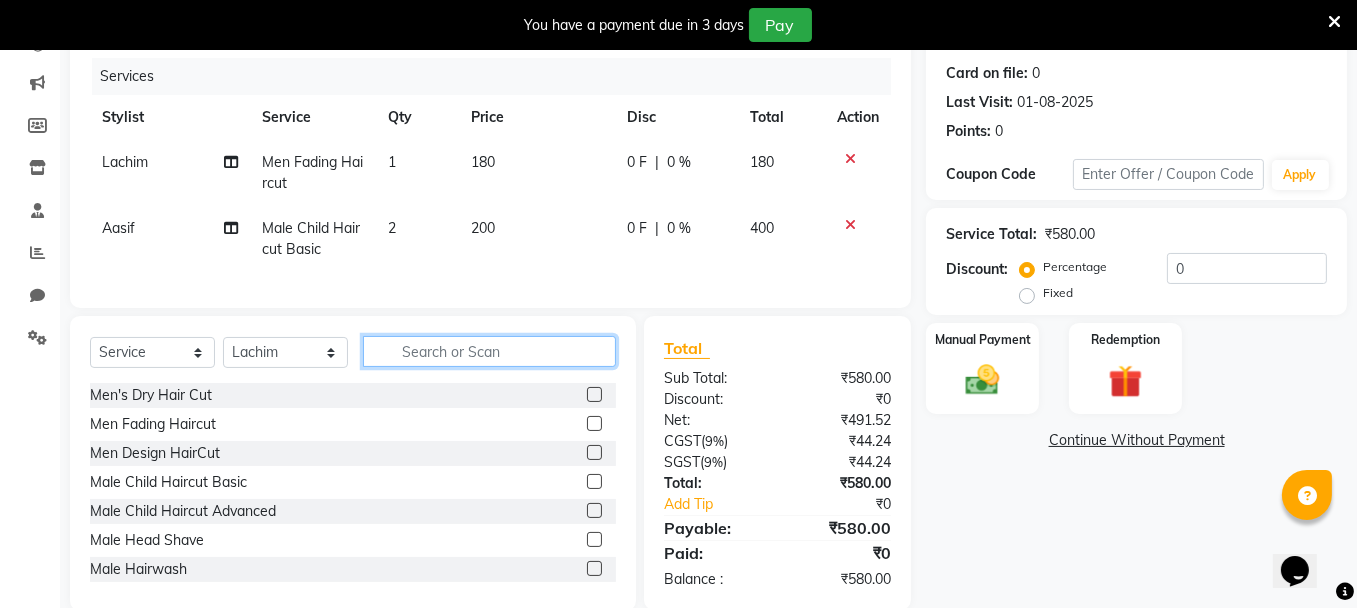 type 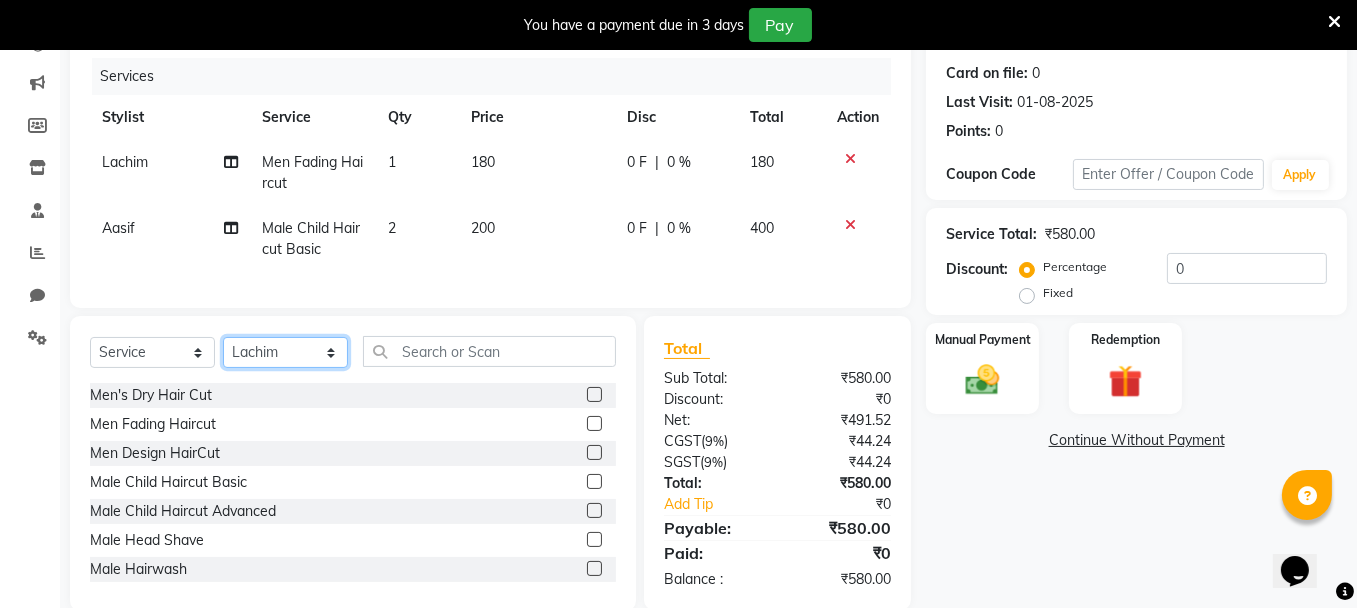 click on "Select Stylist [FIRST] [FIRST] [FIRST] [FIRST] [FIRST] [FIRST] [FIRST] [FIRST] [FIRST] [FIRST] [FIRST] [FIRST] [FIRST] [FIRST] [FIRST] [FIRST] [FIRST] [FIRST]" 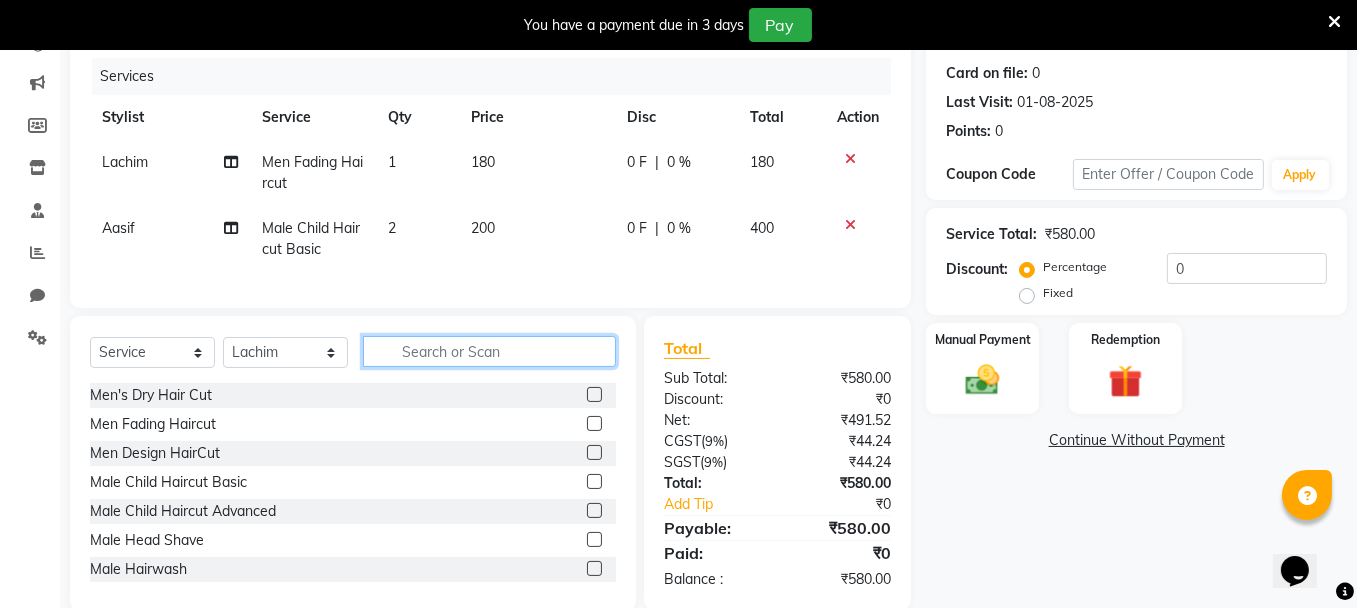 click 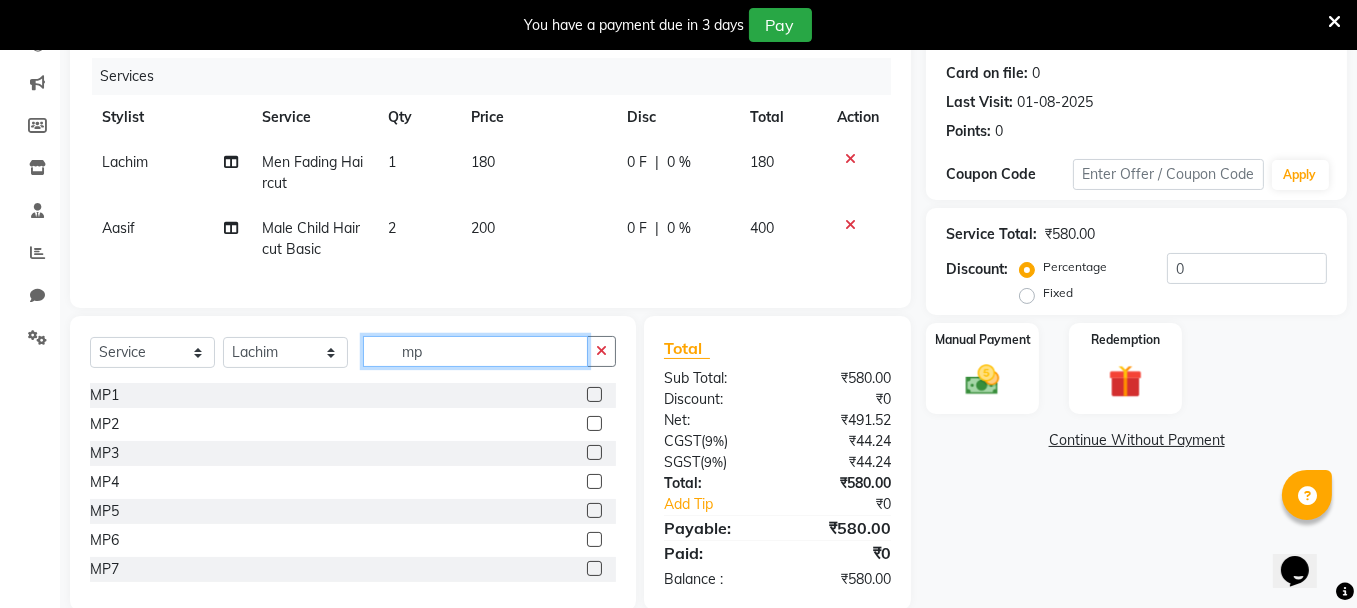 type on "mp" 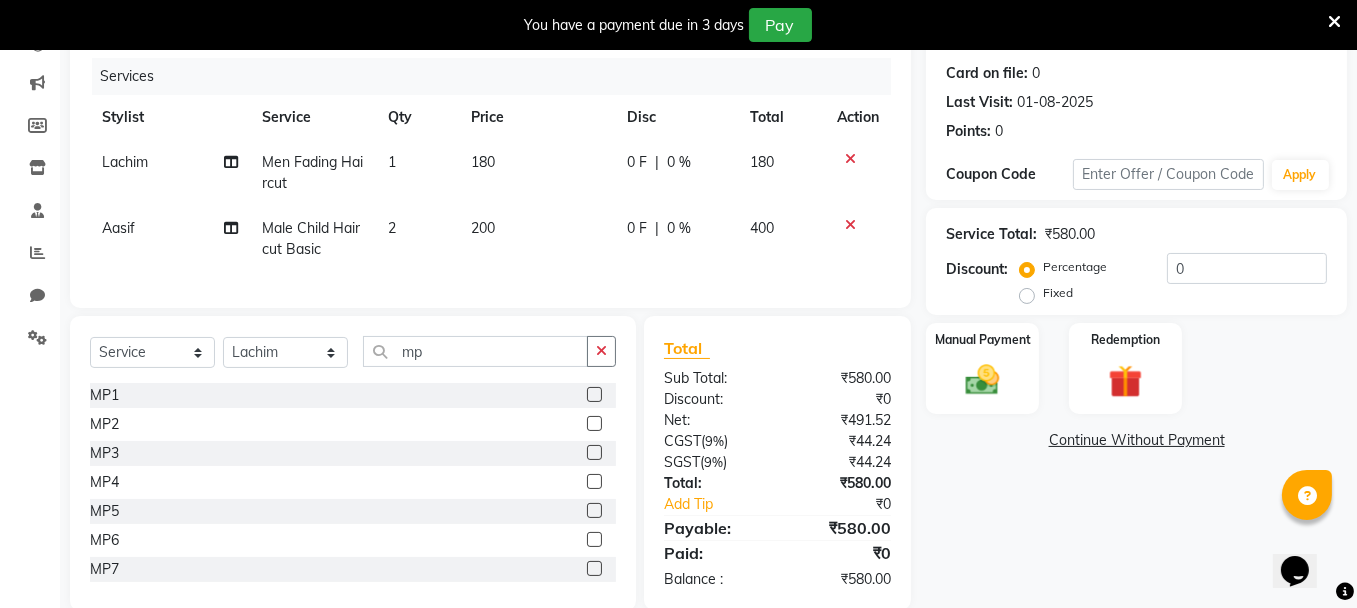 click 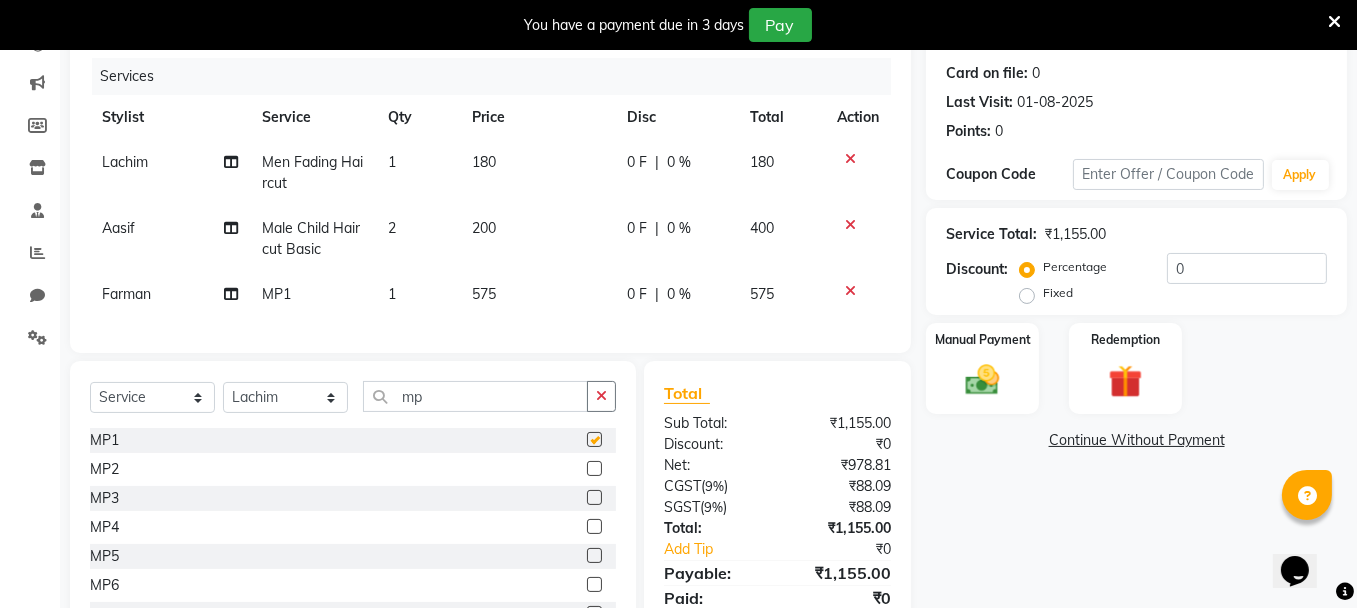 checkbox on "false" 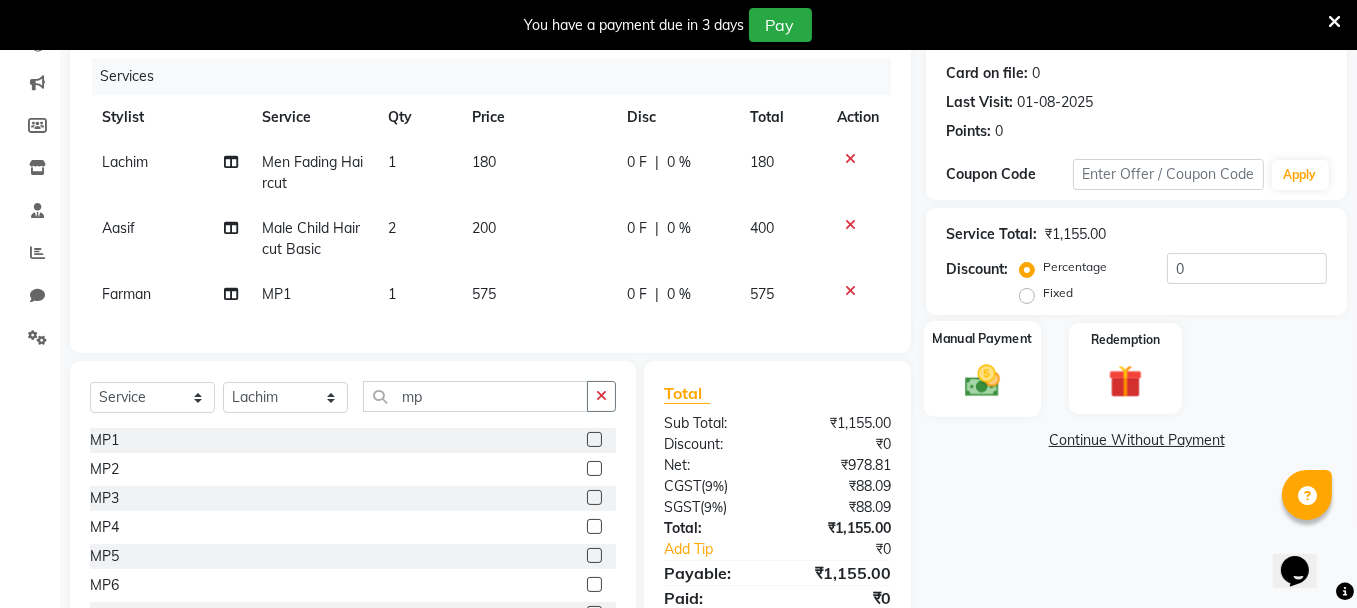 click 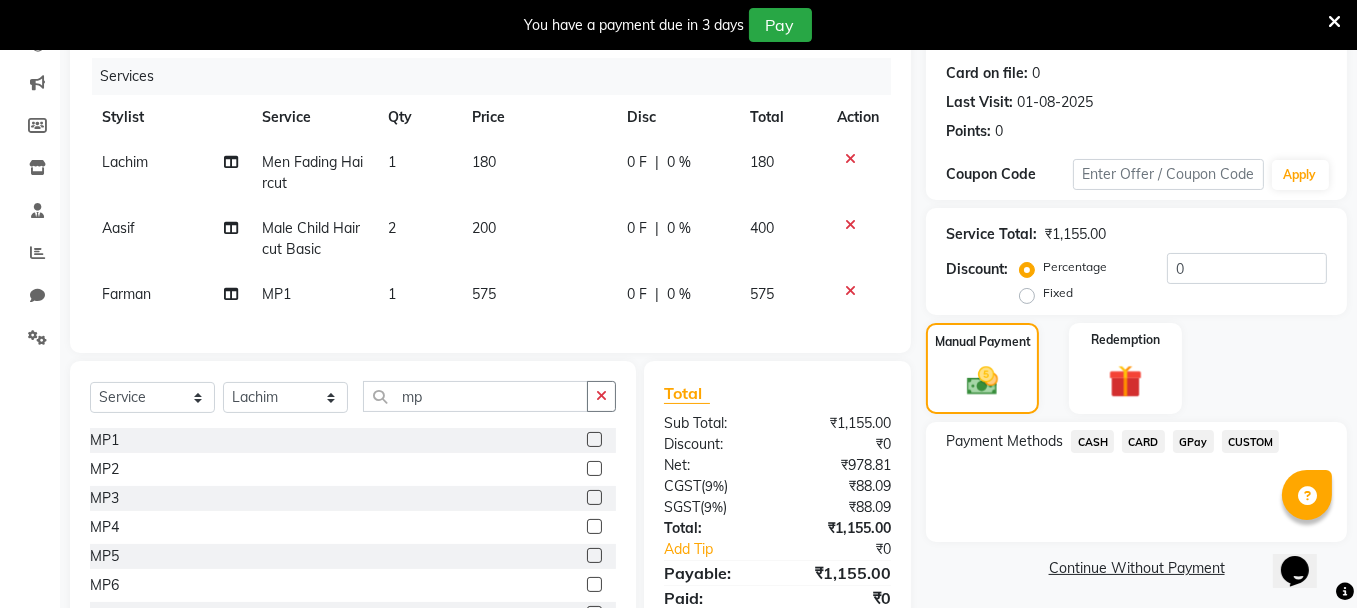click on "GPay" 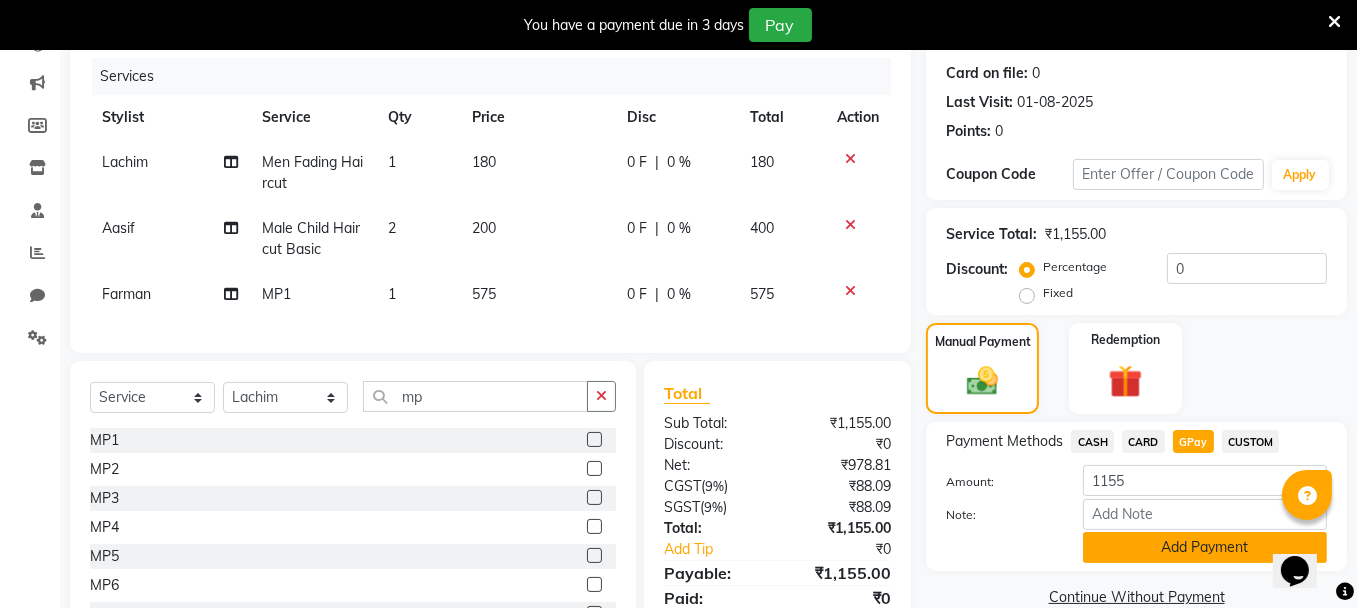 click on "Add Payment" 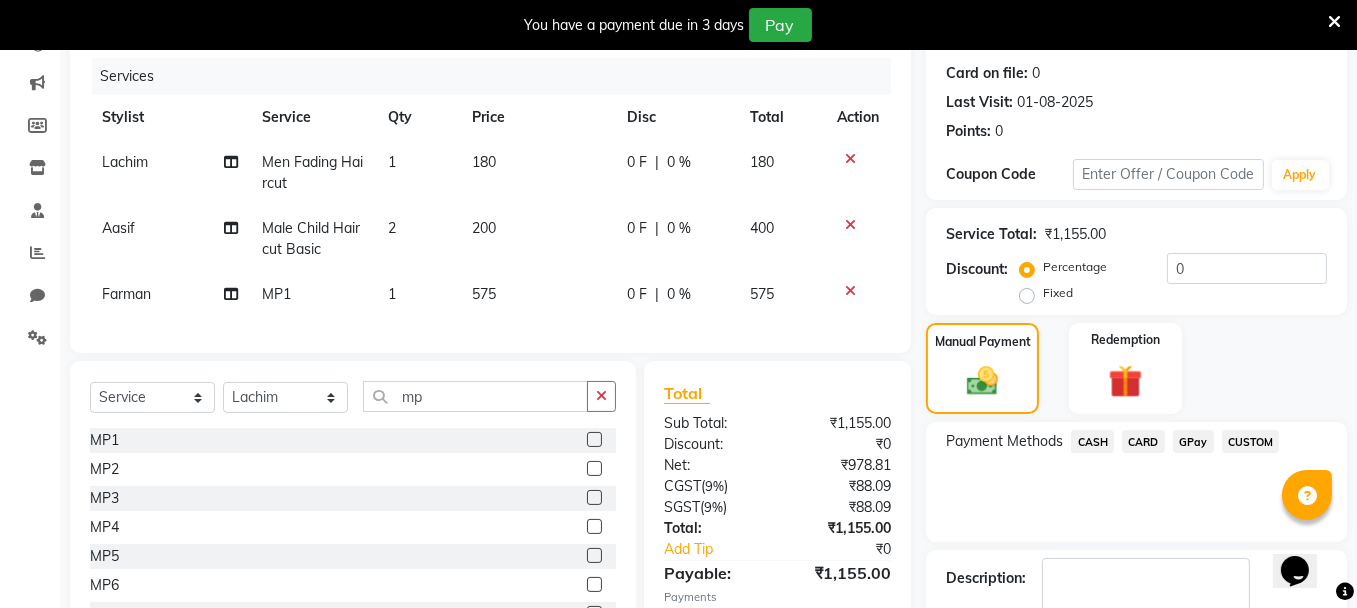 scroll, scrollTop: 370, scrollLeft: 0, axis: vertical 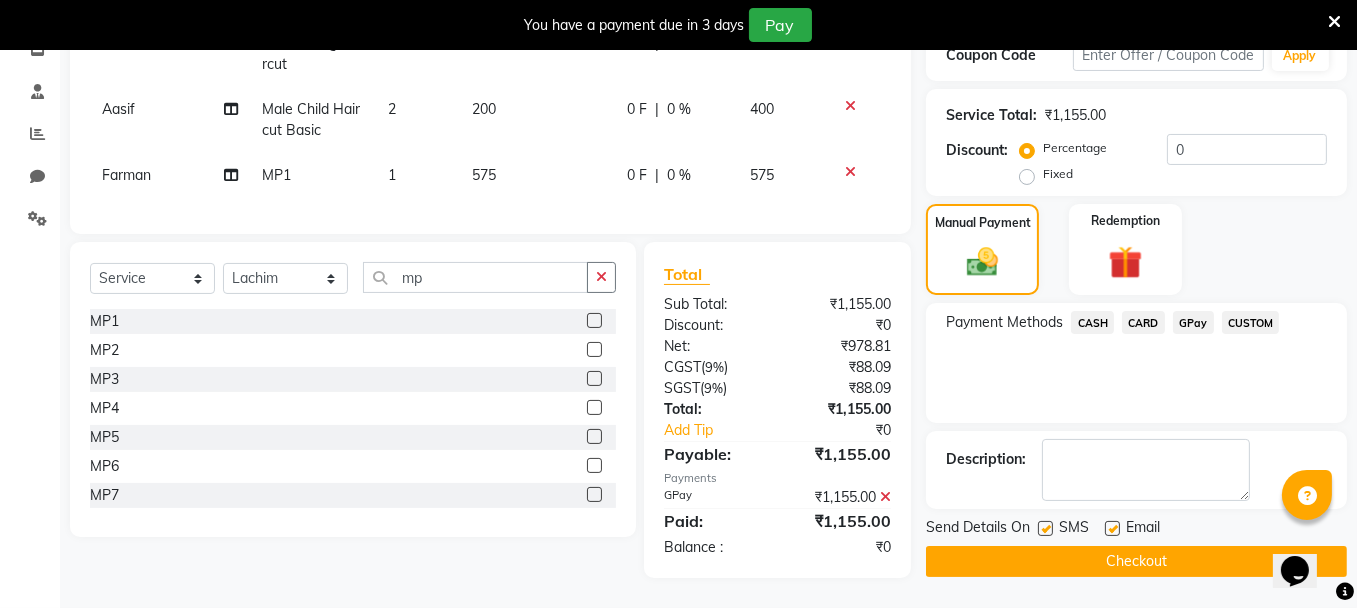 click on "Checkout" 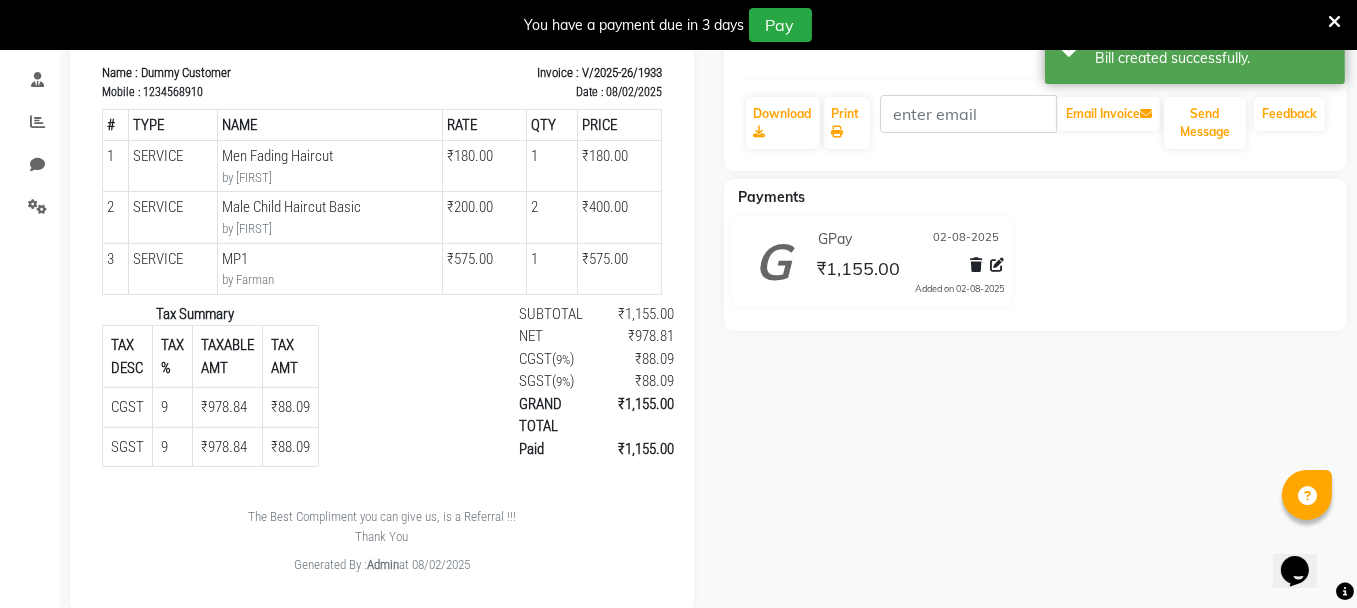 scroll, scrollTop: 0, scrollLeft: 0, axis: both 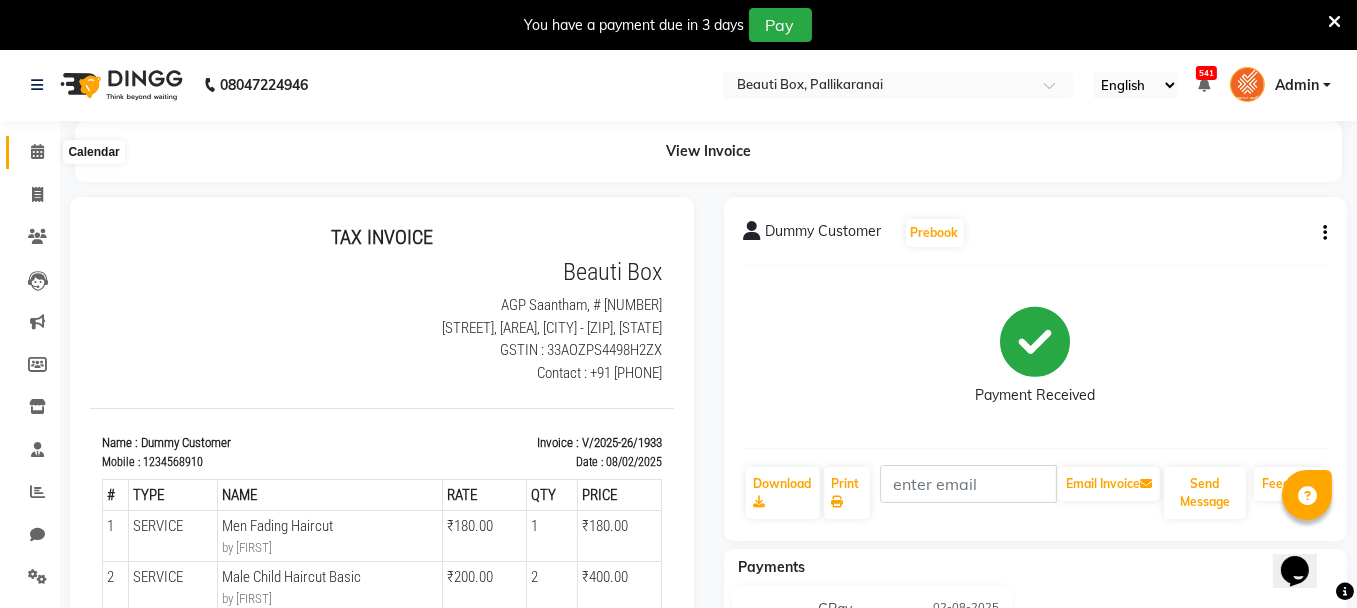 click 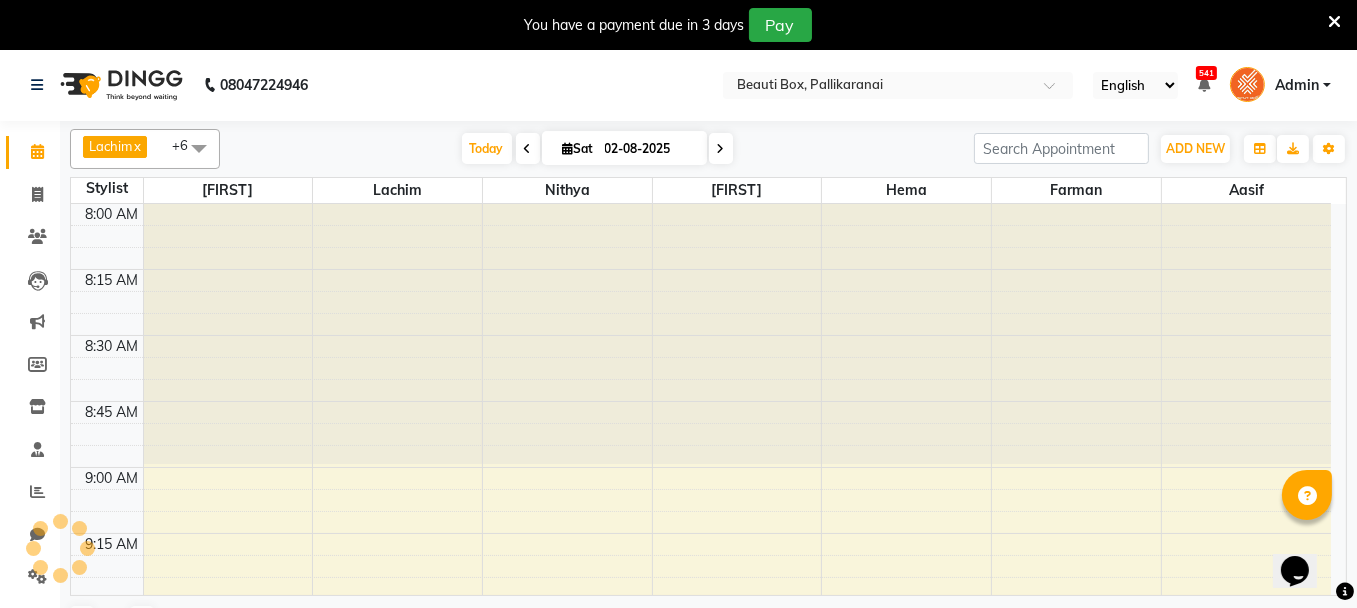 scroll, scrollTop: 0, scrollLeft: 0, axis: both 